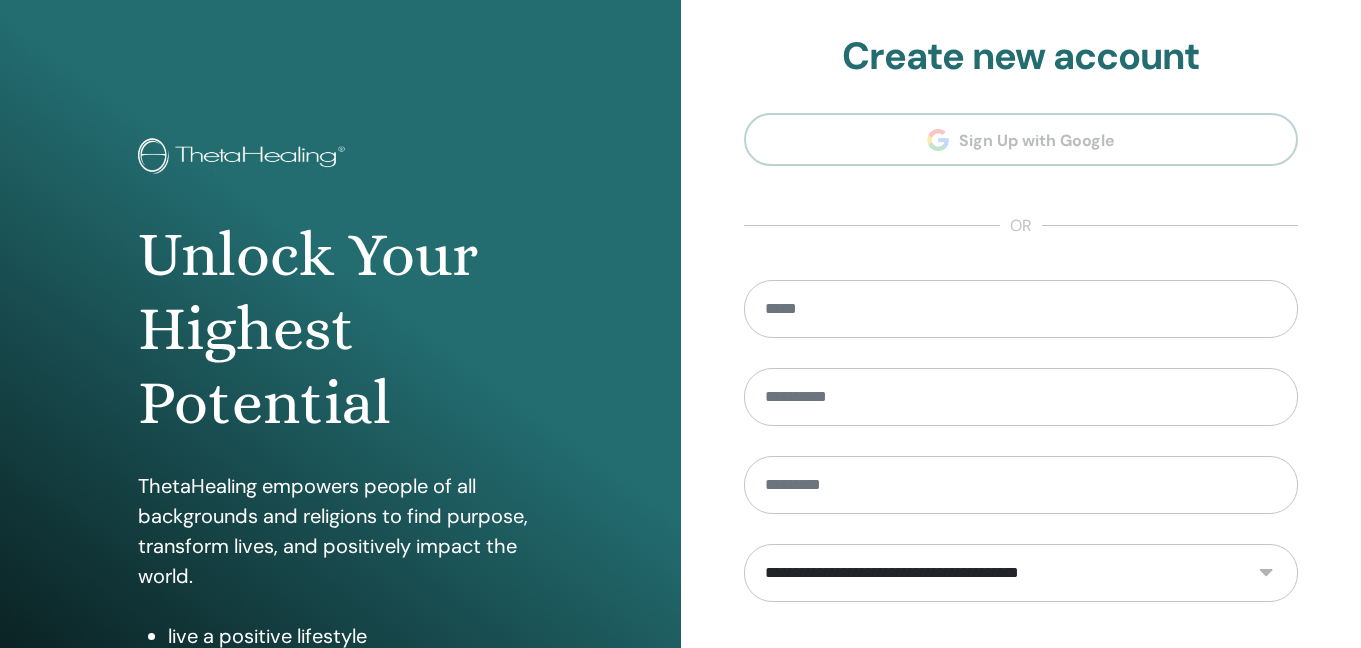 scroll, scrollTop: 0, scrollLeft: 0, axis: both 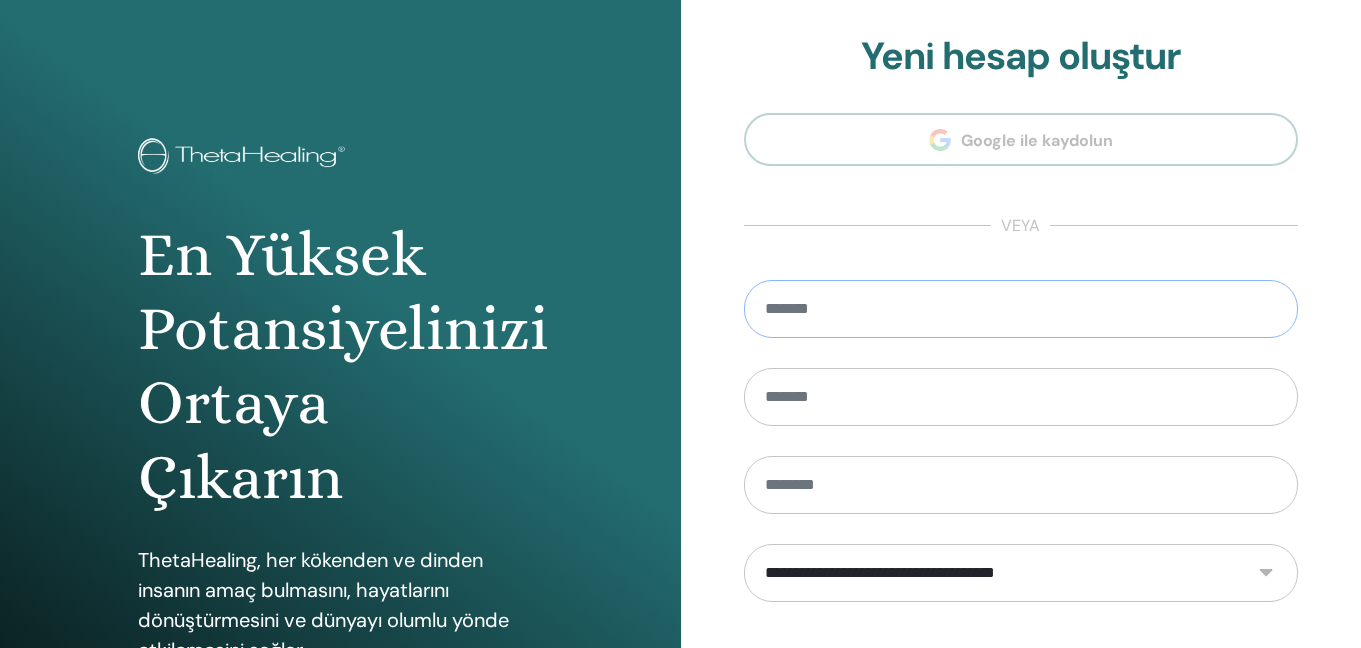 click at bounding box center [1021, 309] 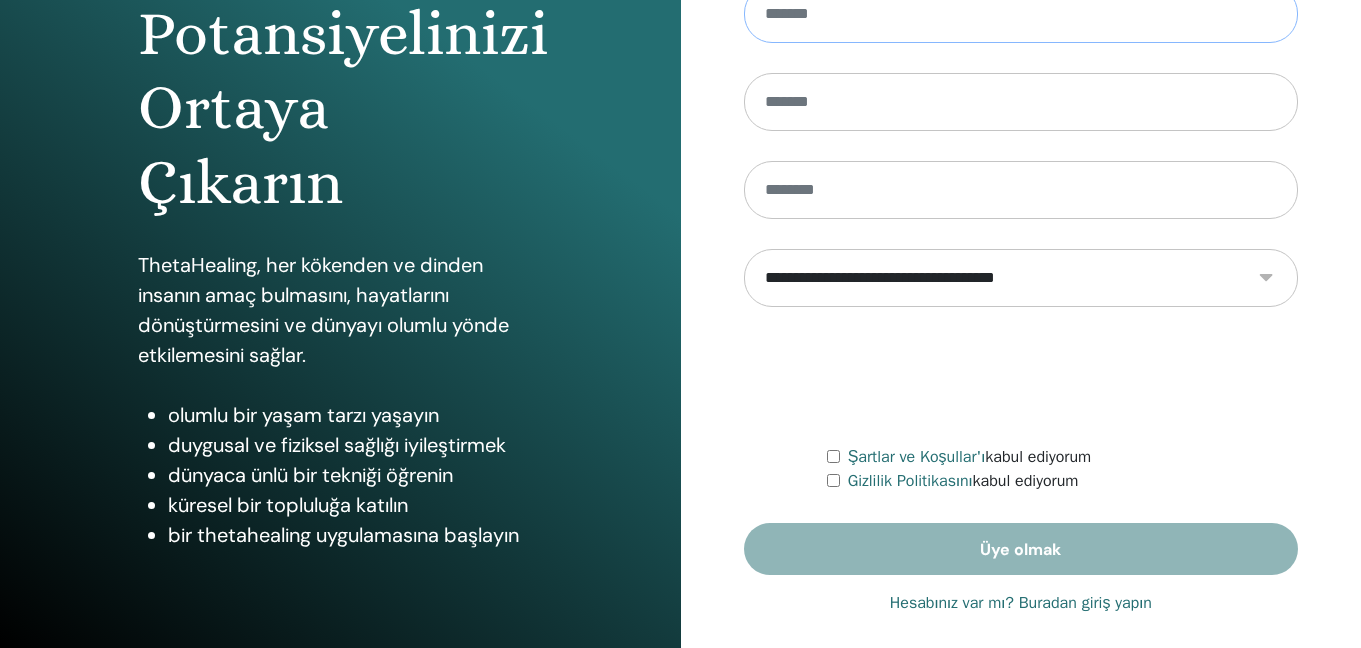 scroll, scrollTop: 312, scrollLeft: 0, axis: vertical 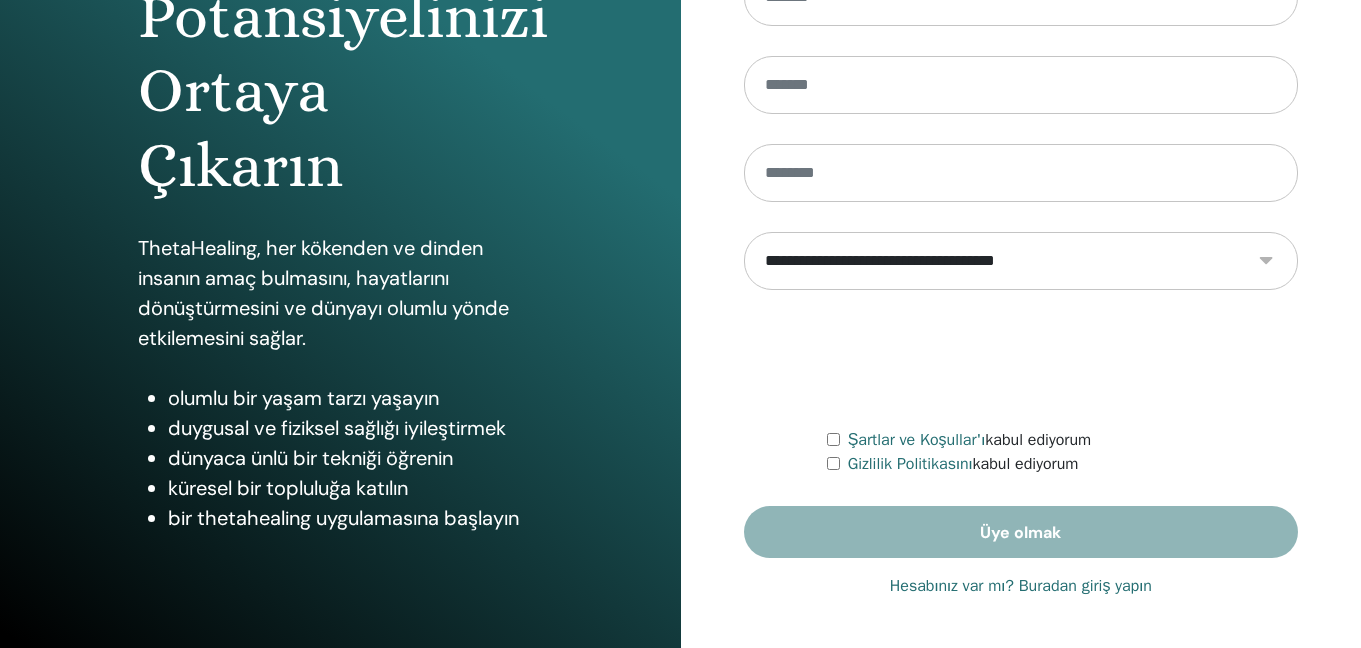 click on "Hesabınız var mı? Buradan giriş yapın" at bounding box center (1021, 586) 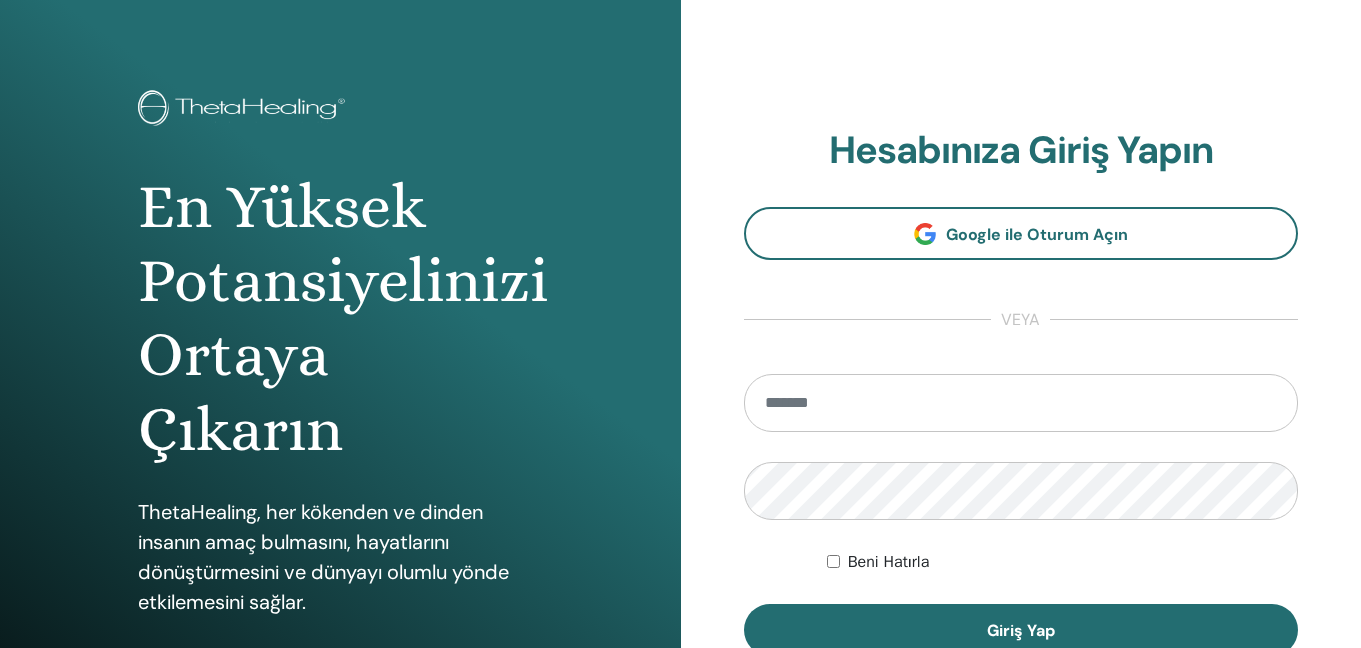 scroll, scrollTop: 0, scrollLeft: 0, axis: both 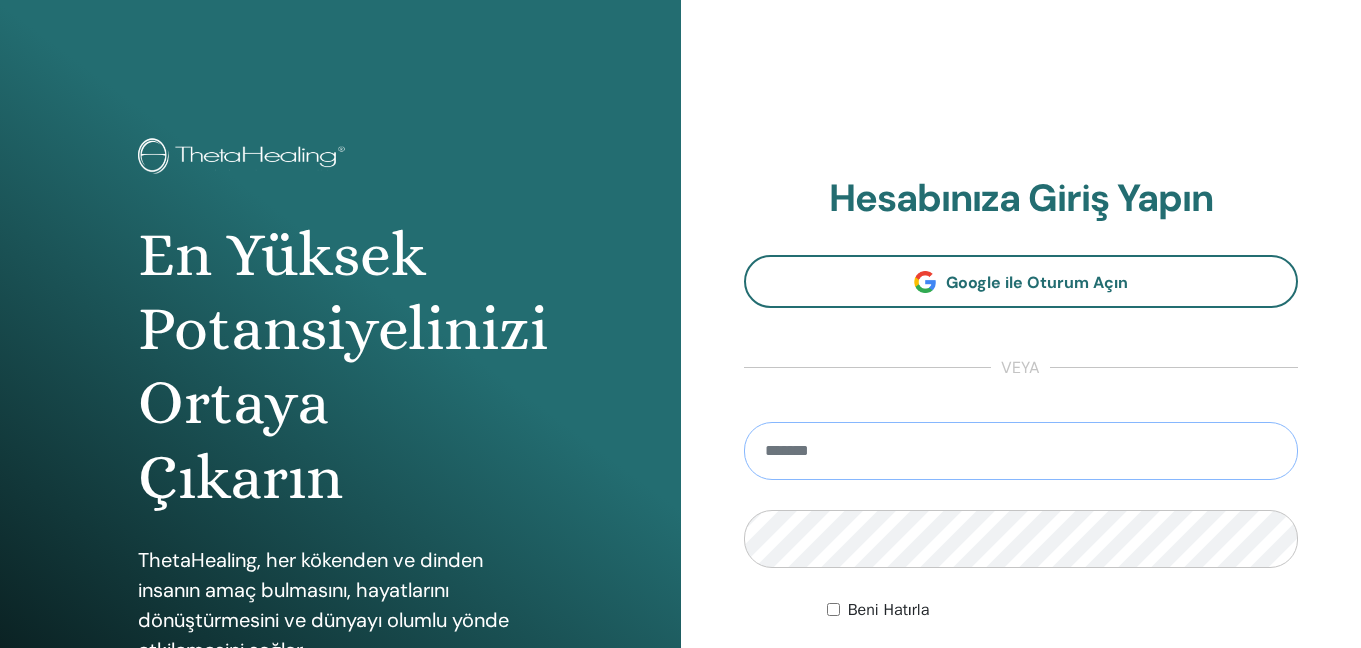click at bounding box center (1021, 451) 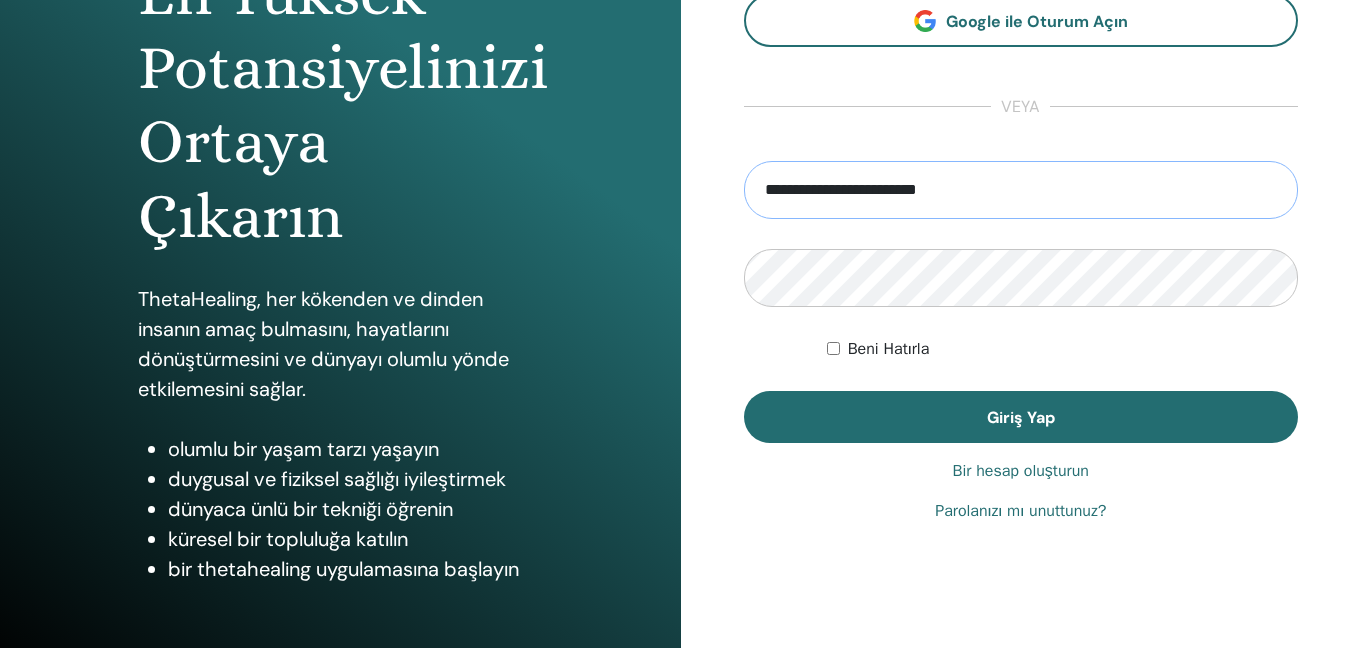 scroll, scrollTop: 312, scrollLeft: 0, axis: vertical 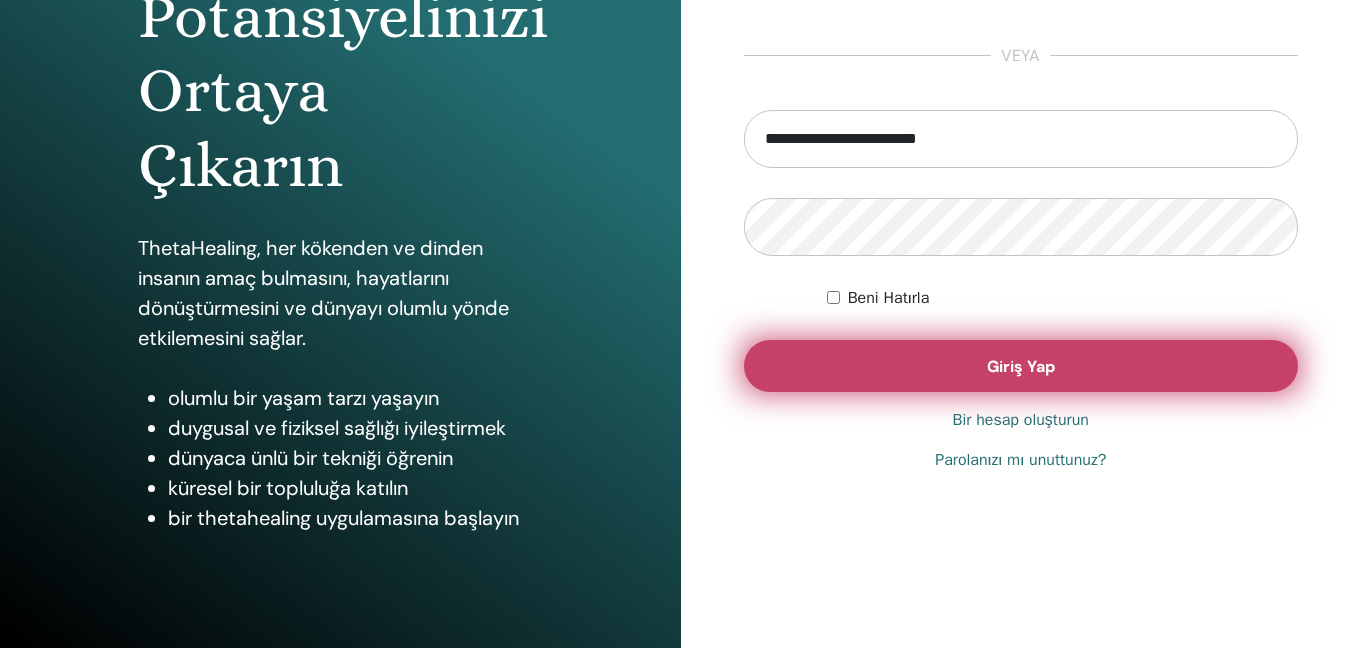 click on "Giriş Yap" at bounding box center (1021, 366) 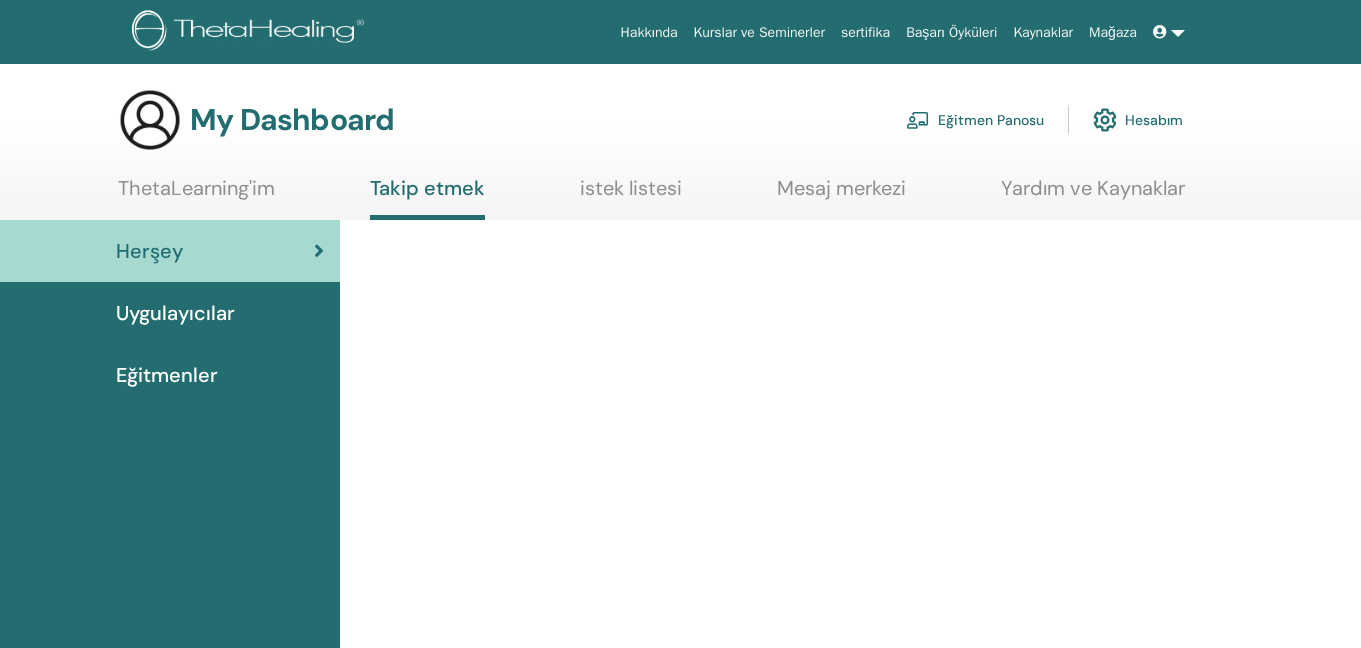 scroll, scrollTop: 0, scrollLeft: 0, axis: both 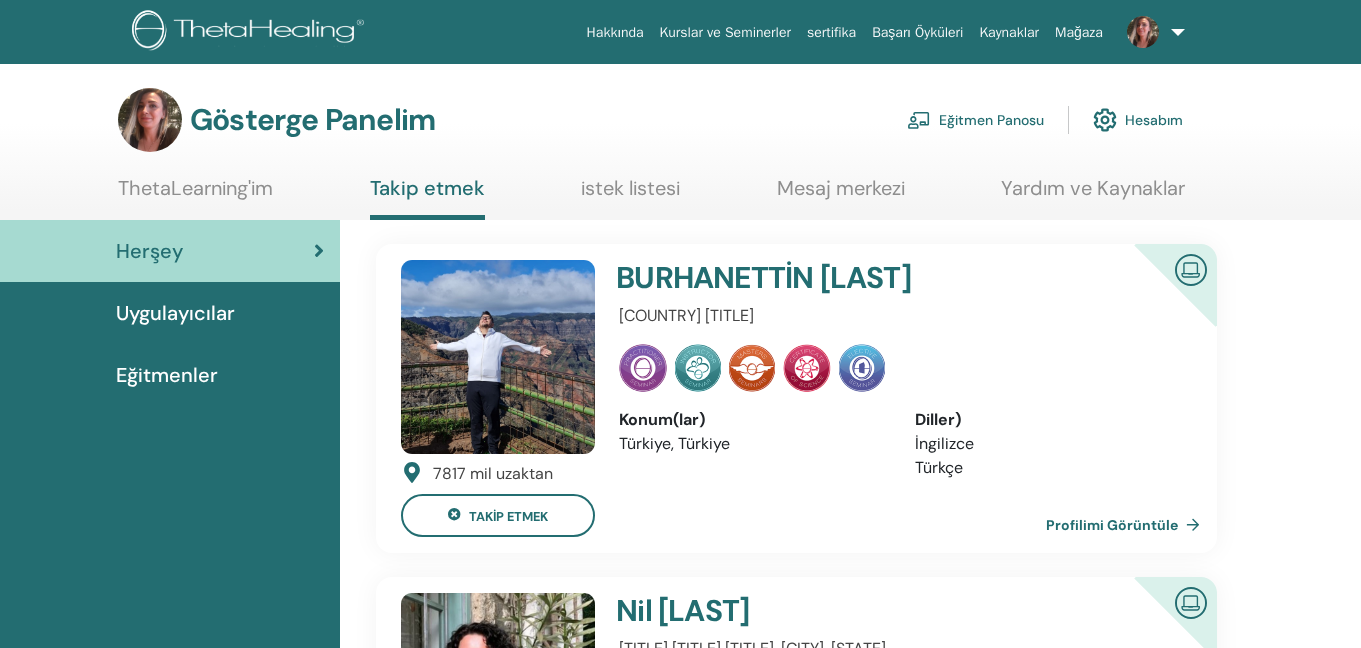 click on "Eğitmen Panosu" at bounding box center [991, 121] 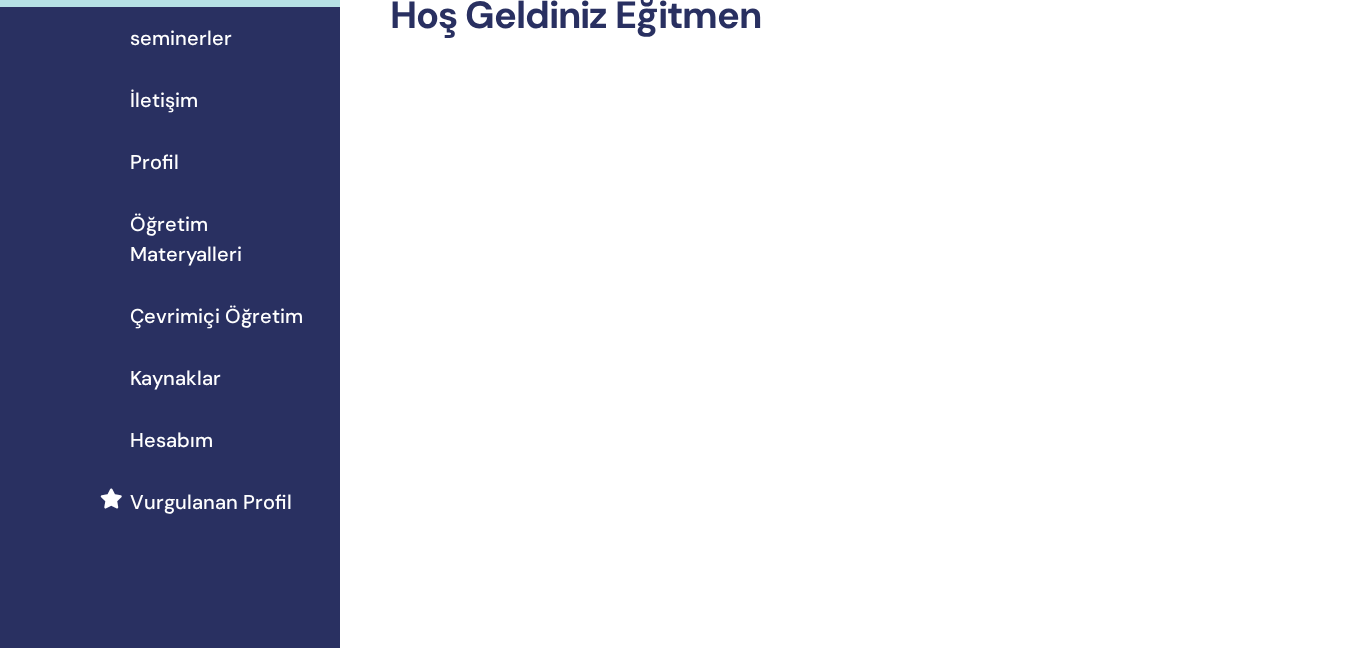 scroll, scrollTop: 0, scrollLeft: 0, axis: both 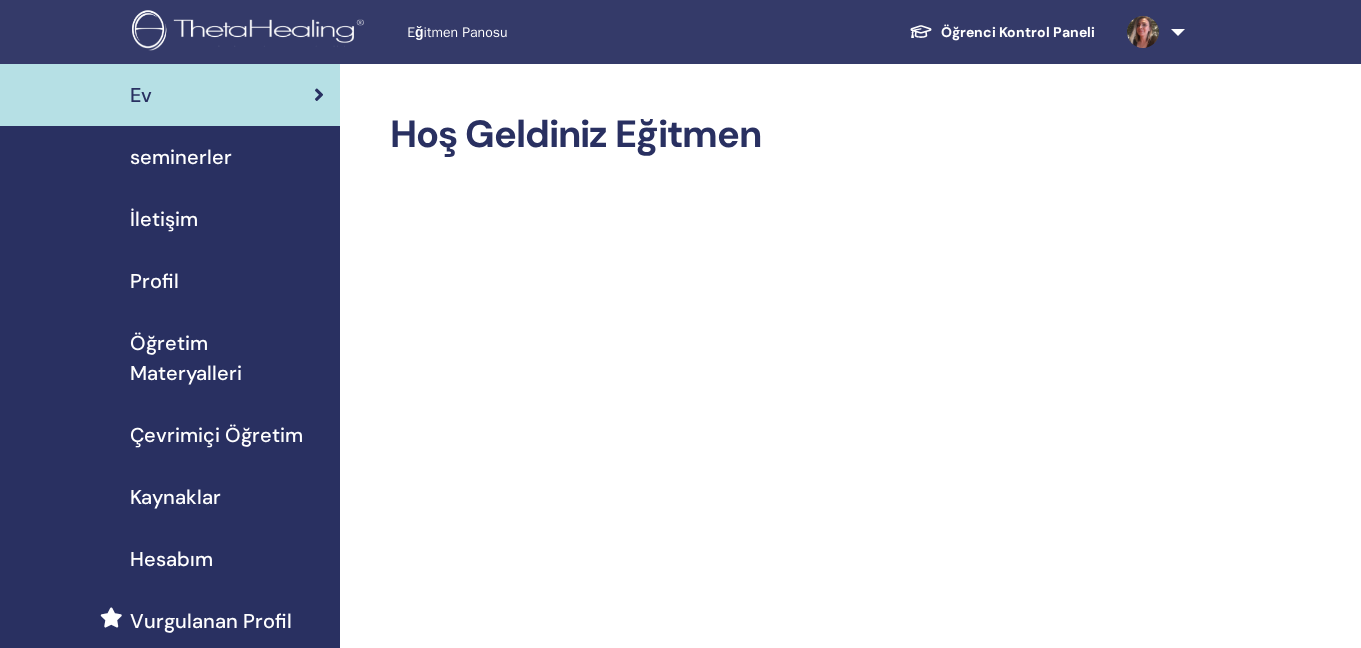 click on "Çevrimiçi Öğretim" at bounding box center (216, 435) 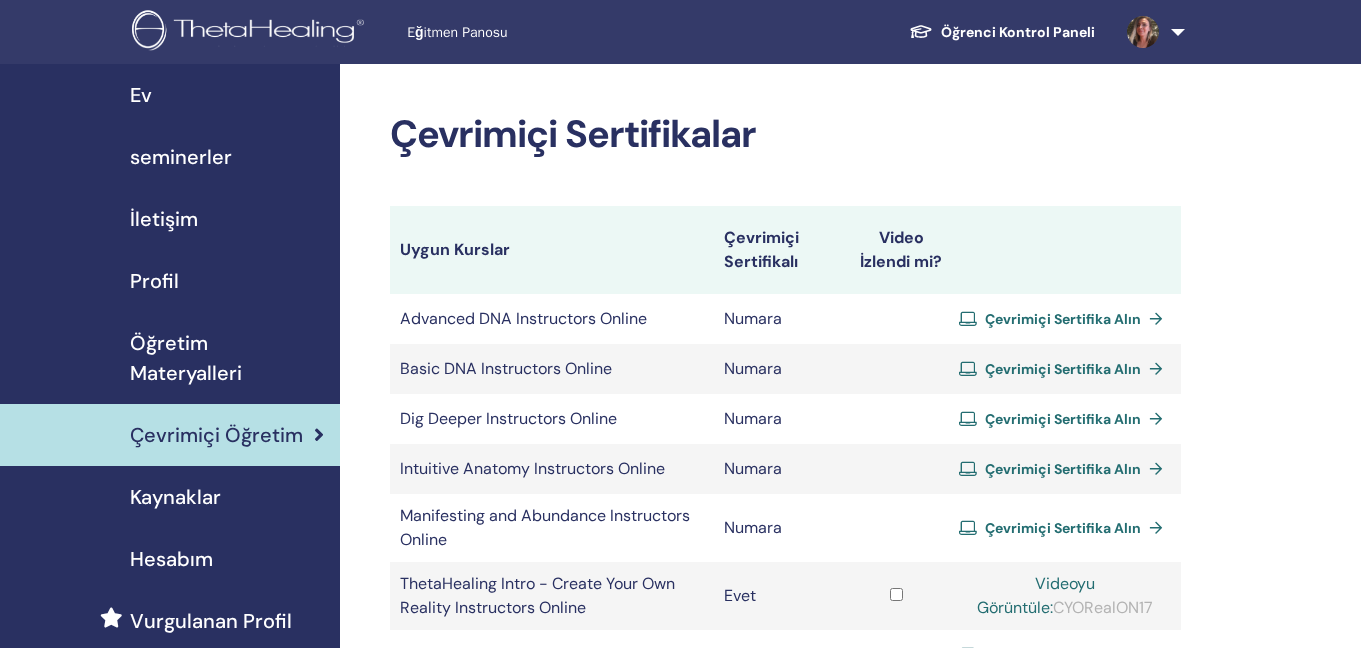 scroll, scrollTop: 0, scrollLeft: 0, axis: both 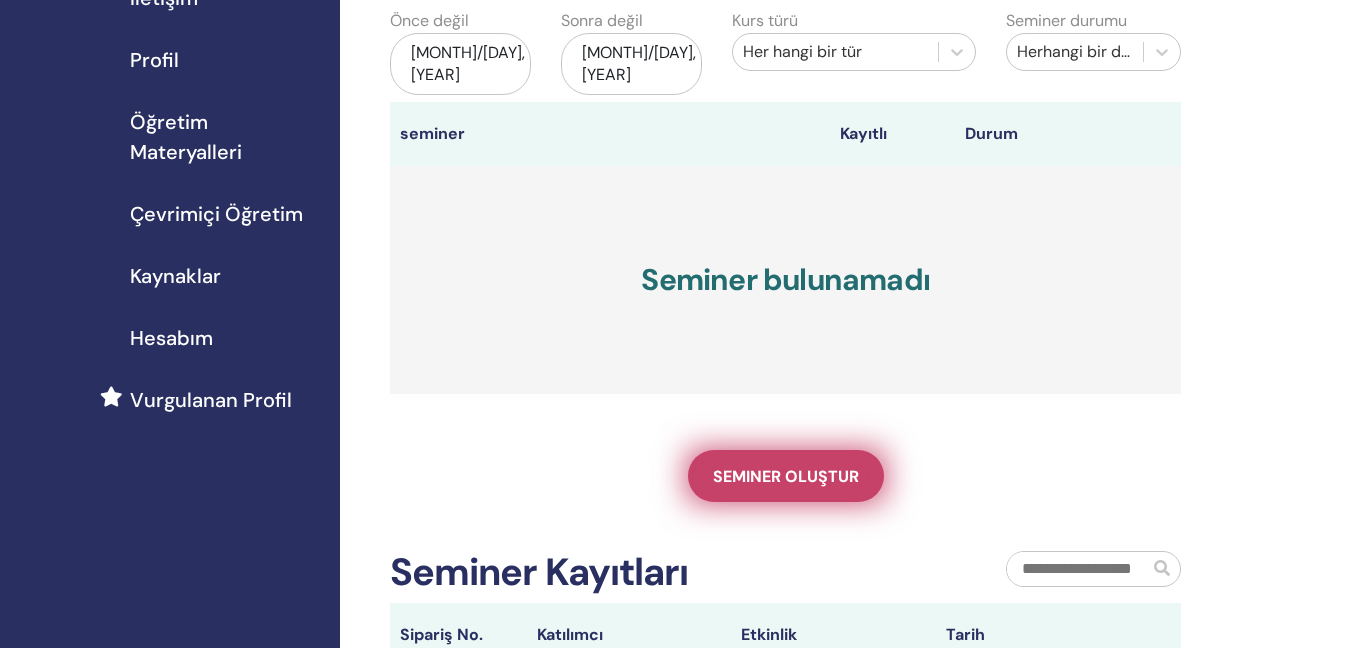 click on "Seminer oluştur" at bounding box center (786, 476) 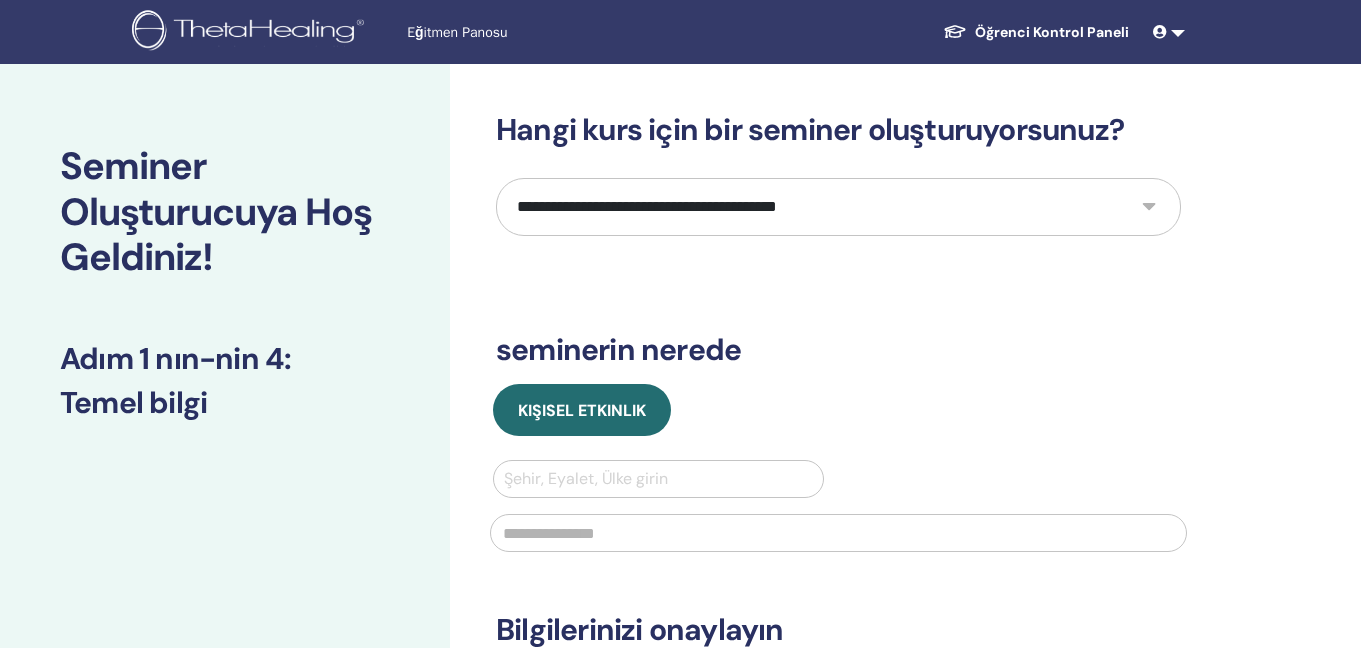 scroll, scrollTop: 0, scrollLeft: 0, axis: both 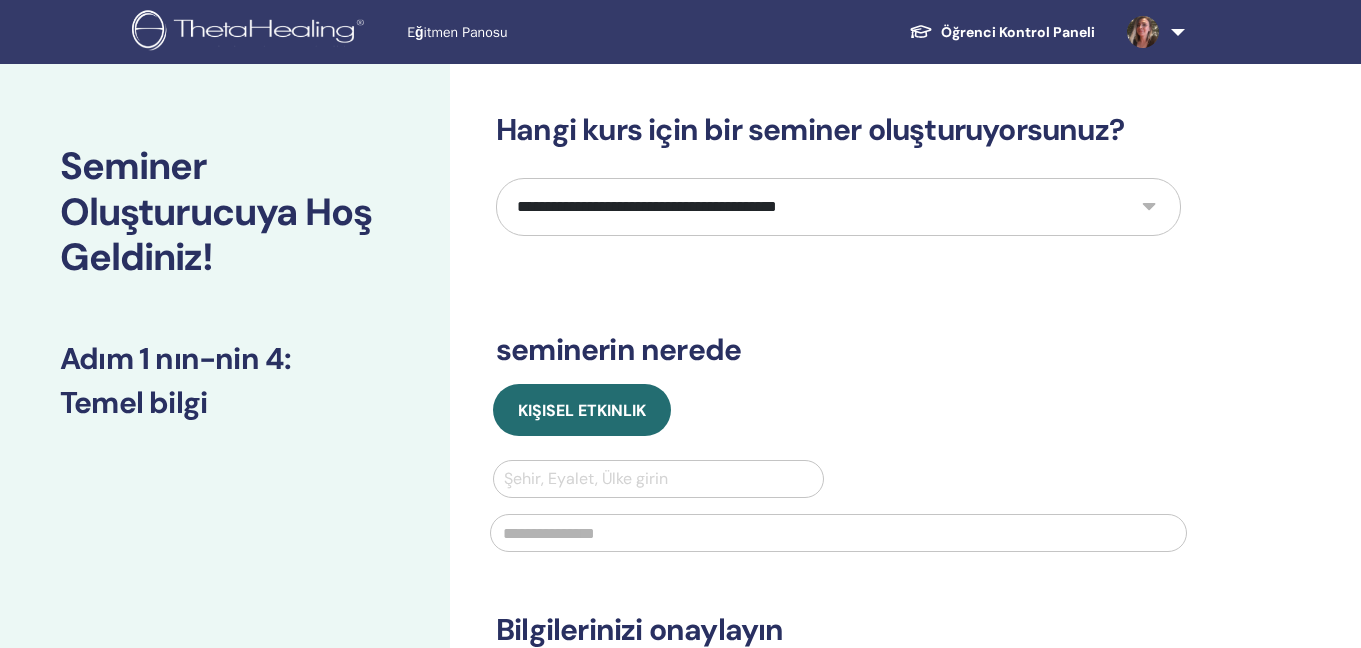 click on "**********" at bounding box center (838, 207) 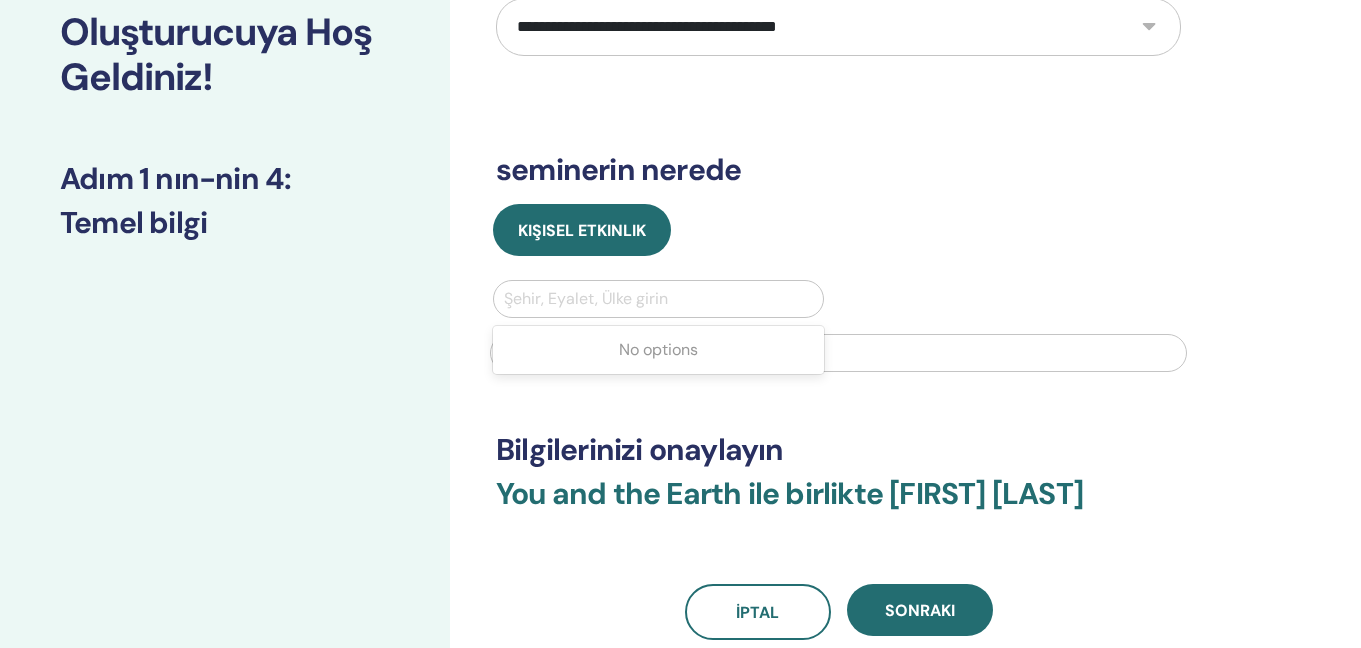 scroll, scrollTop: 182, scrollLeft: 0, axis: vertical 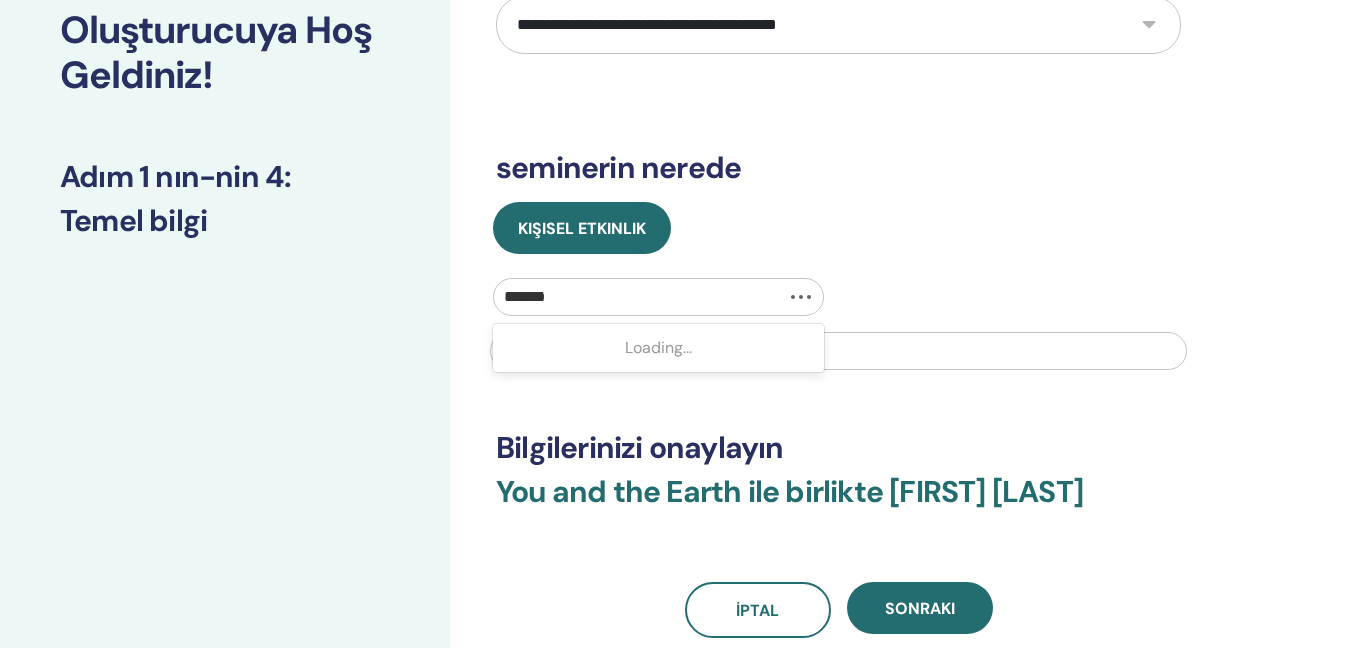 type on "********" 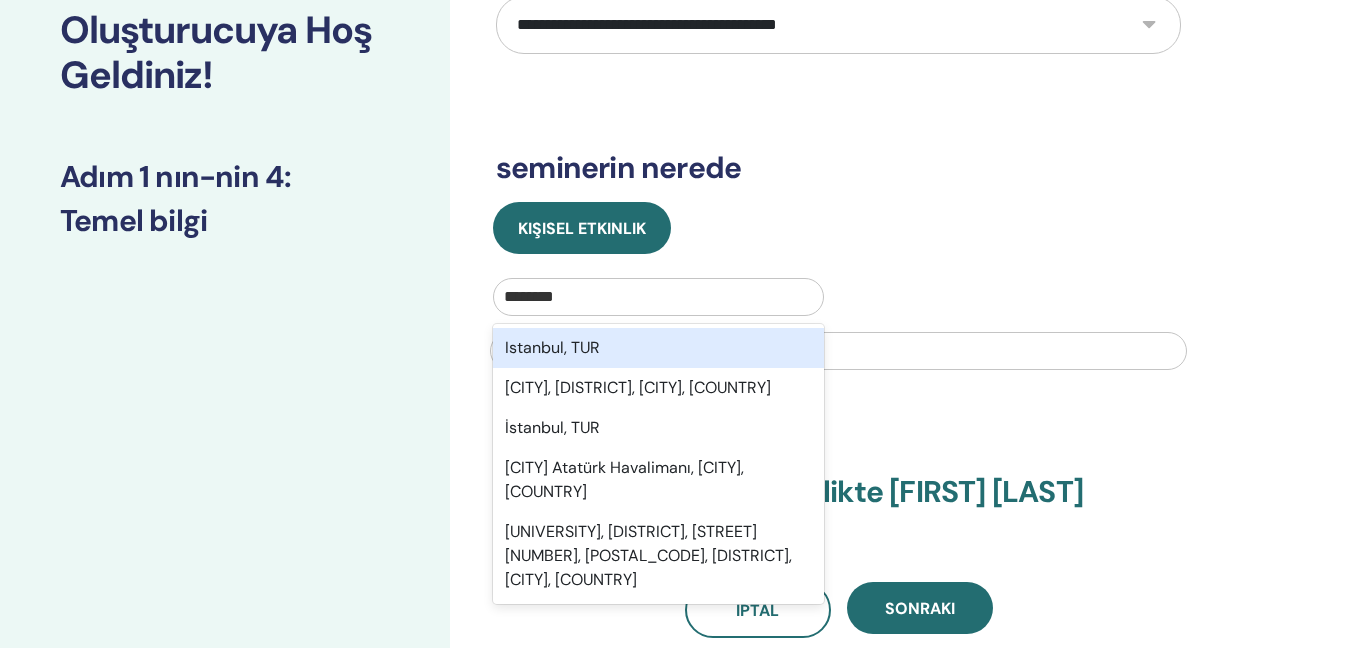 click on "Istanbul, TUR" at bounding box center (658, 348) 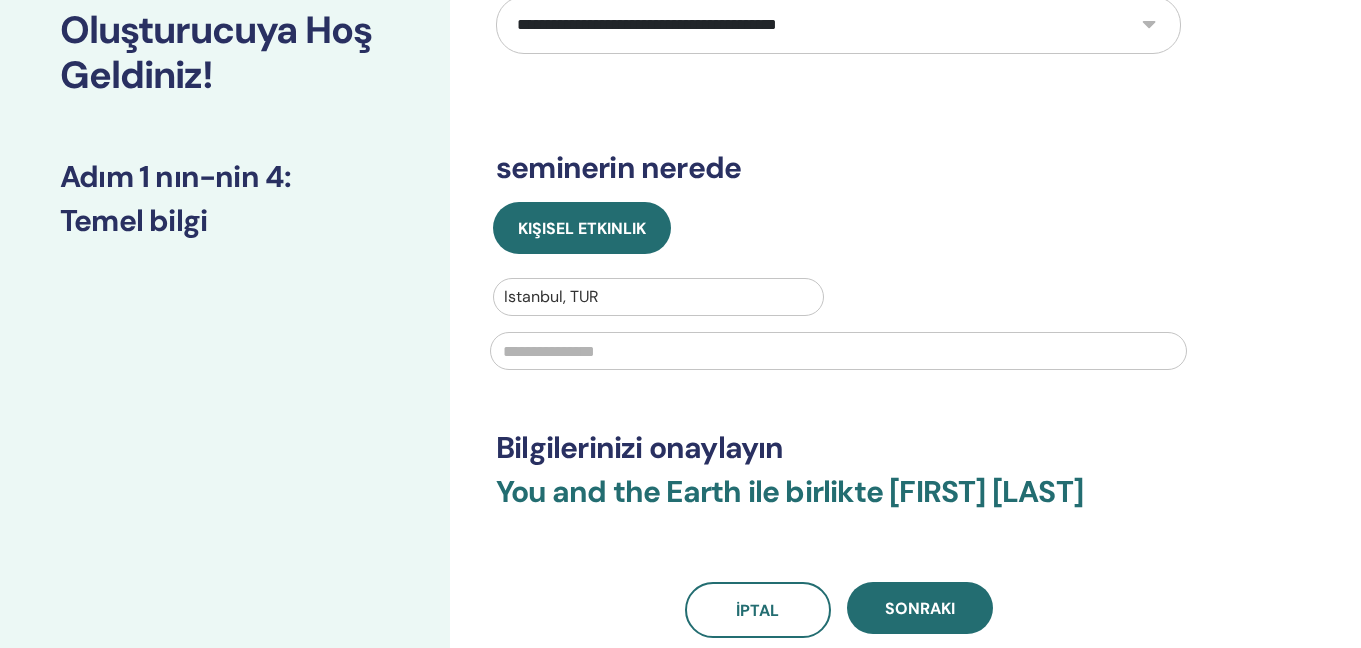 click at bounding box center (838, 351) 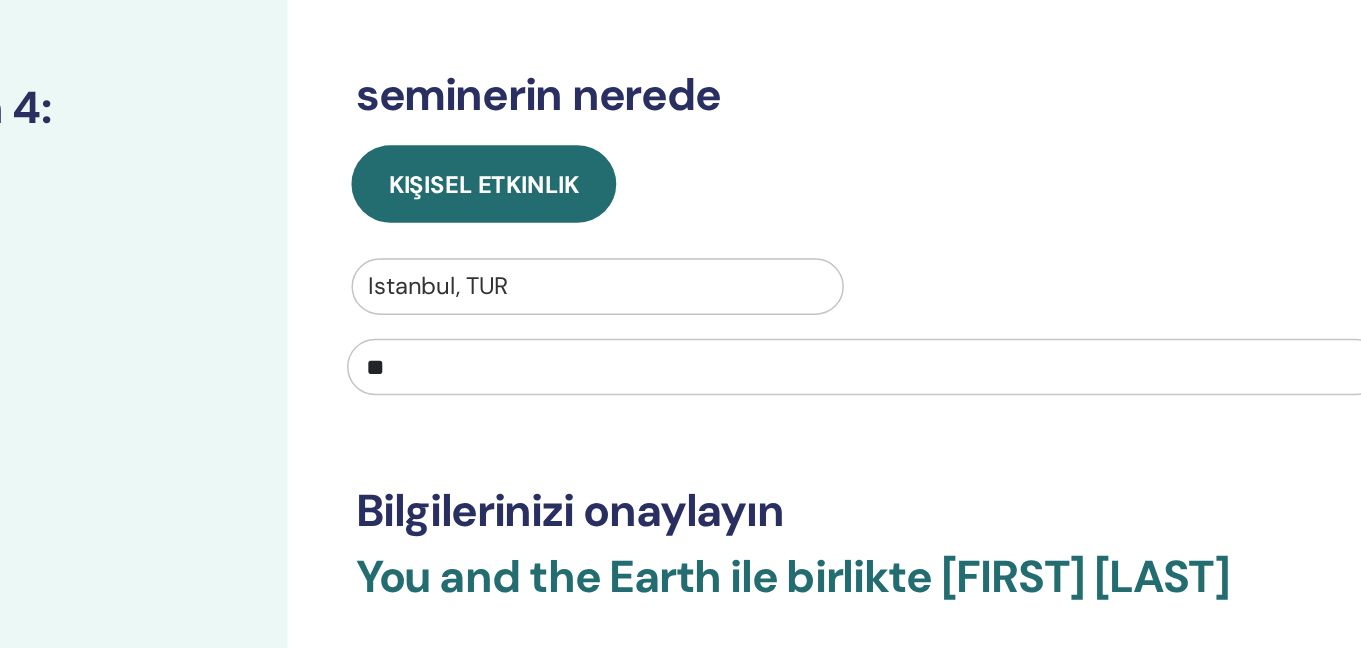 type on "*" 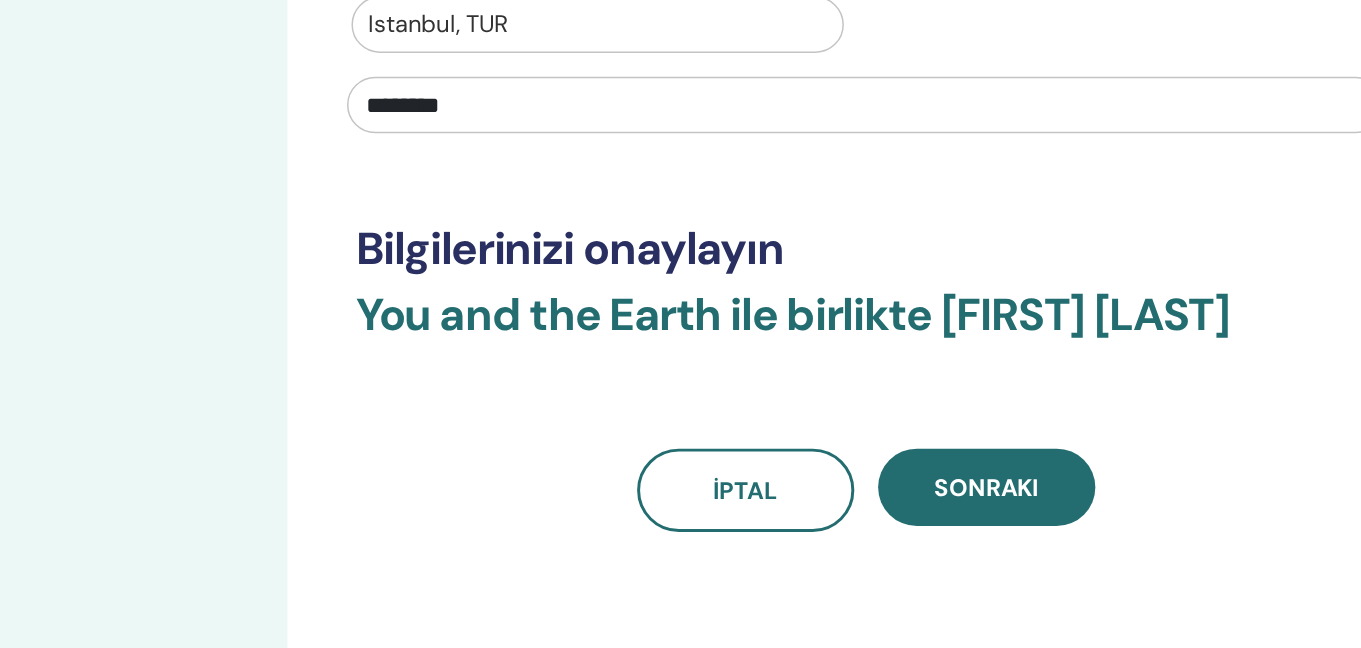 scroll, scrollTop: 252, scrollLeft: 0, axis: vertical 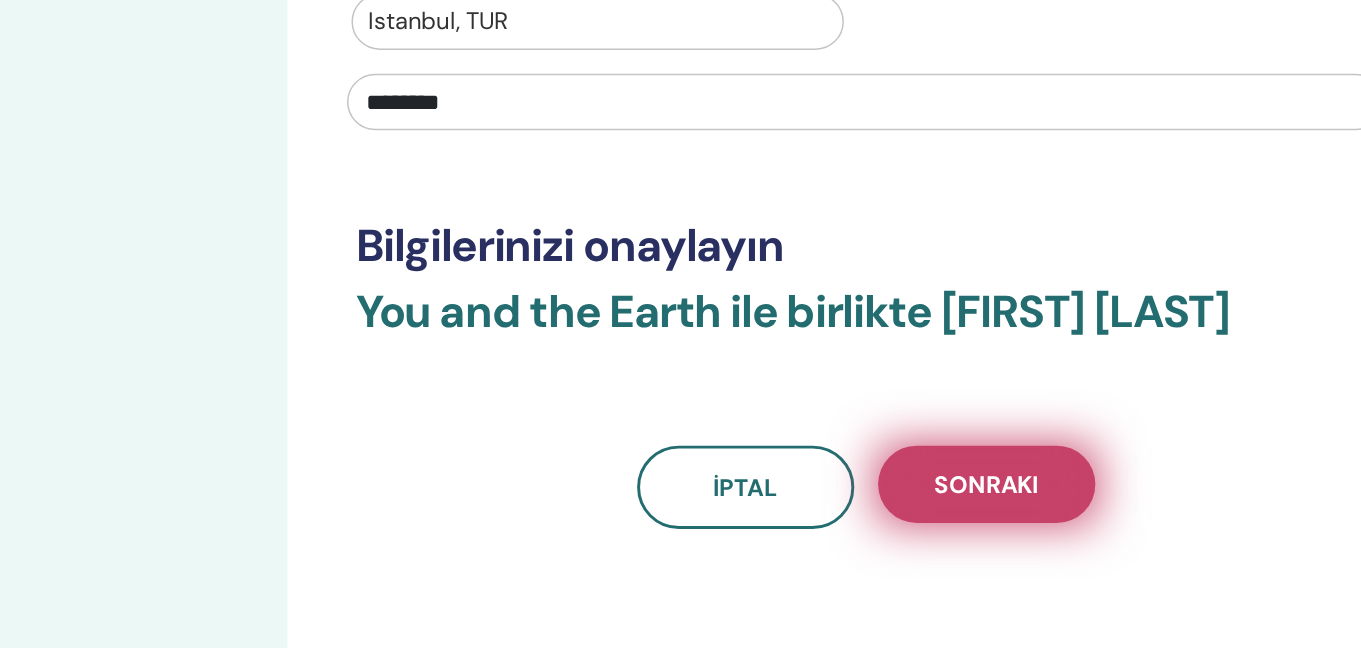 type on "********" 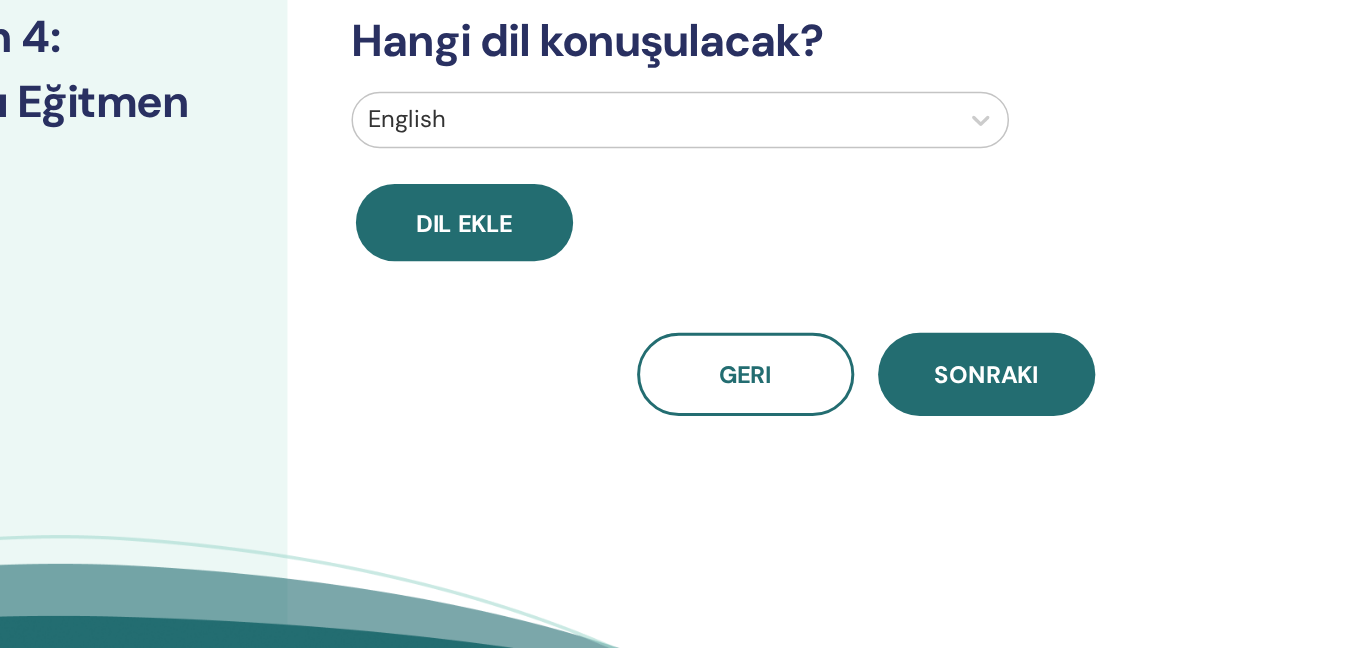 scroll, scrollTop: 0, scrollLeft: 0, axis: both 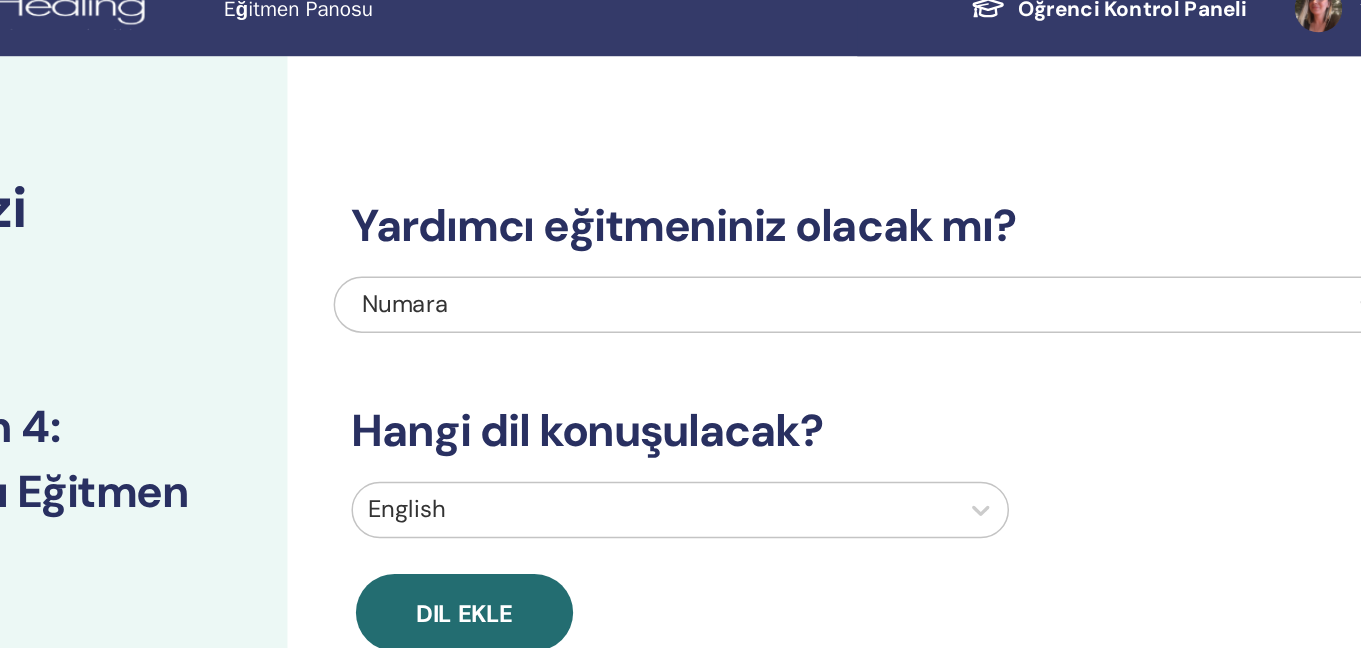 click on "Numara" at bounding box center [770, 231] 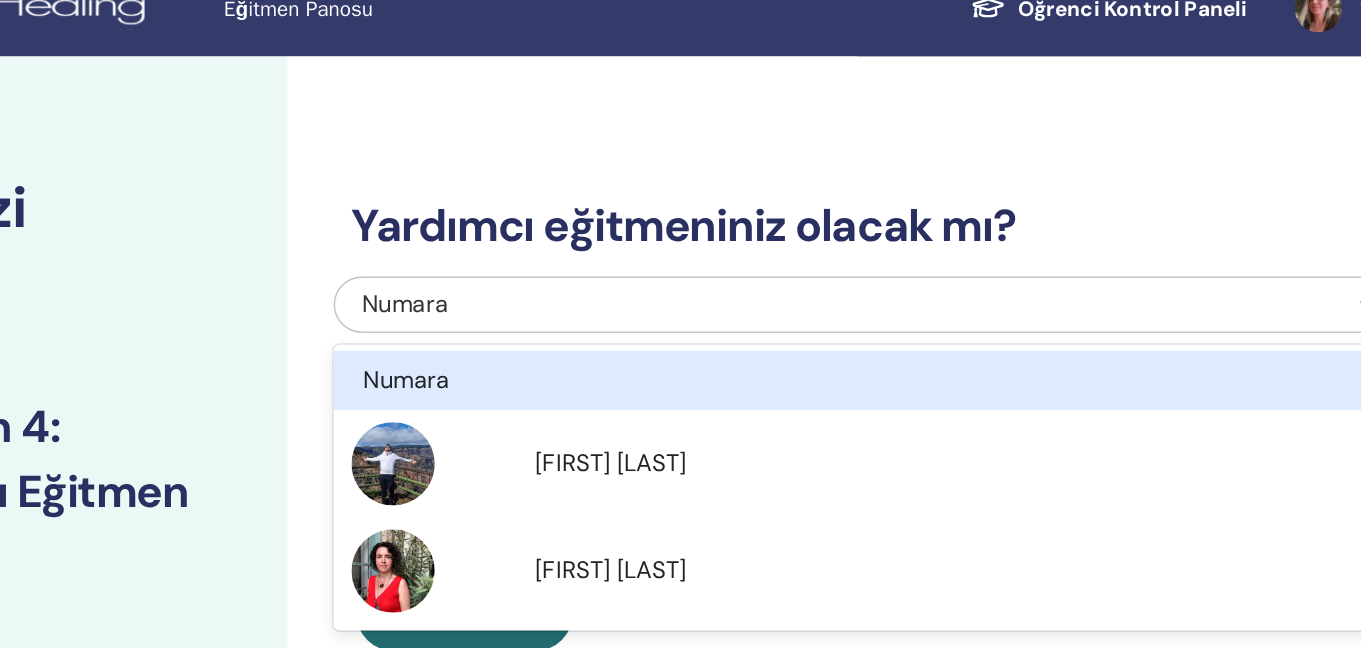 click on "Yardımcı eğitmeniniz olacak mı? option Numara focused, 1 of 3. 3 results available. Use Up and Down to choose options, press Enter to select the currently focused option, press Escape to exit the menu, press Tab to select the option and exit the menu. Numara Numara BURHANETTİN  DAGDONDEREN Nil Duman Hangi dil konuşulacak? English Dil ekle Geri Sonraki" at bounding box center (838, 340) 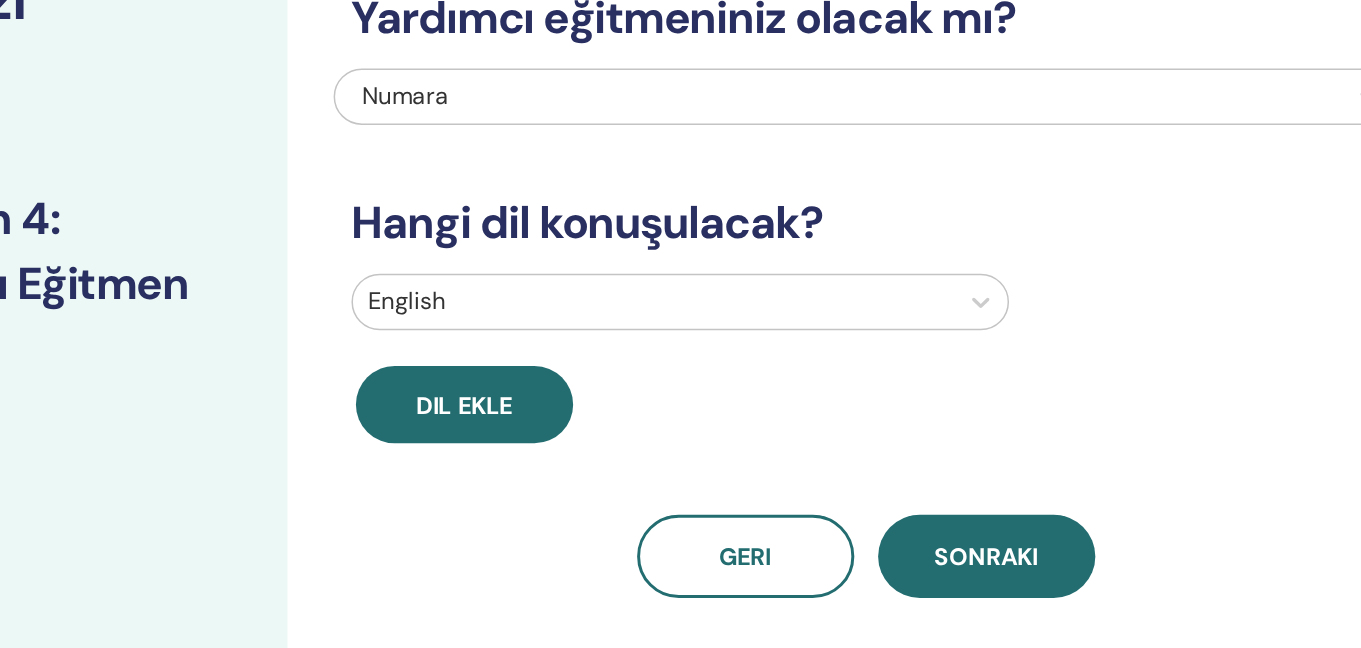 click at bounding box center [696, 369] 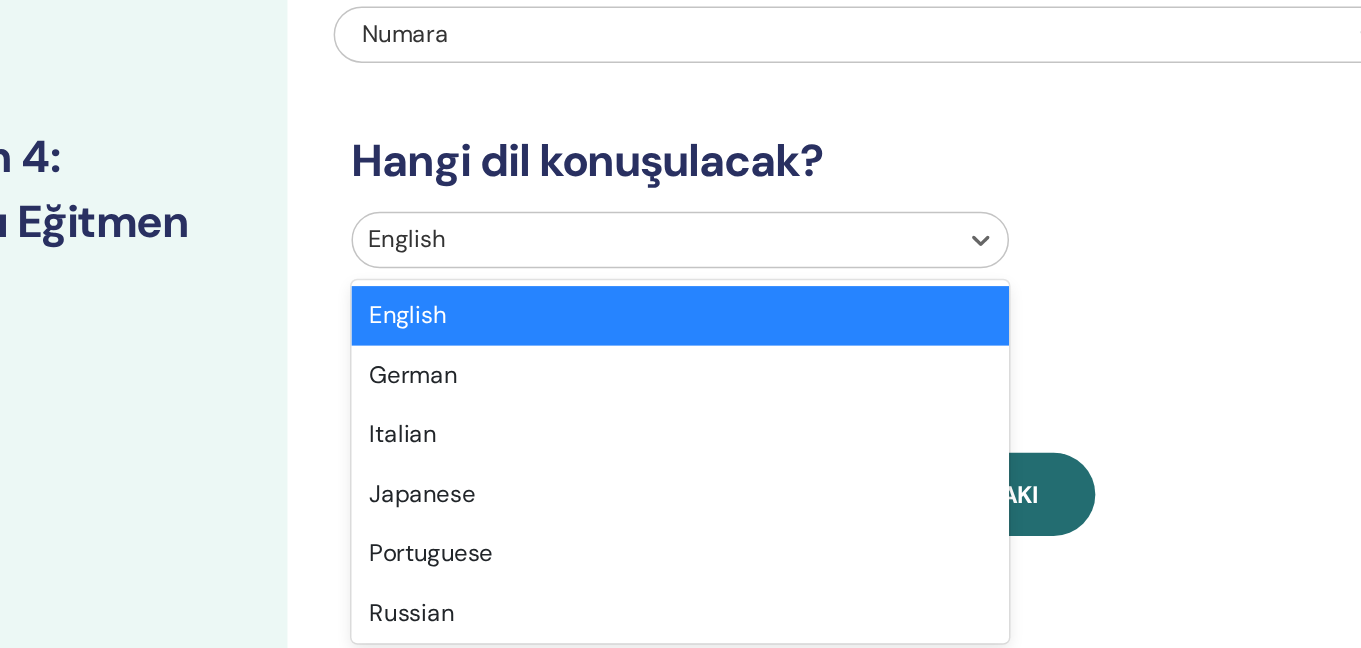 scroll, scrollTop: 56, scrollLeft: 0, axis: vertical 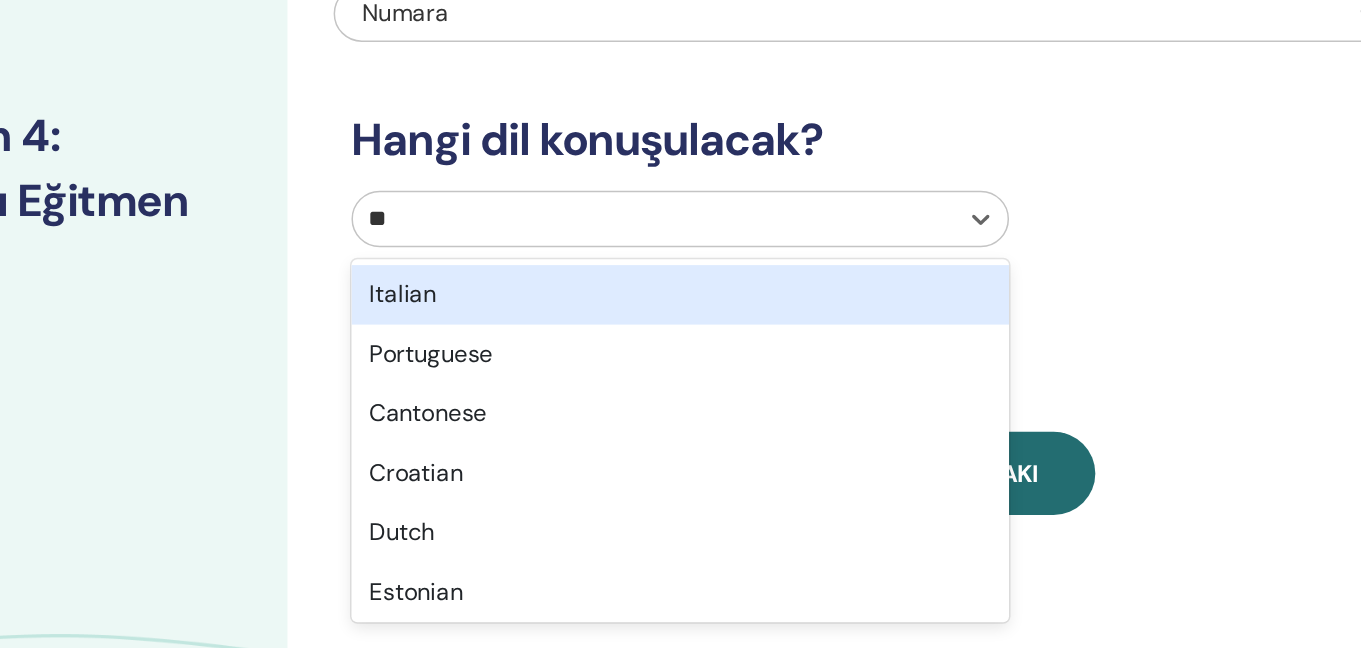 type on "***" 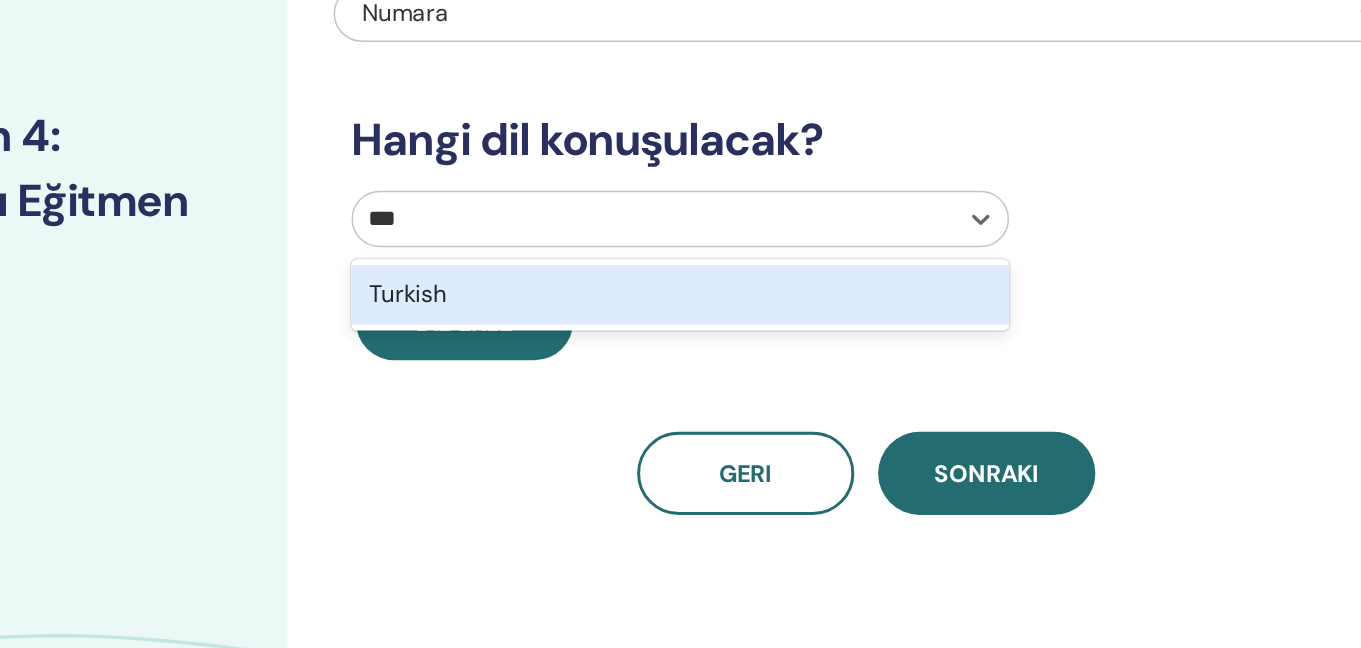 click on "Turkish" at bounding box center (714, 364) 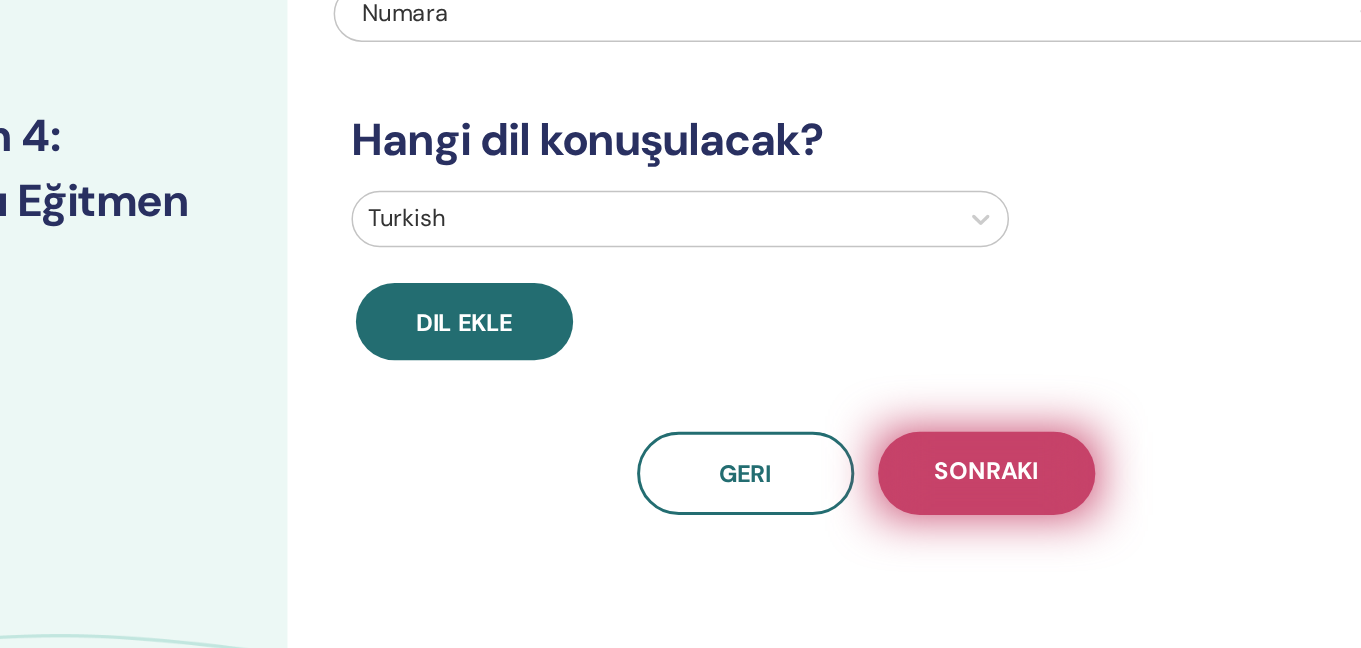 click on "Sonraki" at bounding box center (920, 484) 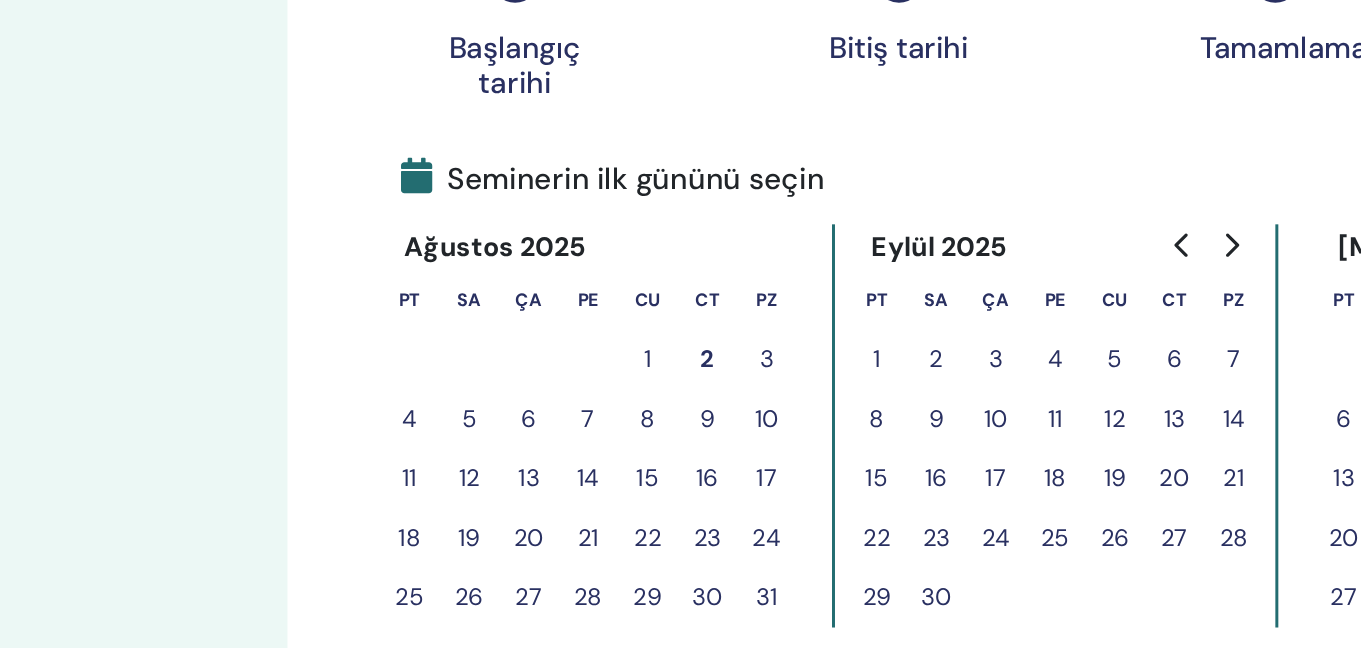 scroll, scrollTop: 189, scrollLeft: 0, axis: vertical 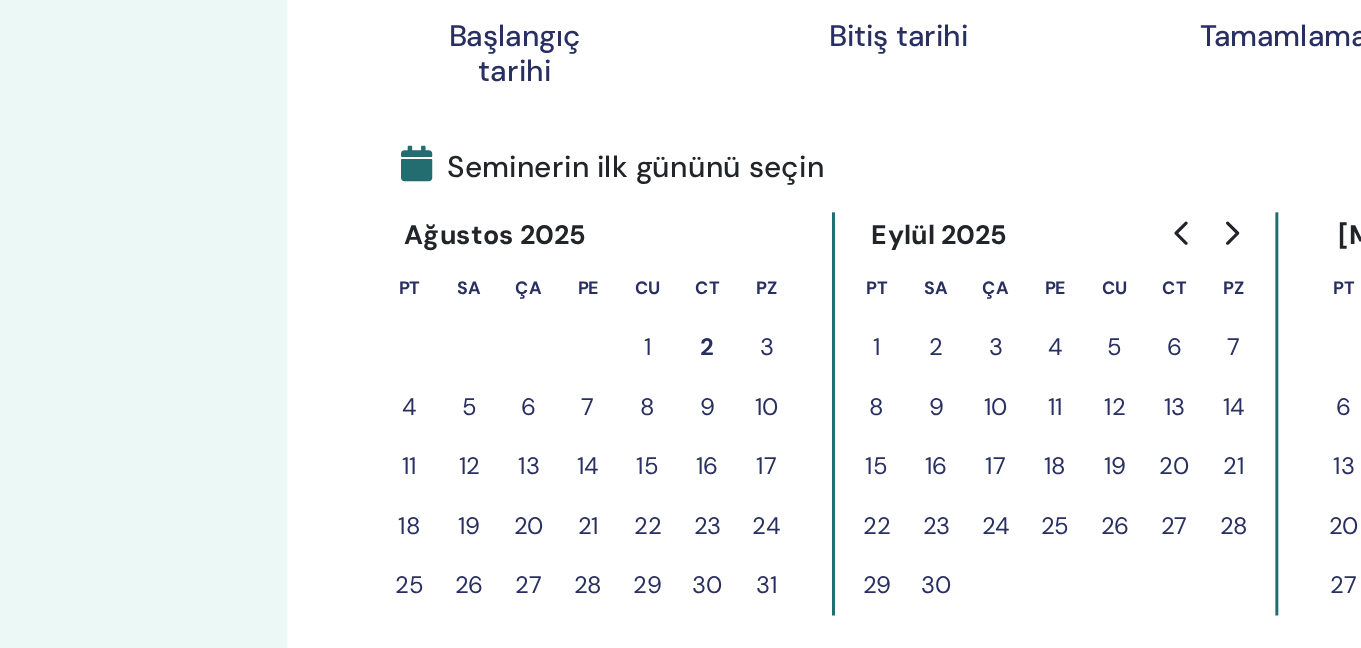 click on "2" at bounding box center [732, 446] 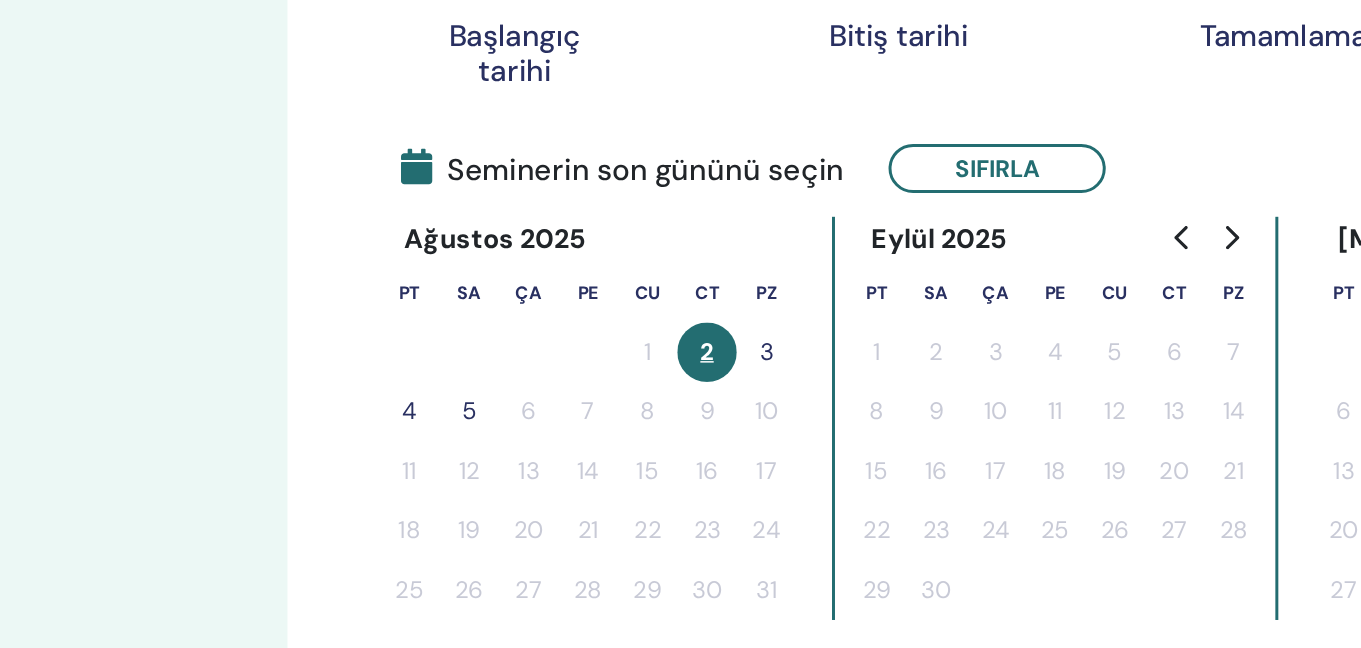 click on "3" at bounding box center (772, 449) 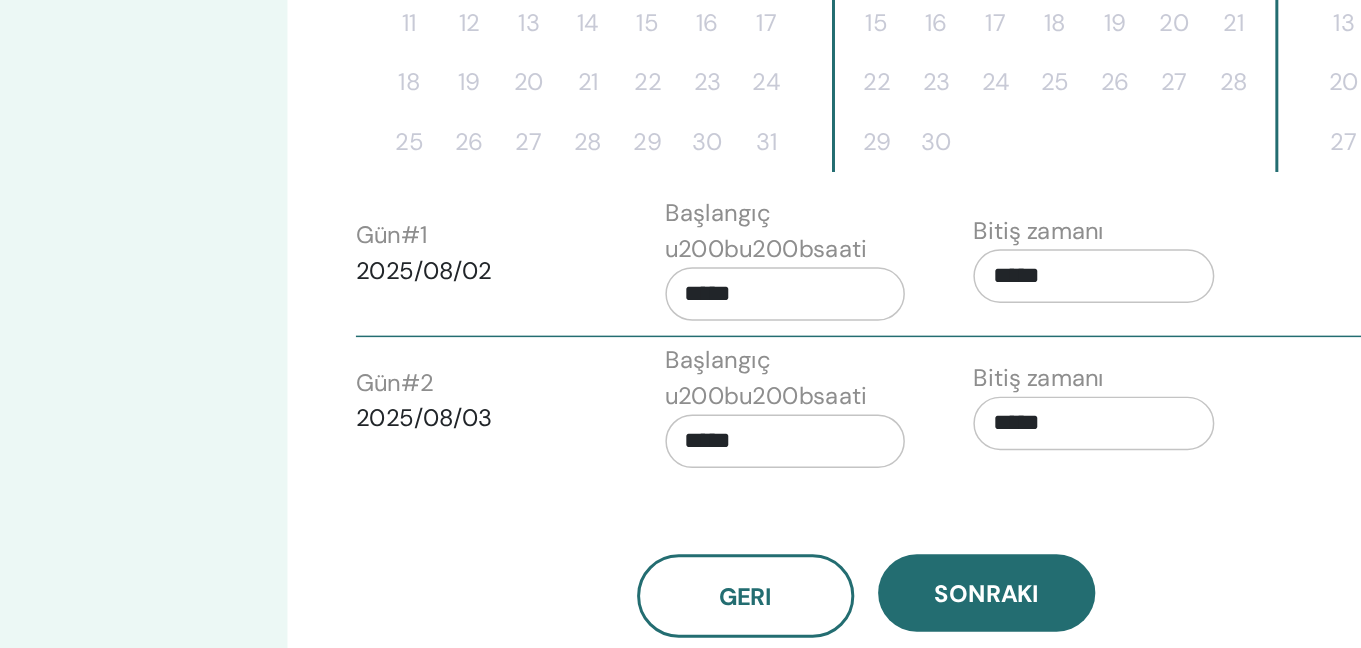 scroll, scrollTop: 492, scrollLeft: 0, axis: vertical 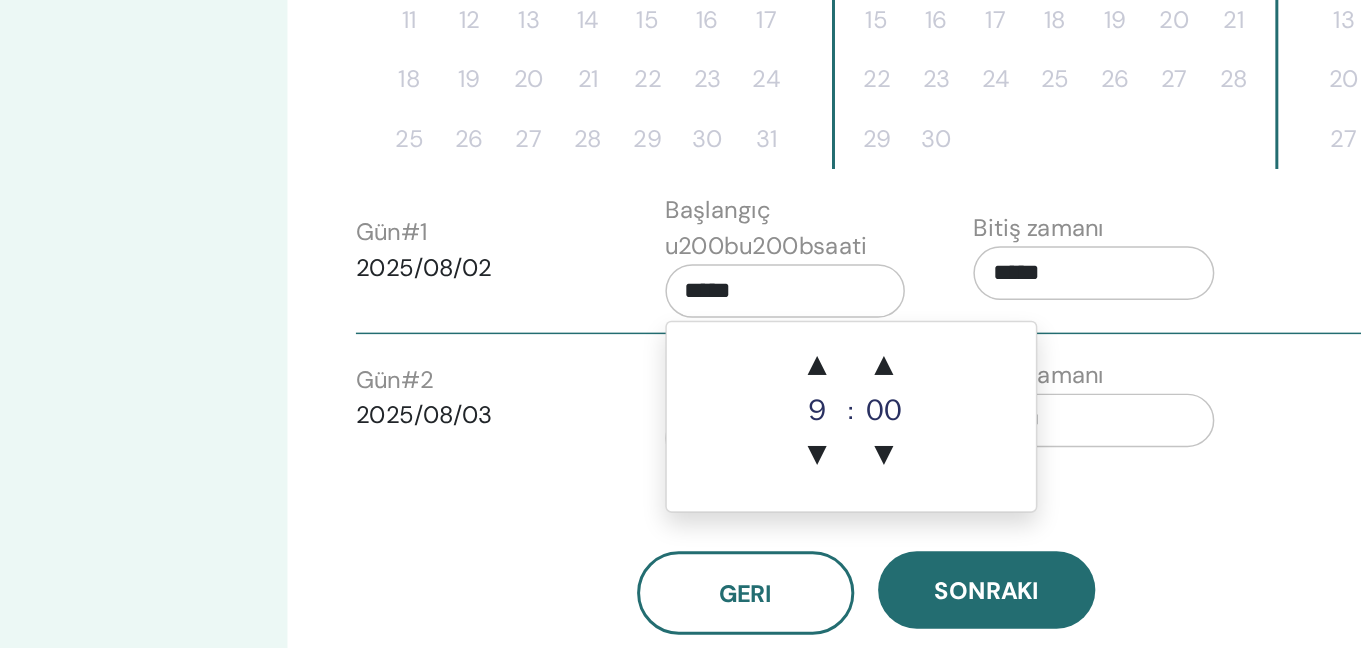click on "*****" at bounding box center (785, 408) 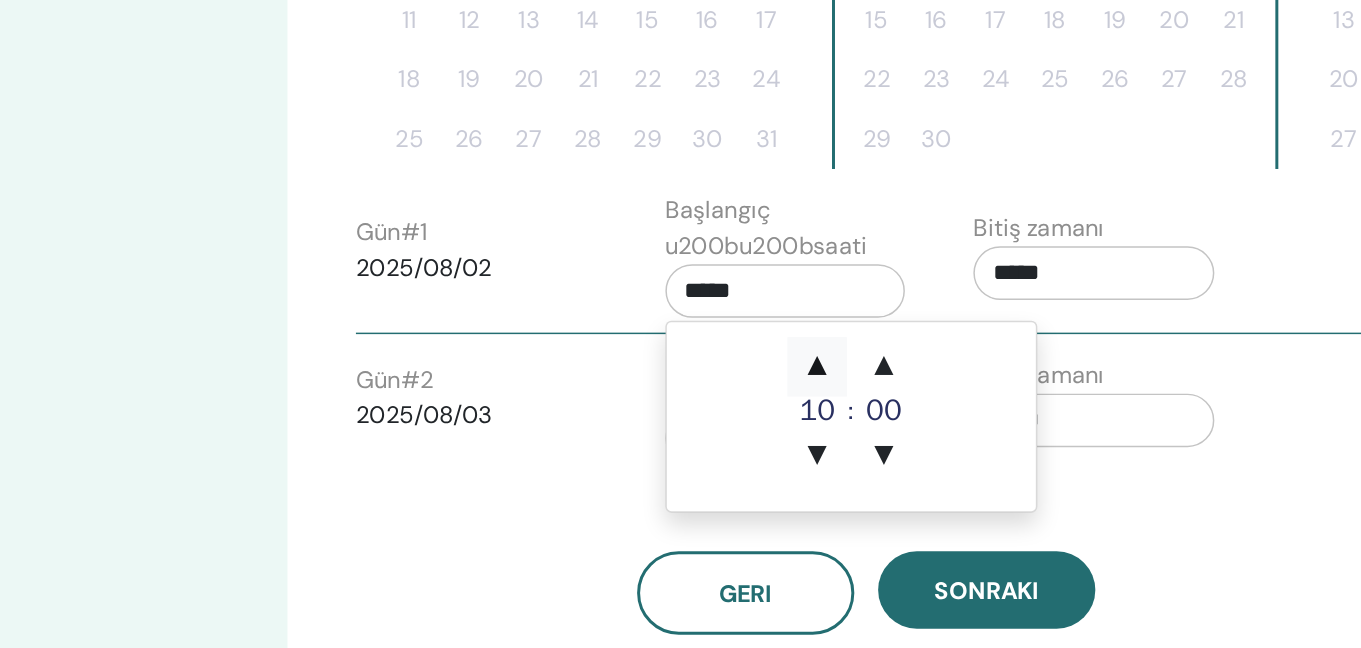 click on "▲" at bounding box center [806, 459] 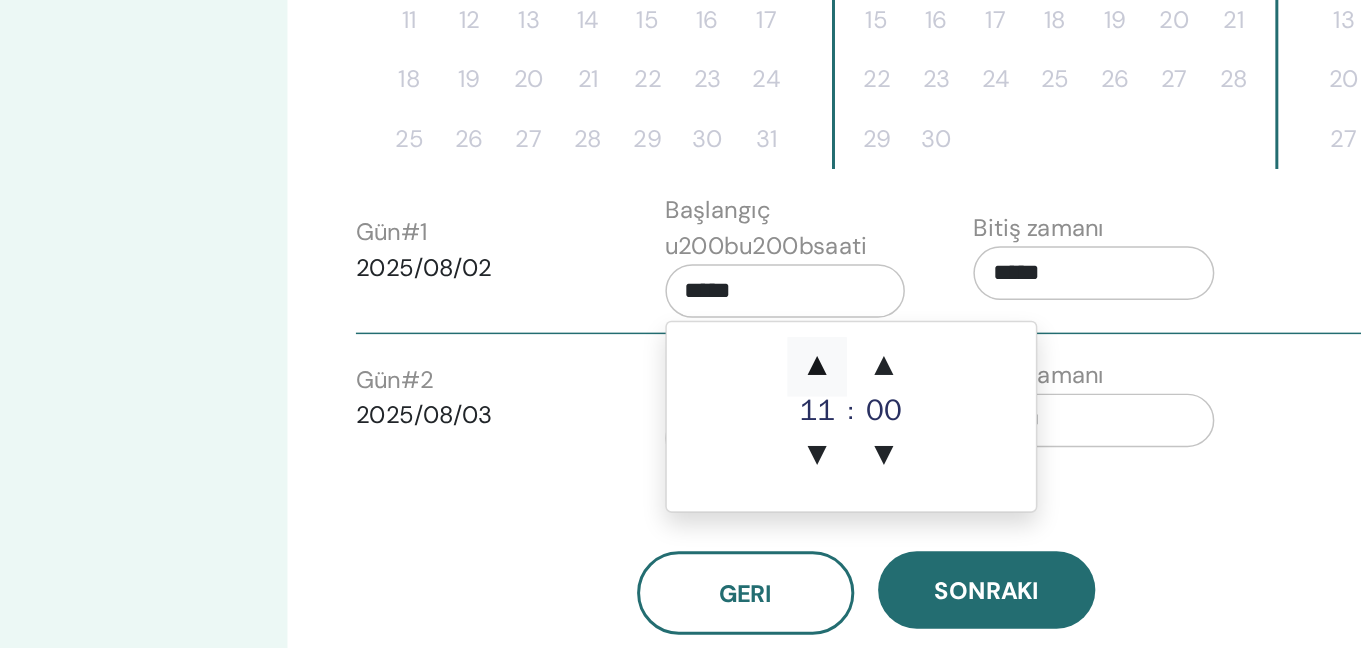 click on "▲" at bounding box center (806, 459) 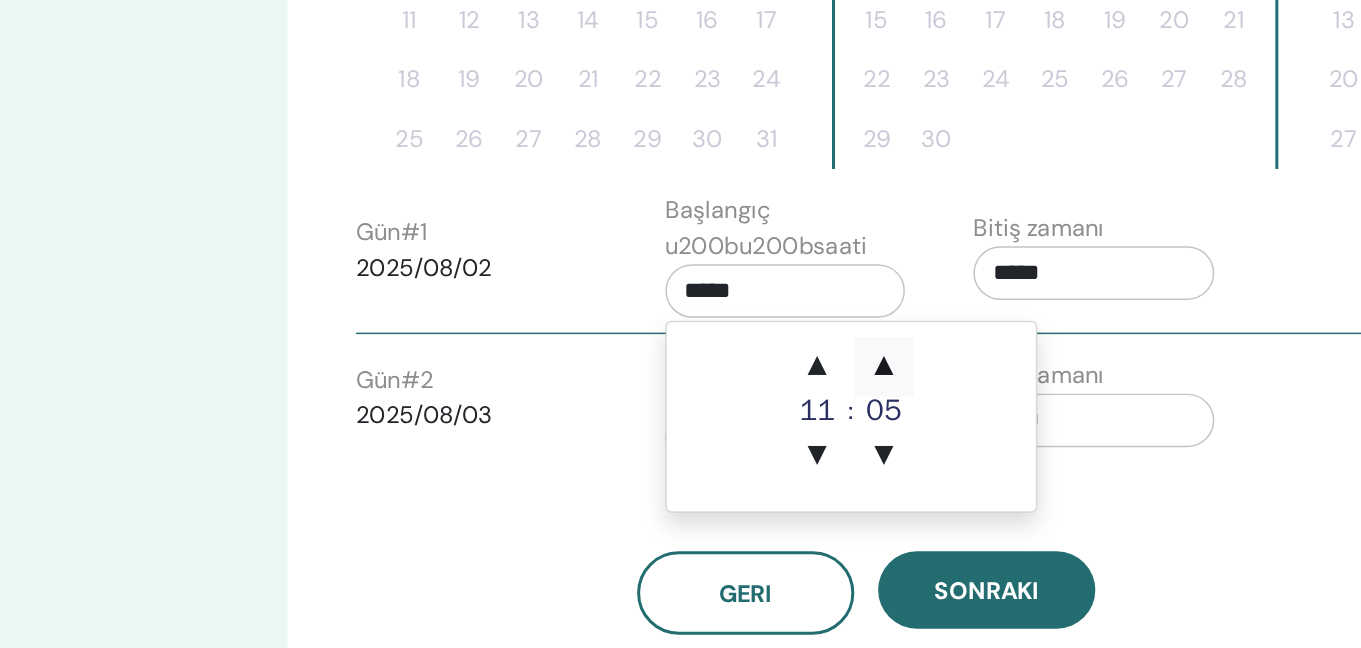 click on "▲" at bounding box center (851, 459) 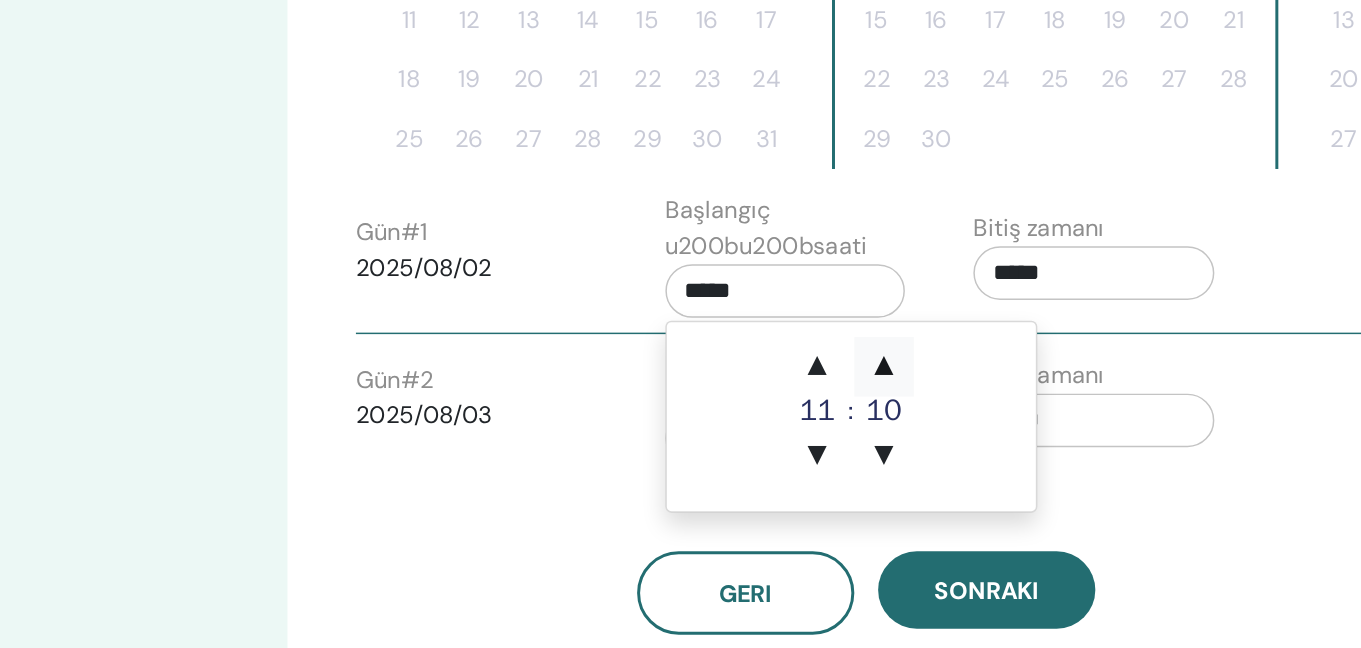click on "▲" at bounding box center [851, 459] 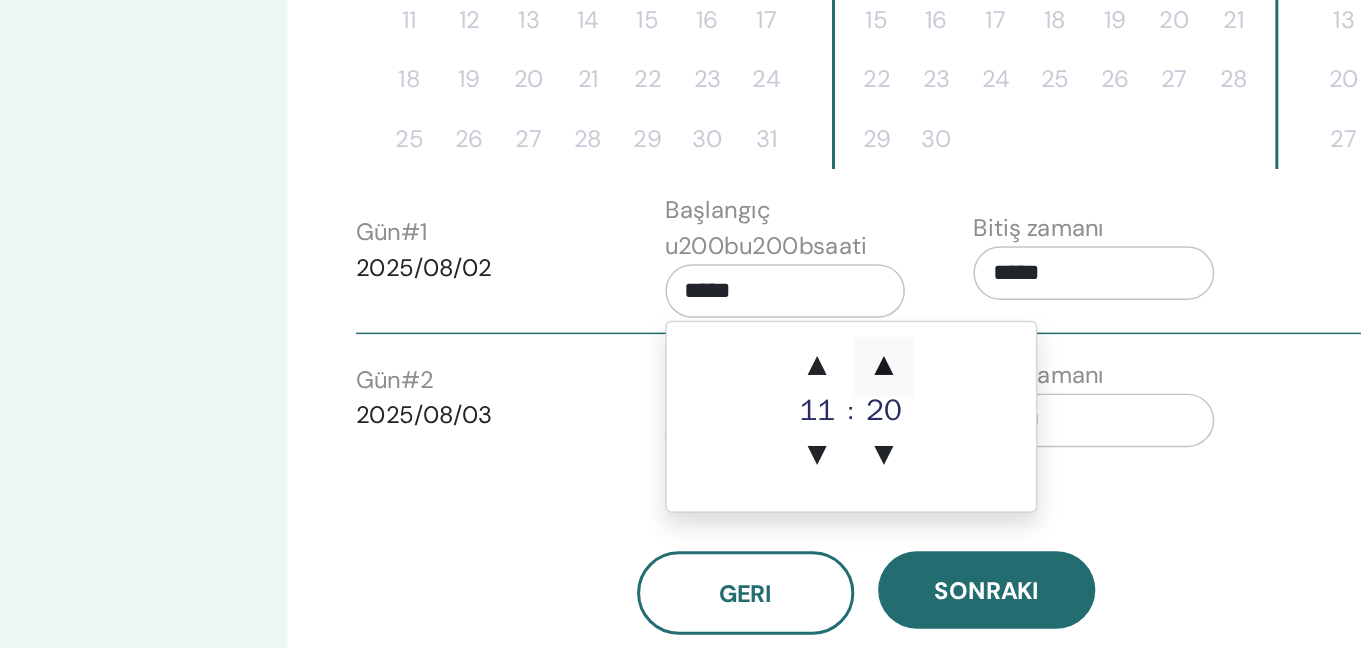 click on "▲" at bounding box center (851, 459) 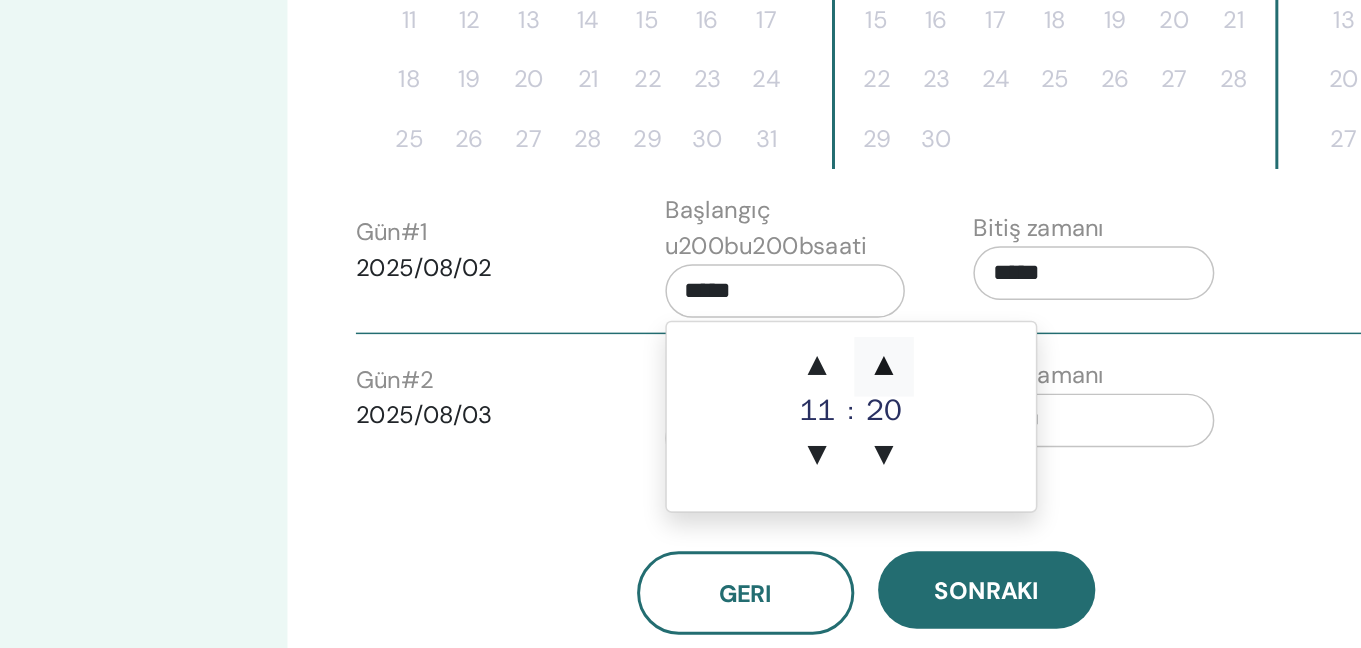 click on "▲" at bounding box center [851, 459] 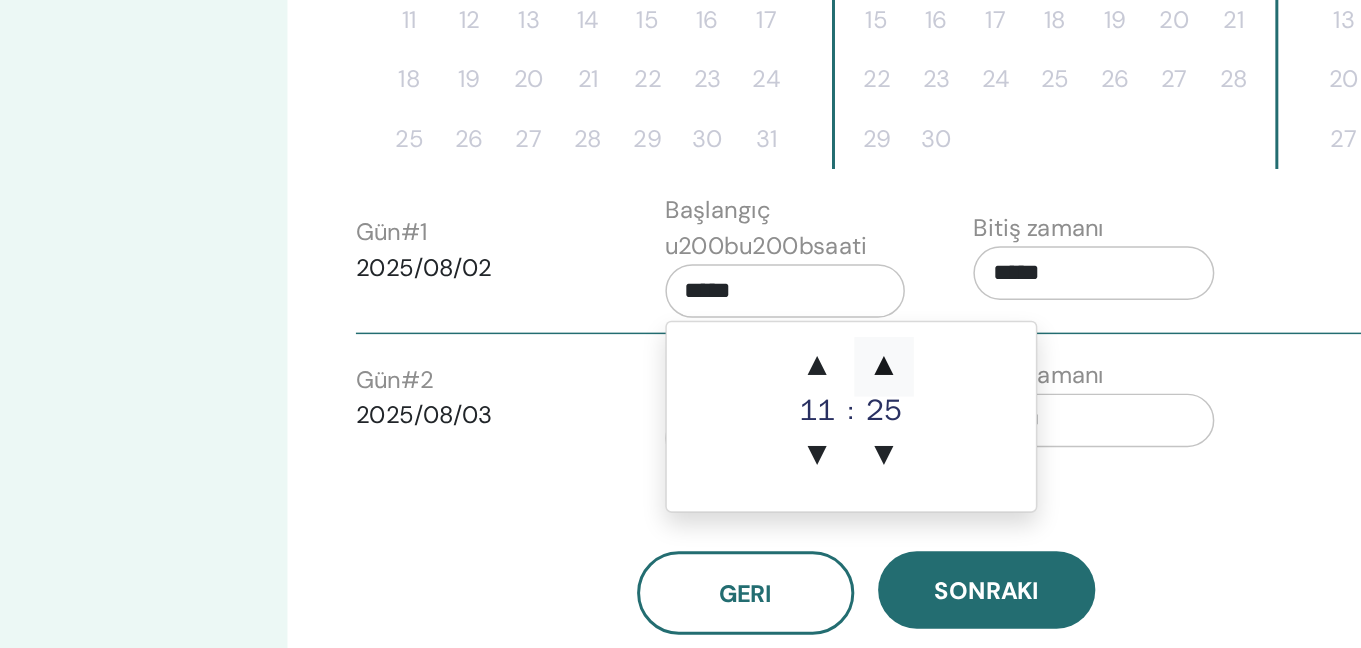 click on "▲" at bounding box center (851, 459) 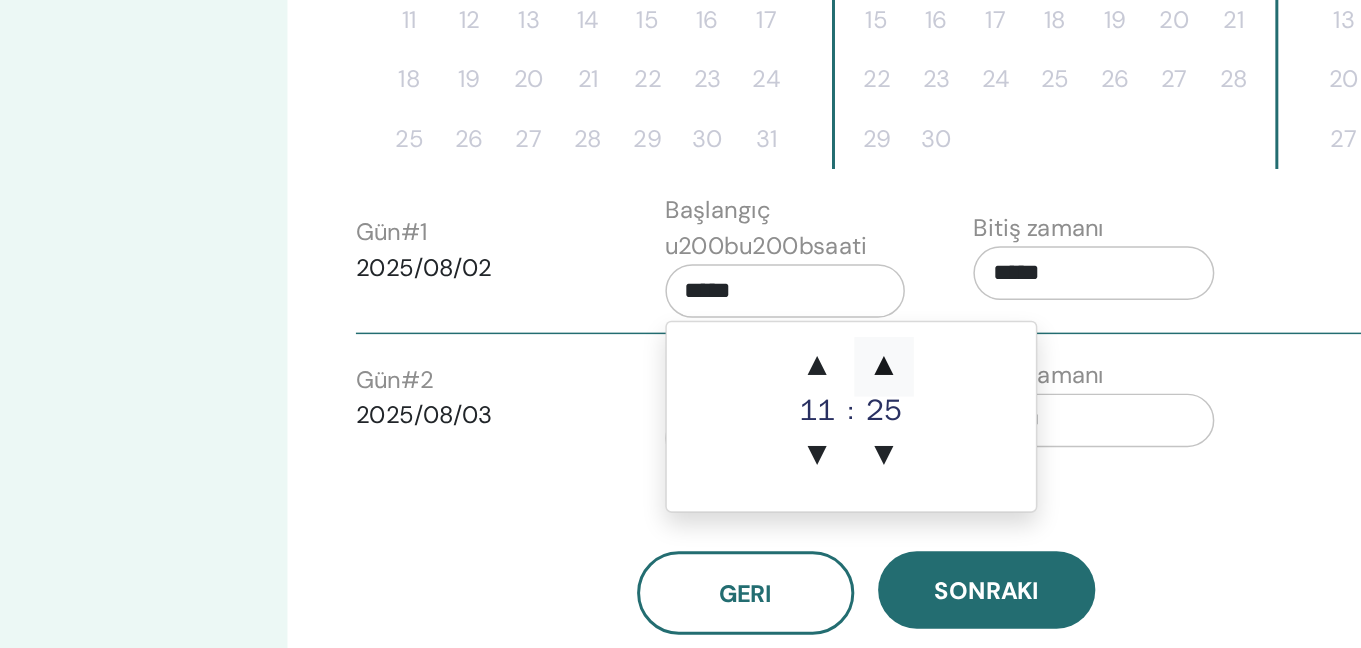type on "*****" 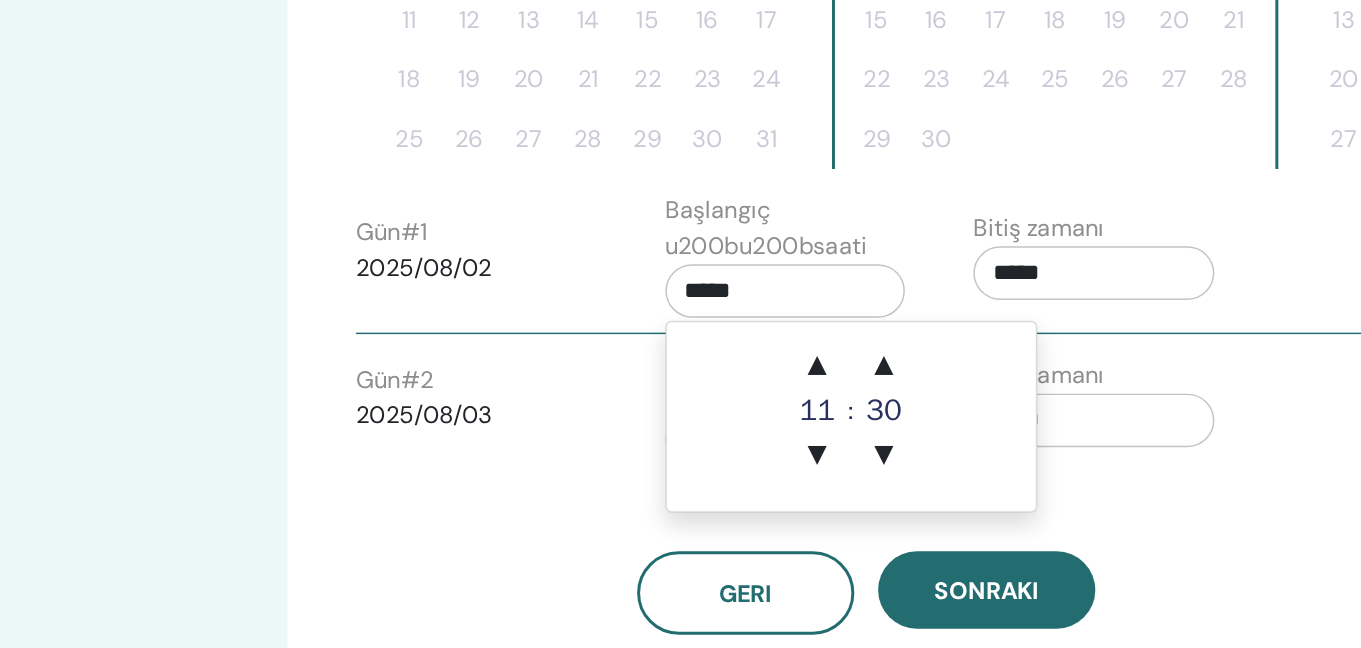 click on "*****" at bounding box center [992, 396] 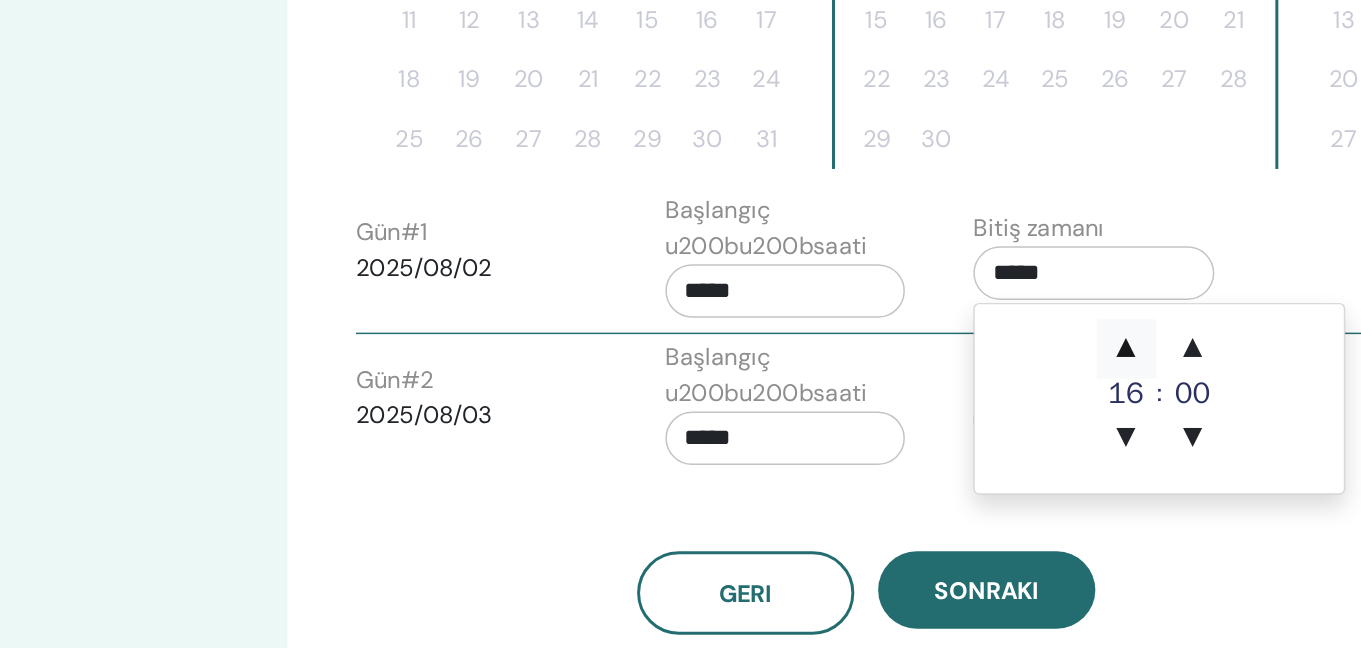 click on "▲" at bounding box center [1014, 447] 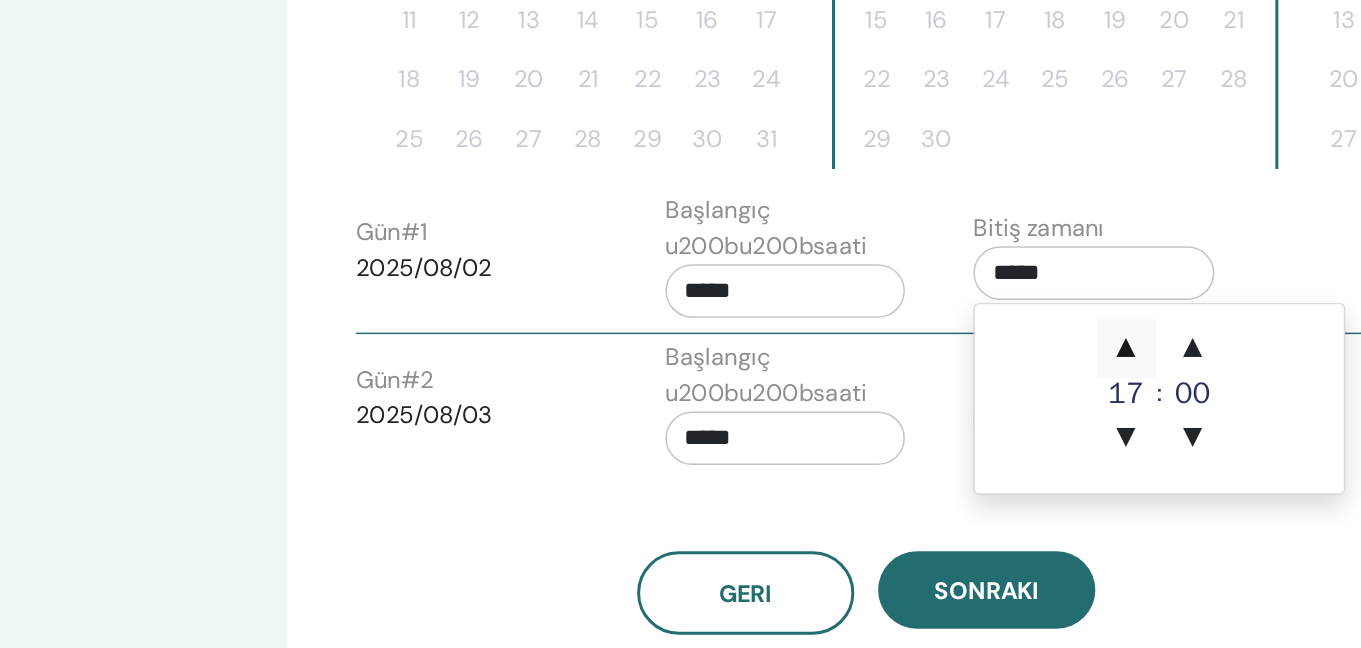 click on "▲" at bounding box center (1014, 447) 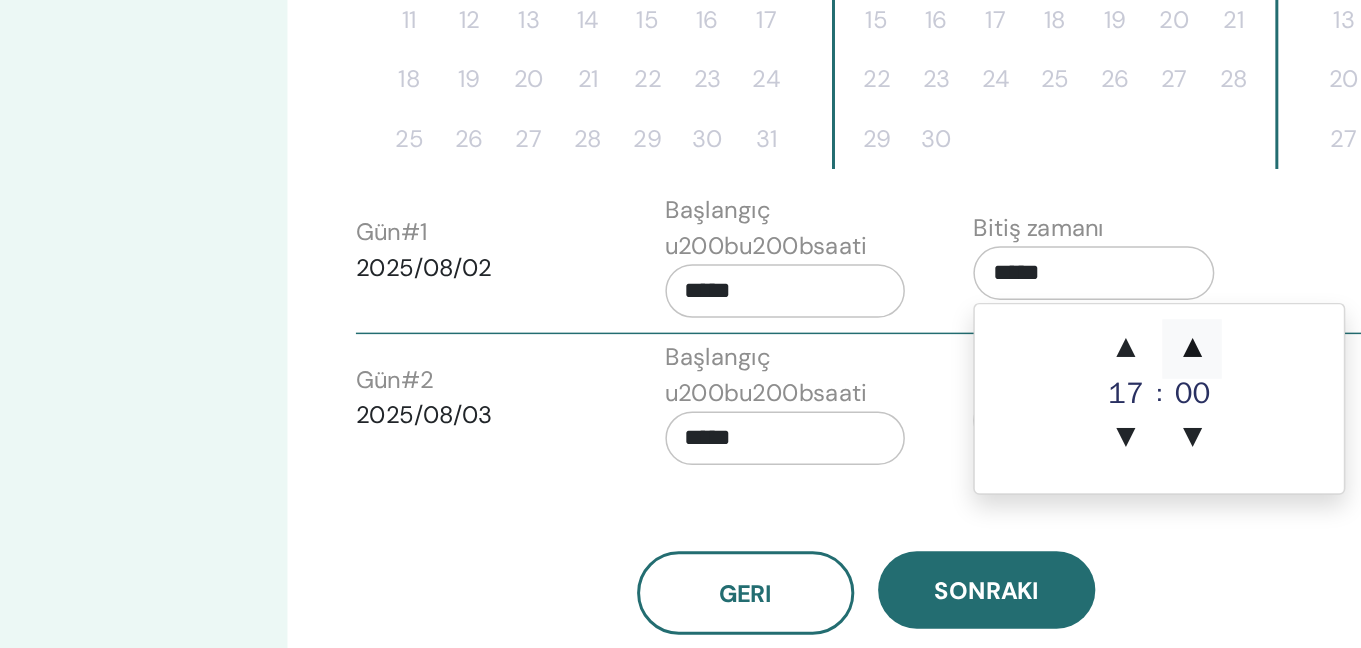 click on "▲" at bounding box center [1058, 447] 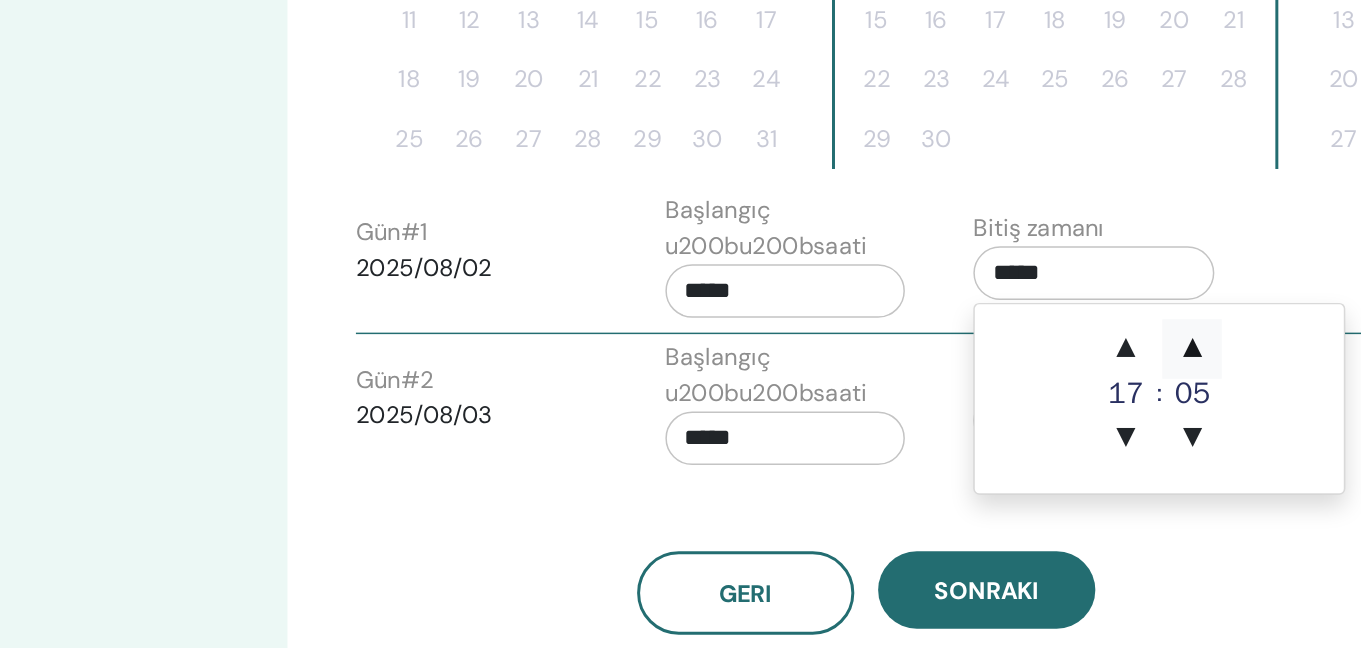 click on "▲" at bounding box center (1058, 447) 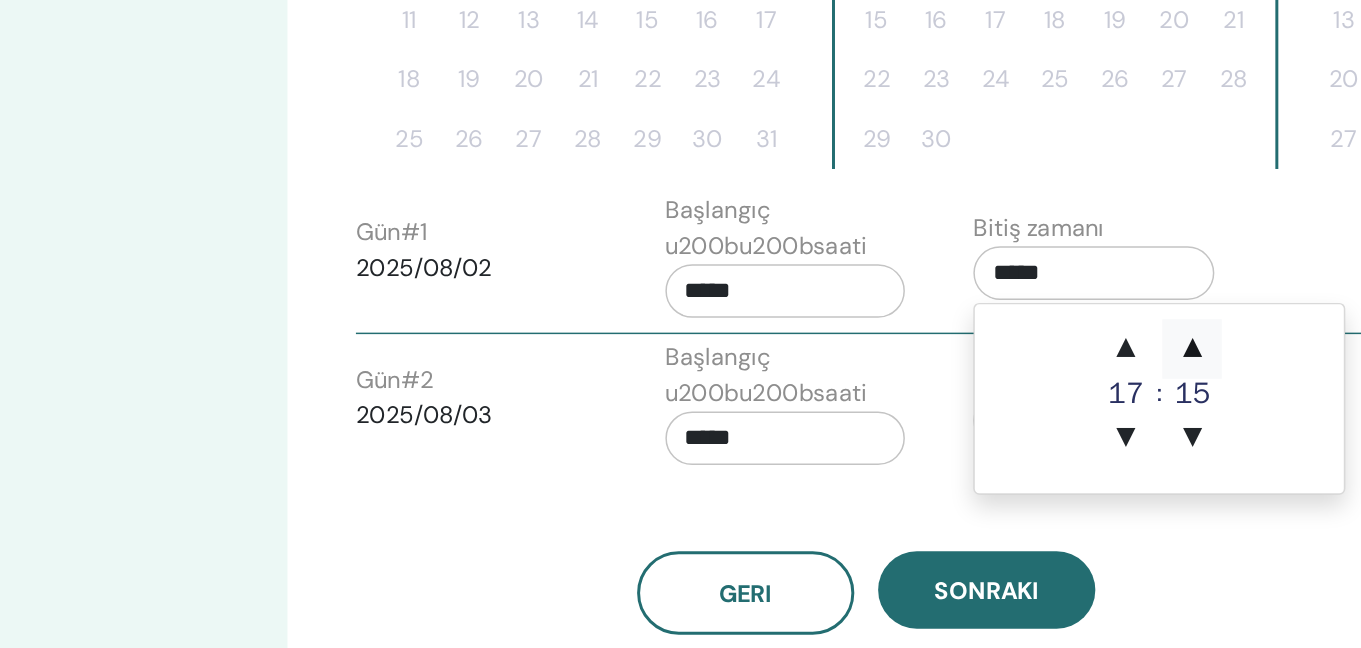 click on "▲" at bounding box center (1058, 447) 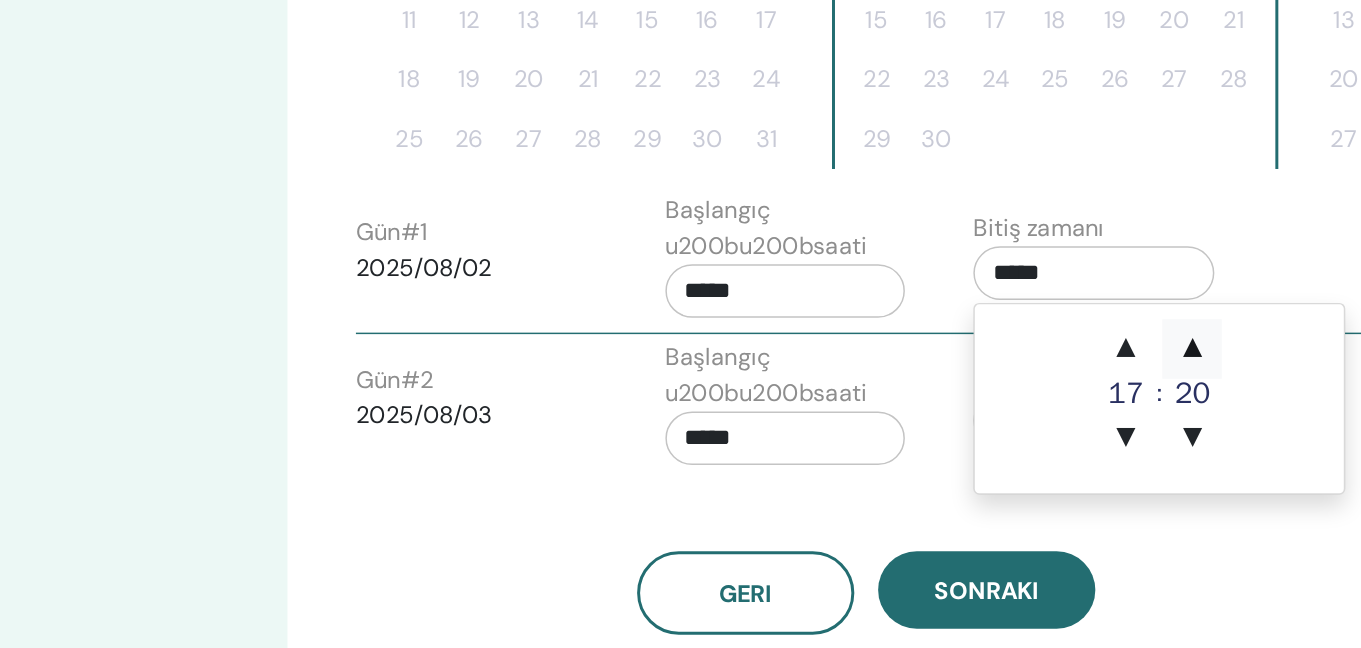 click on "▲" at bounding box center [1058, 447] 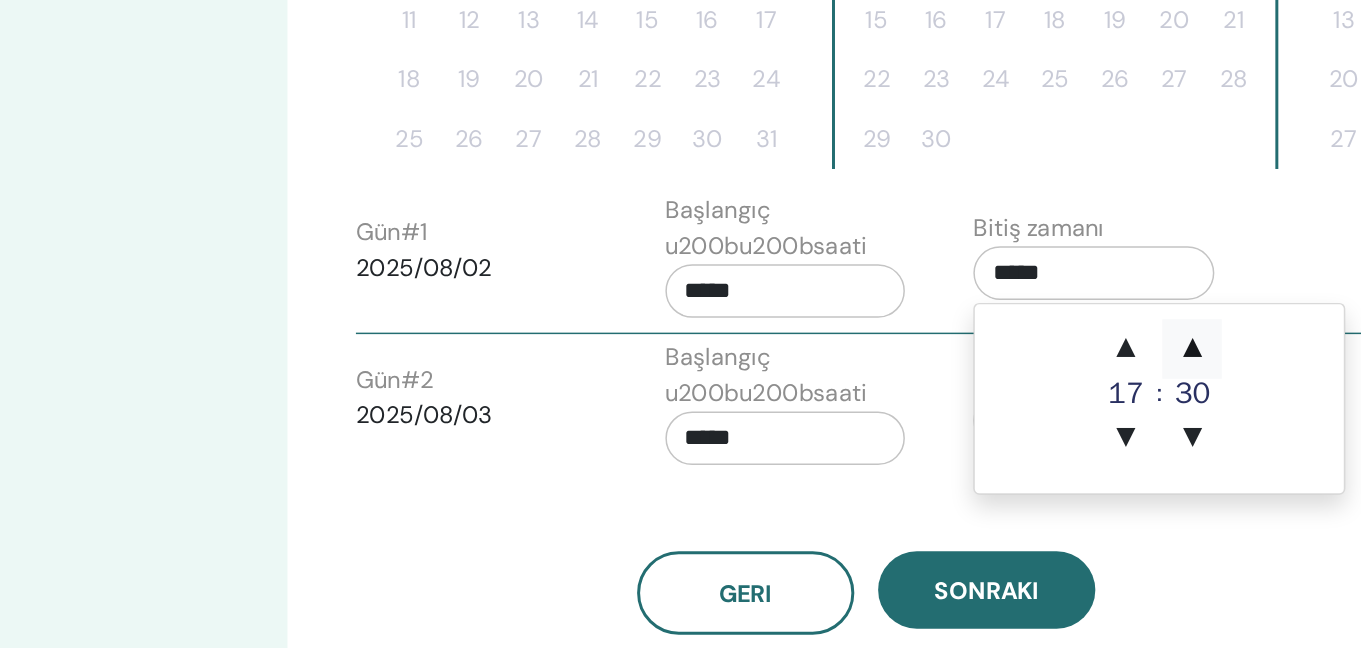 click on "▲" at bounding box center (1058, 447) 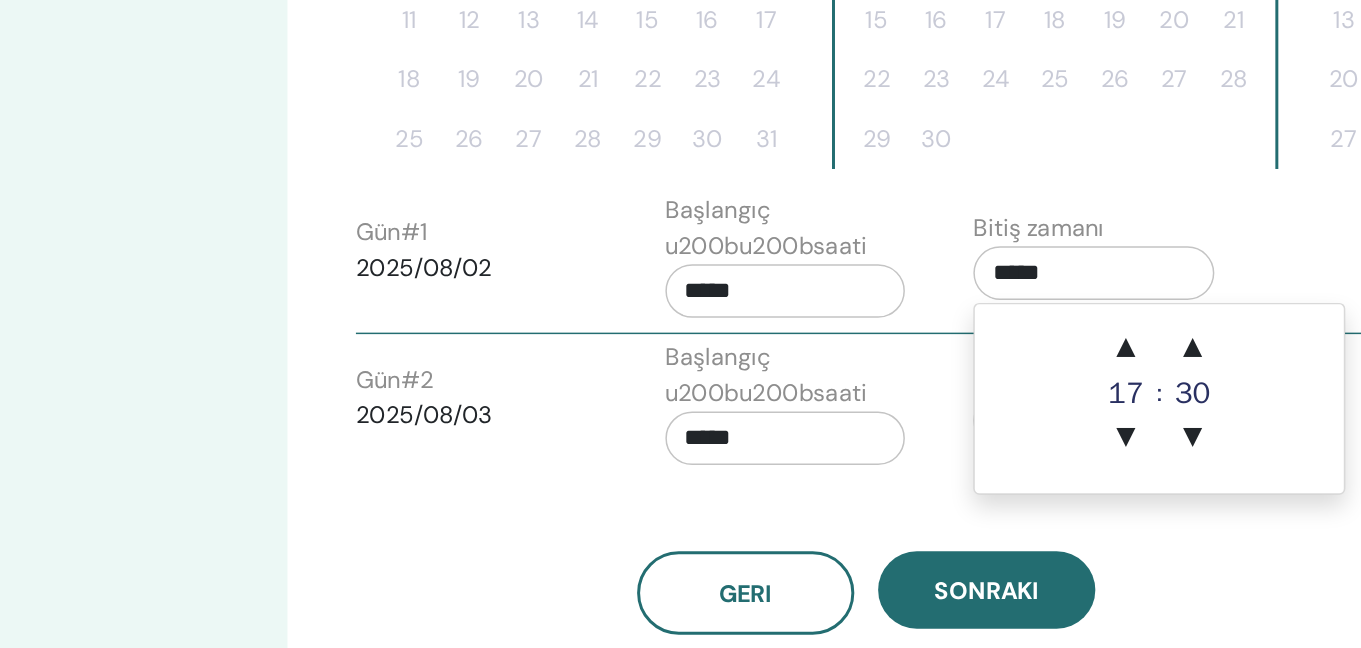 click on "Geri Sonraki" at bounding box center (838, 587) 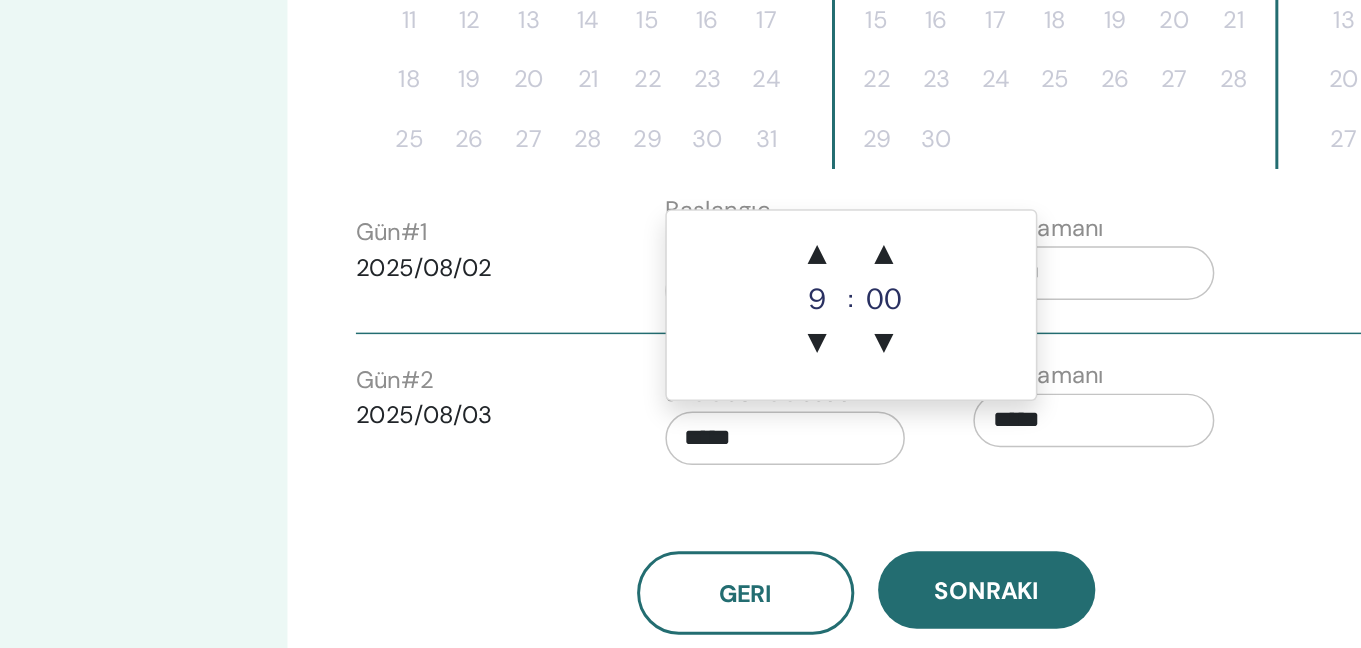 click on "*****" at bounding box center [785, 507] 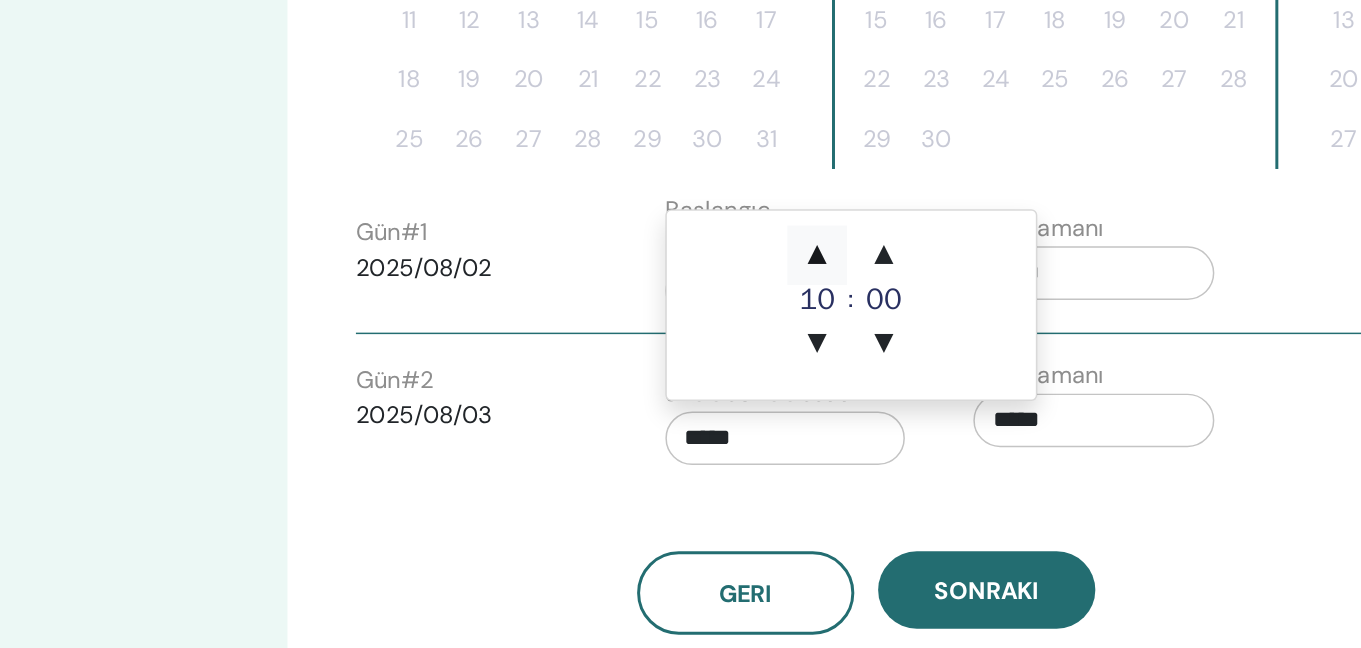 click on "▲" at bounding box center [806, 384] 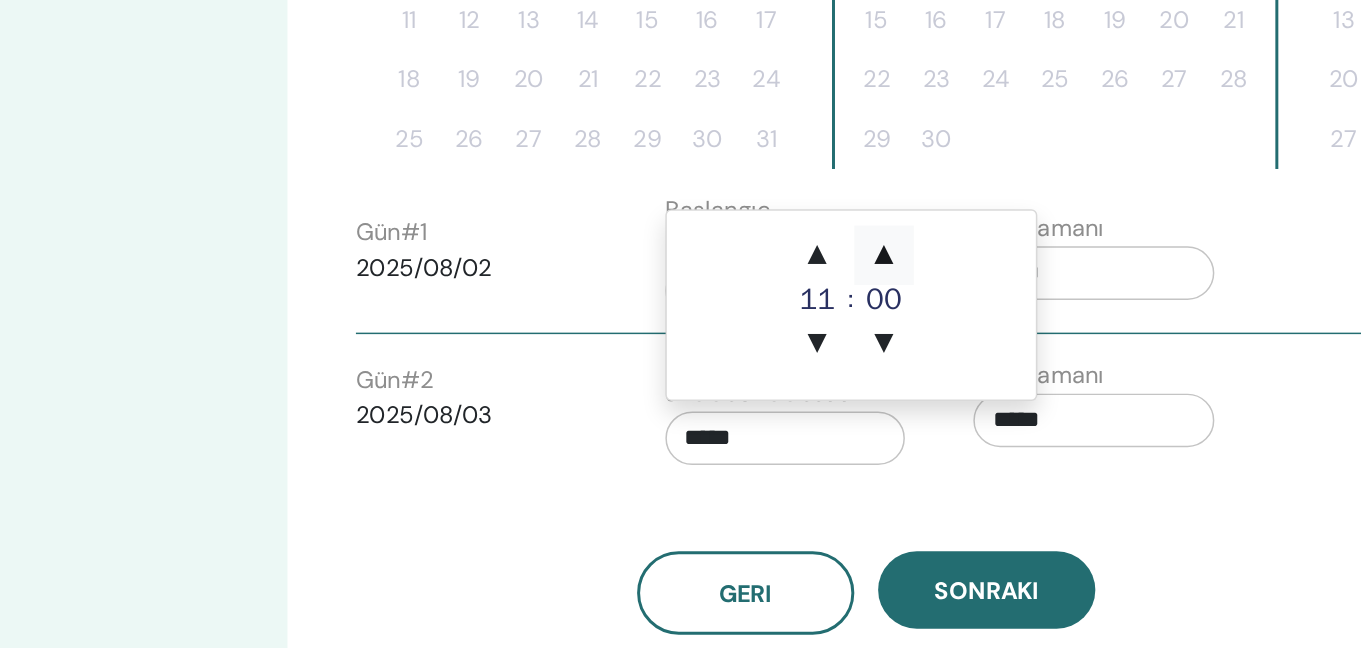 click on "▲" at bounding box center [851, 384] 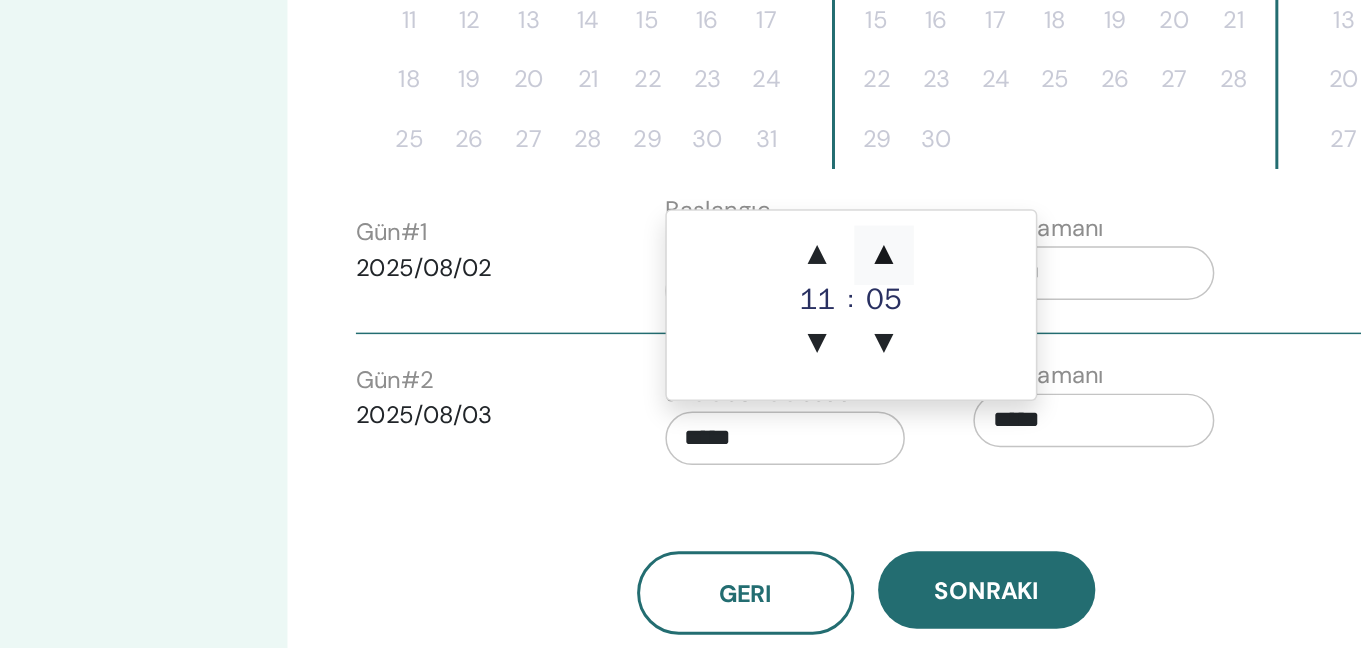 click on "▲" at bounding box center (851, 384) 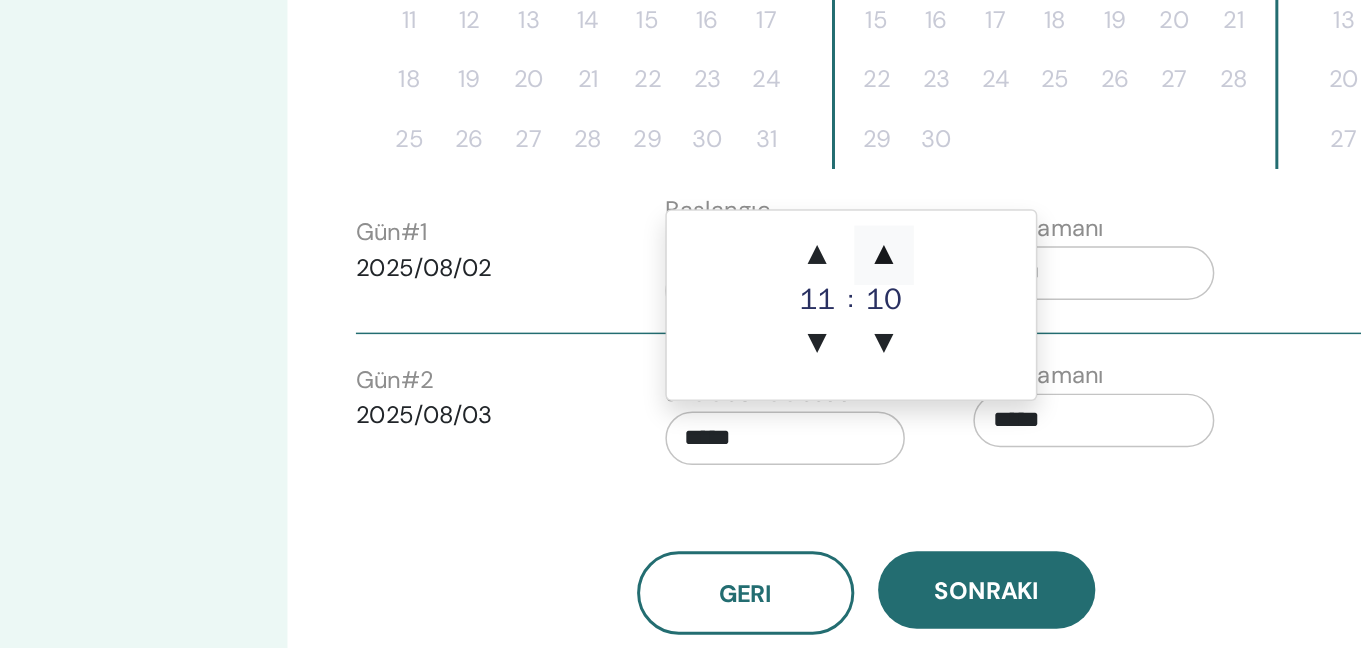 click on "▲" at bounding box center (851, 384) 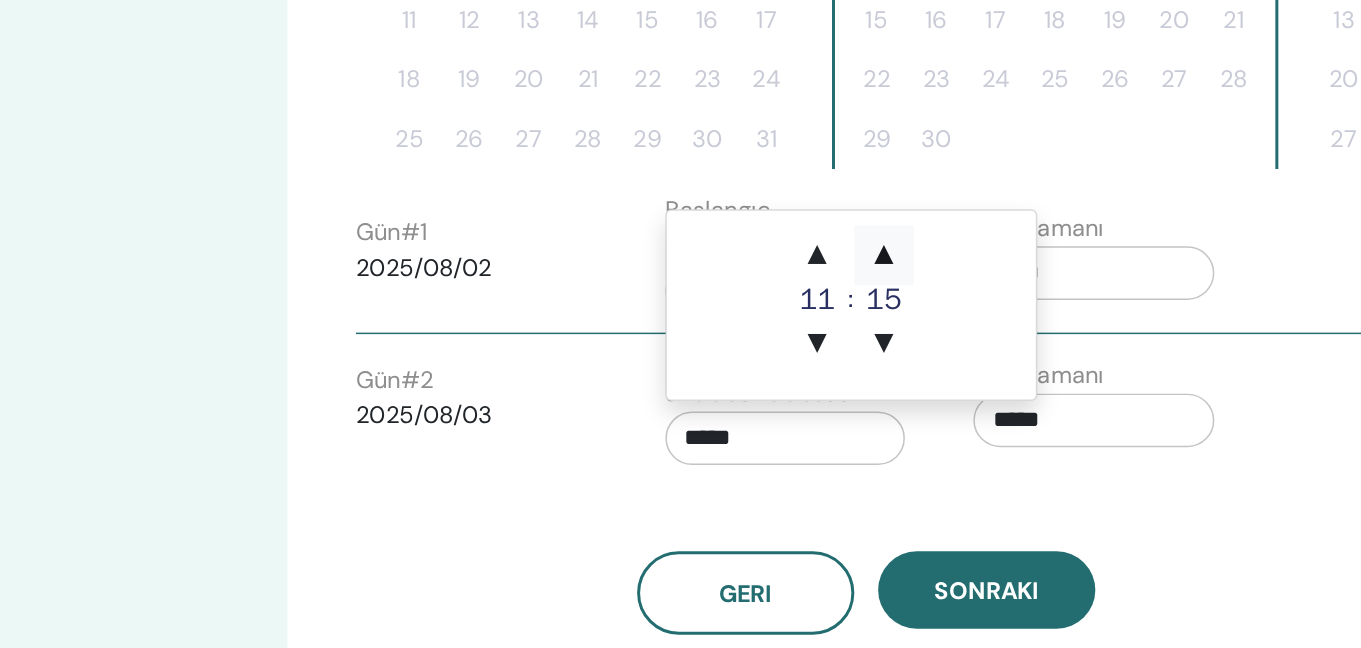 click on "▲" at bounding box center (851, 384) 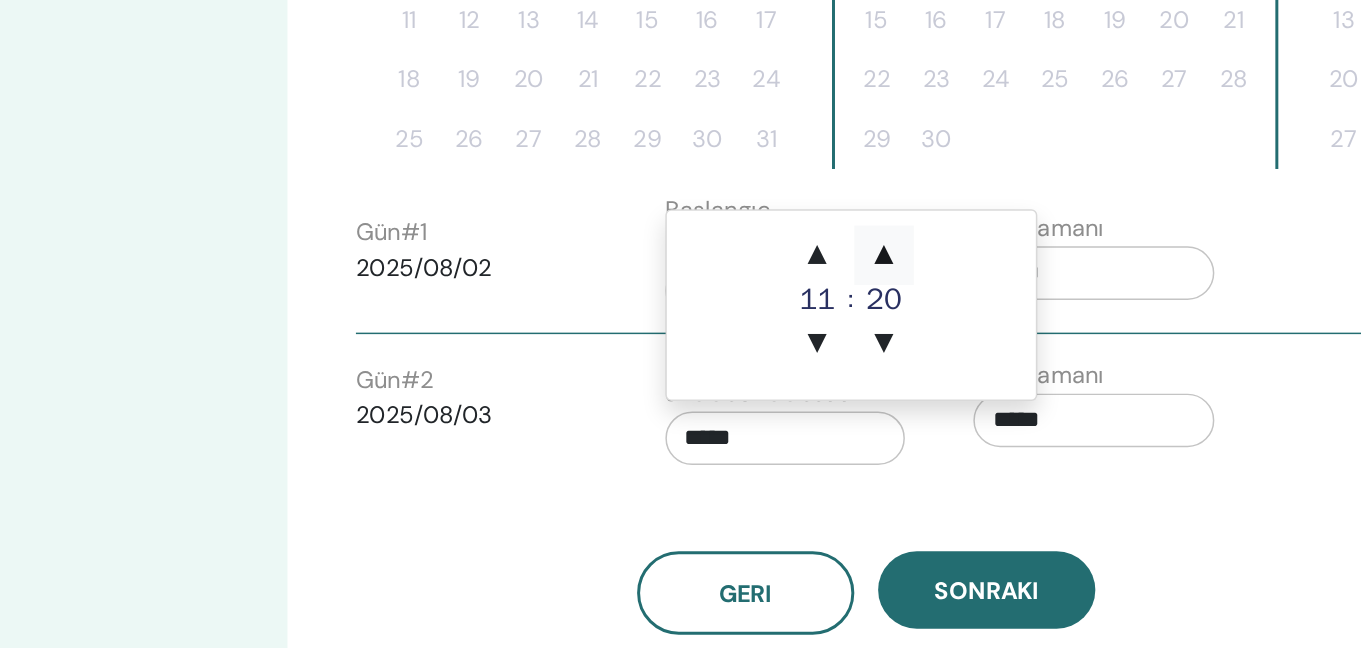 click on "▲" at bounding box center (851, 384) 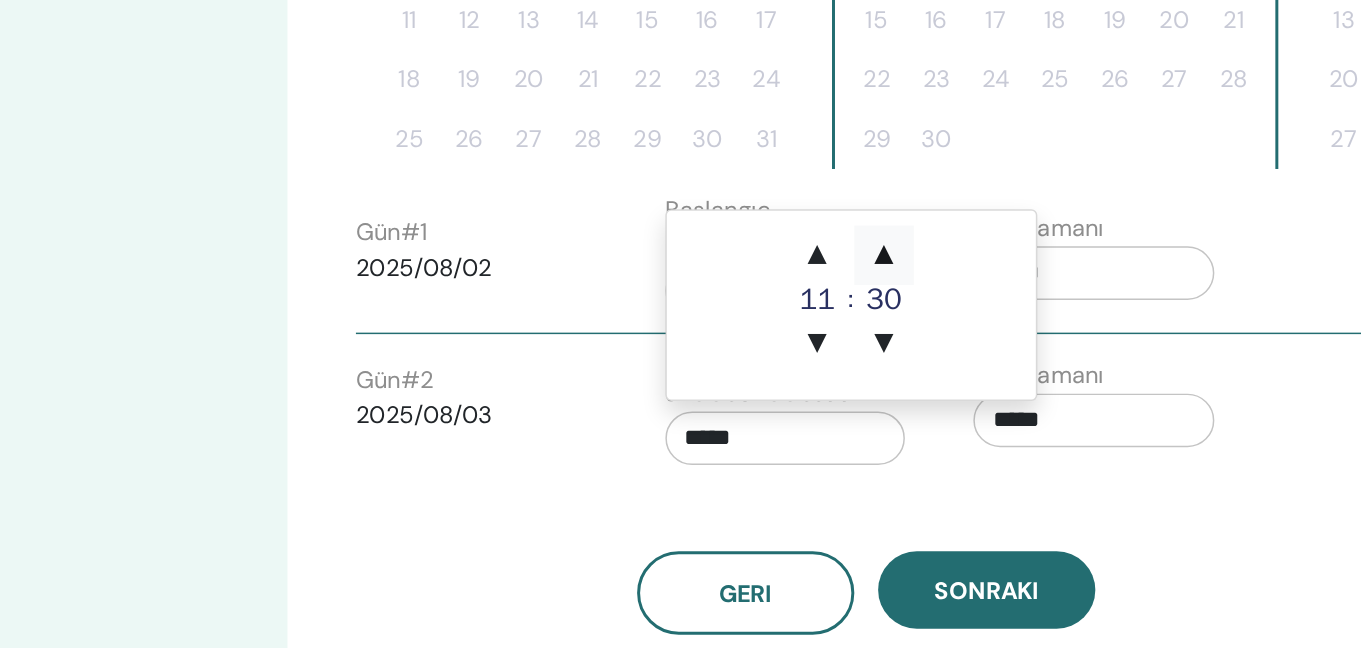 click on "▲" at bounding box center [851, 384] 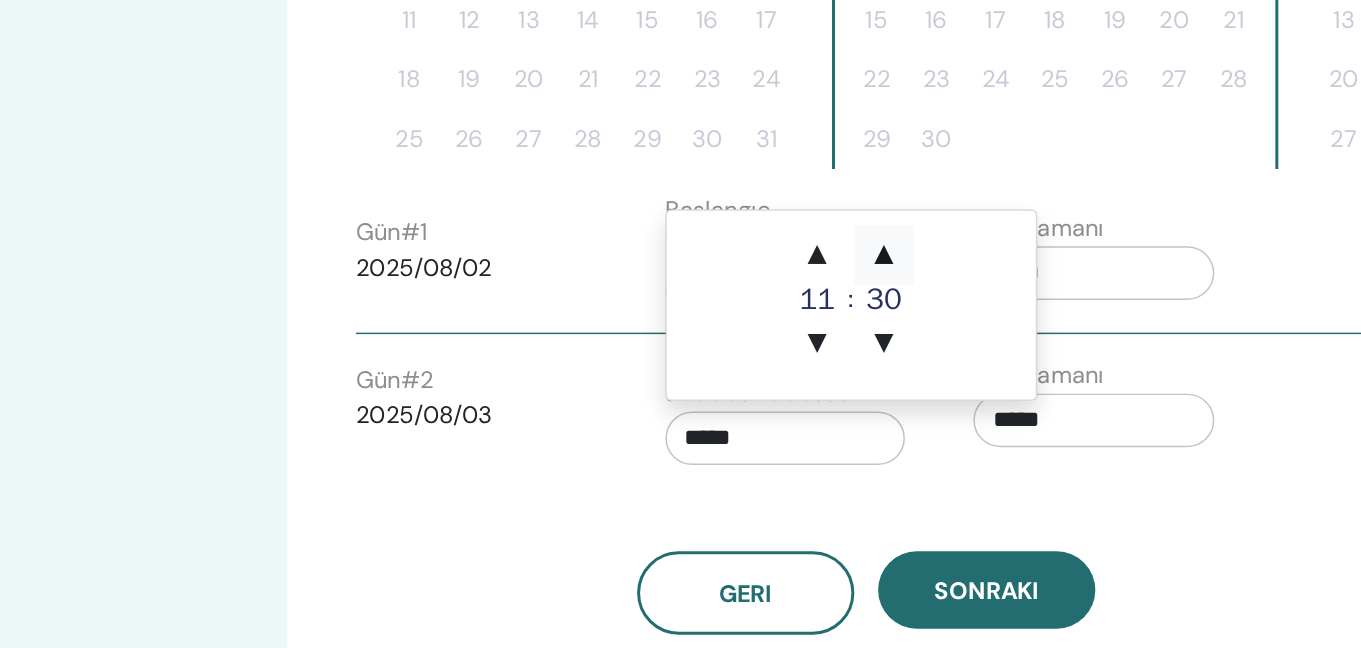type on "*****" 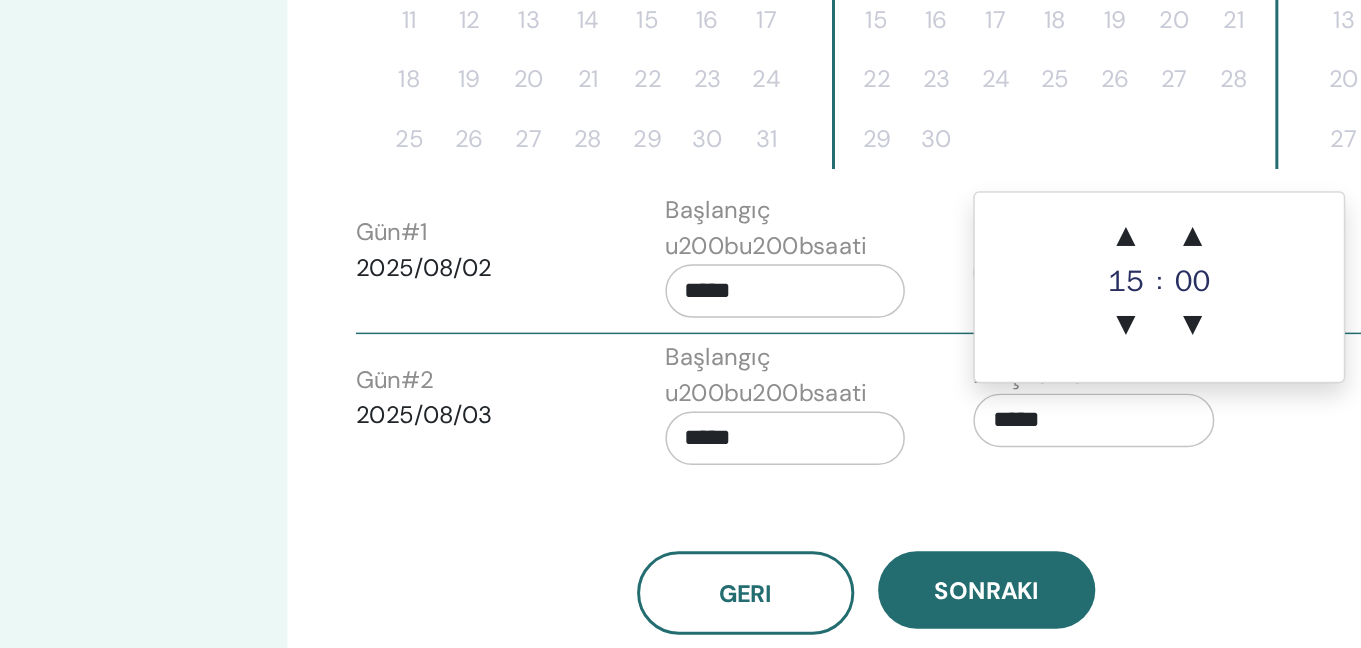 click on "*****" at bounding box center (992, 495) 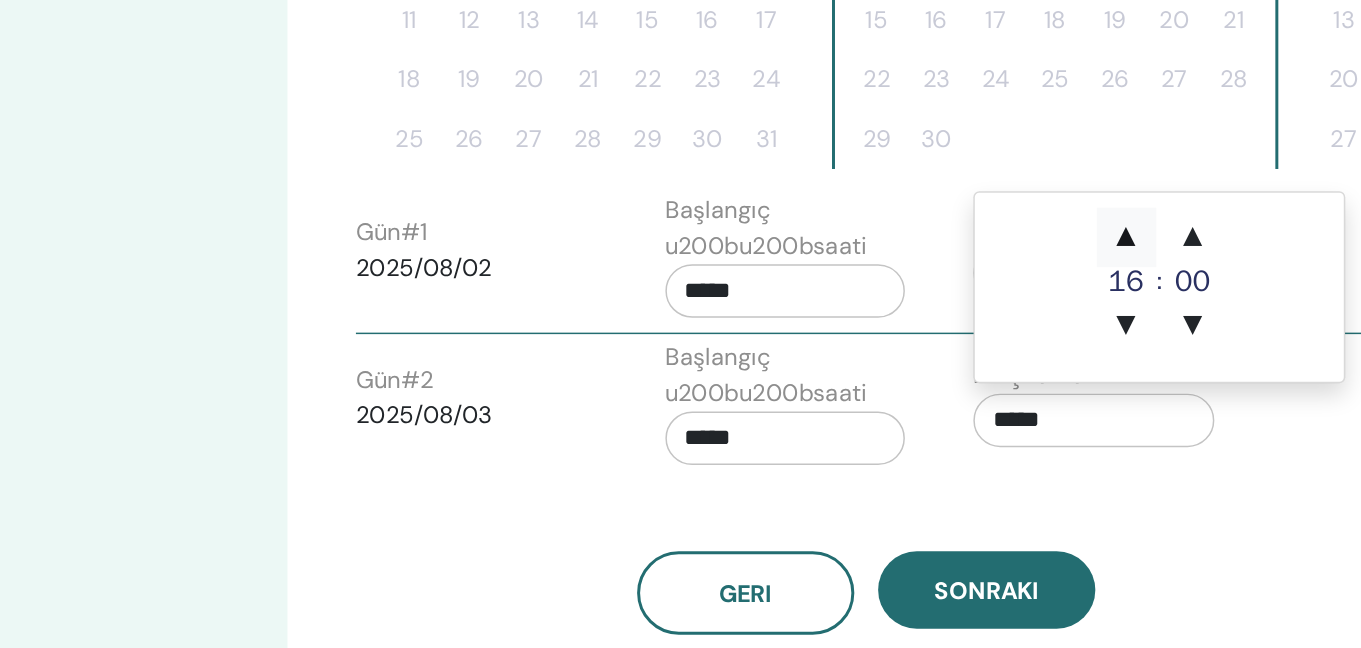 click on "▲" at bounding box center [1014, 372] 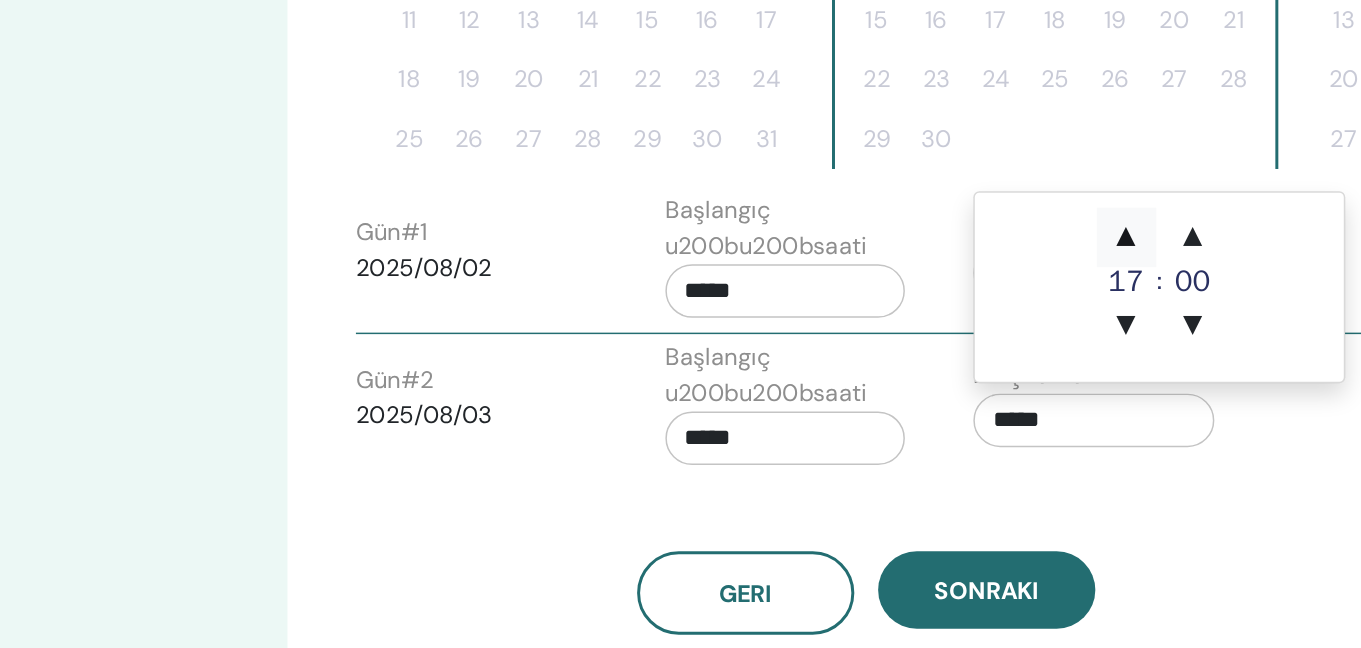 click on "▲" at bounding box center [1014, 372] 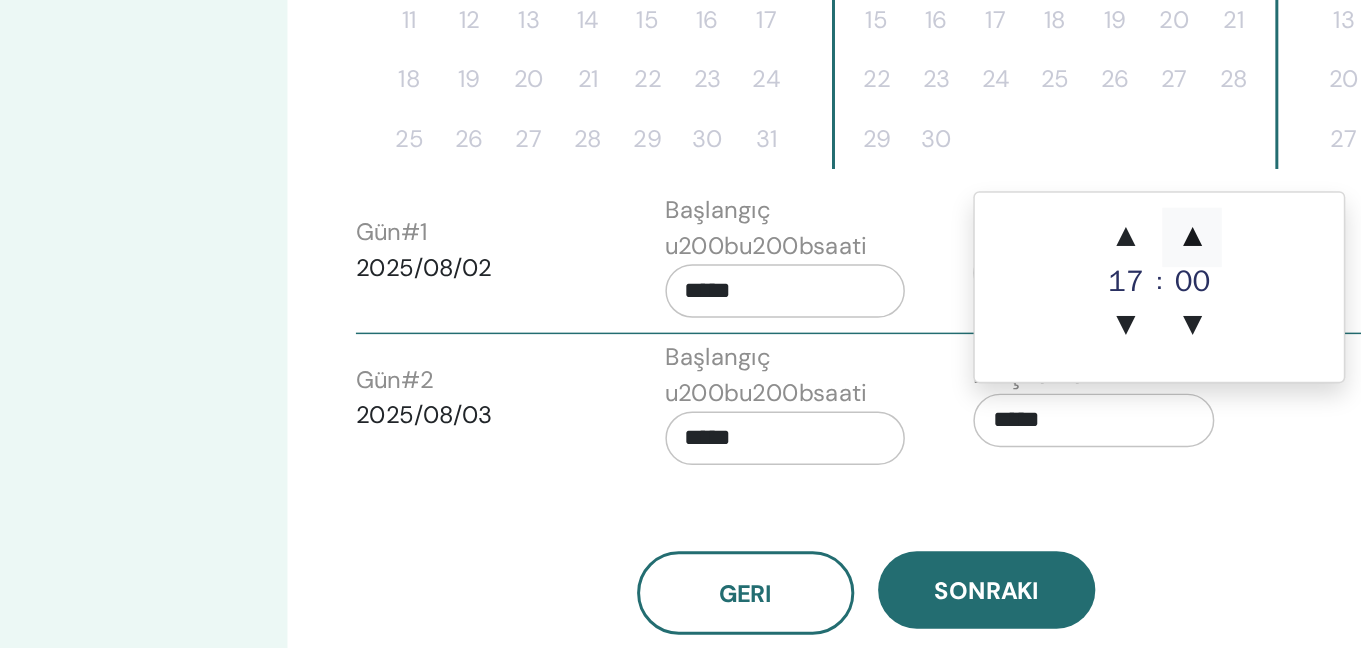 click on "▲" at bounding box center (1058, 372) 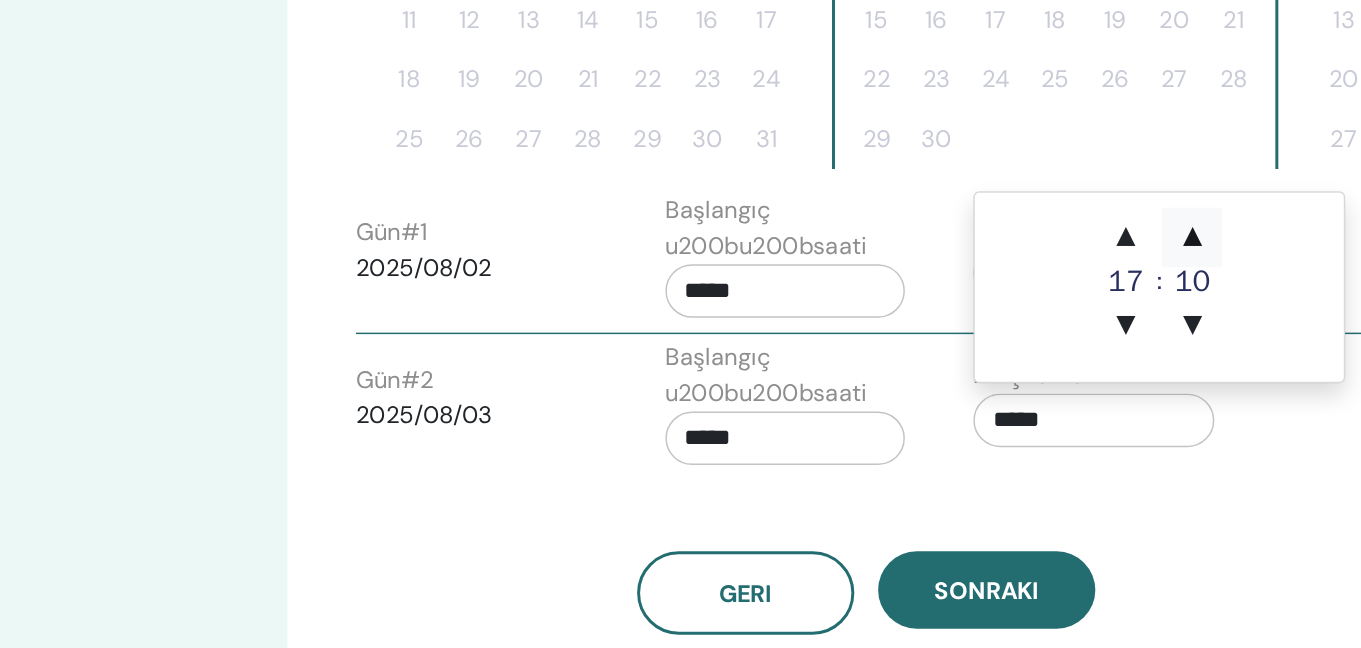 click on "▲" at bounding box center (1058, 372) 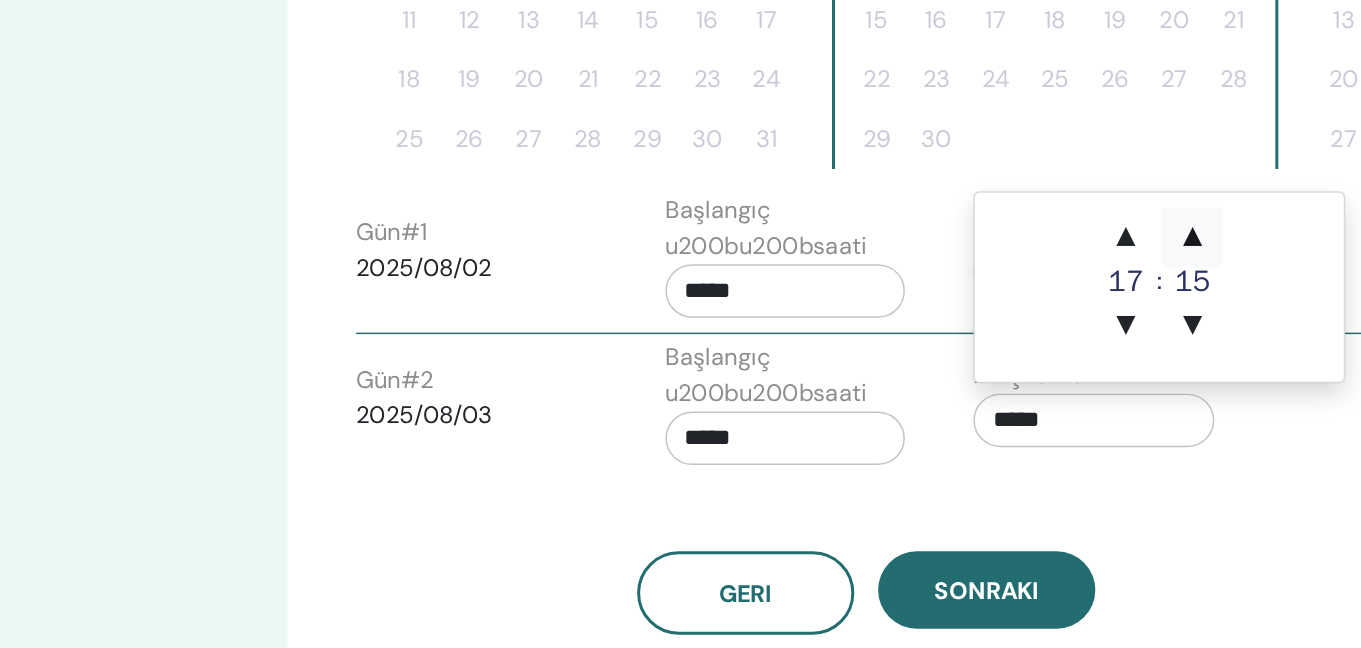 click on "▲" at bounding box center [1058, 372] 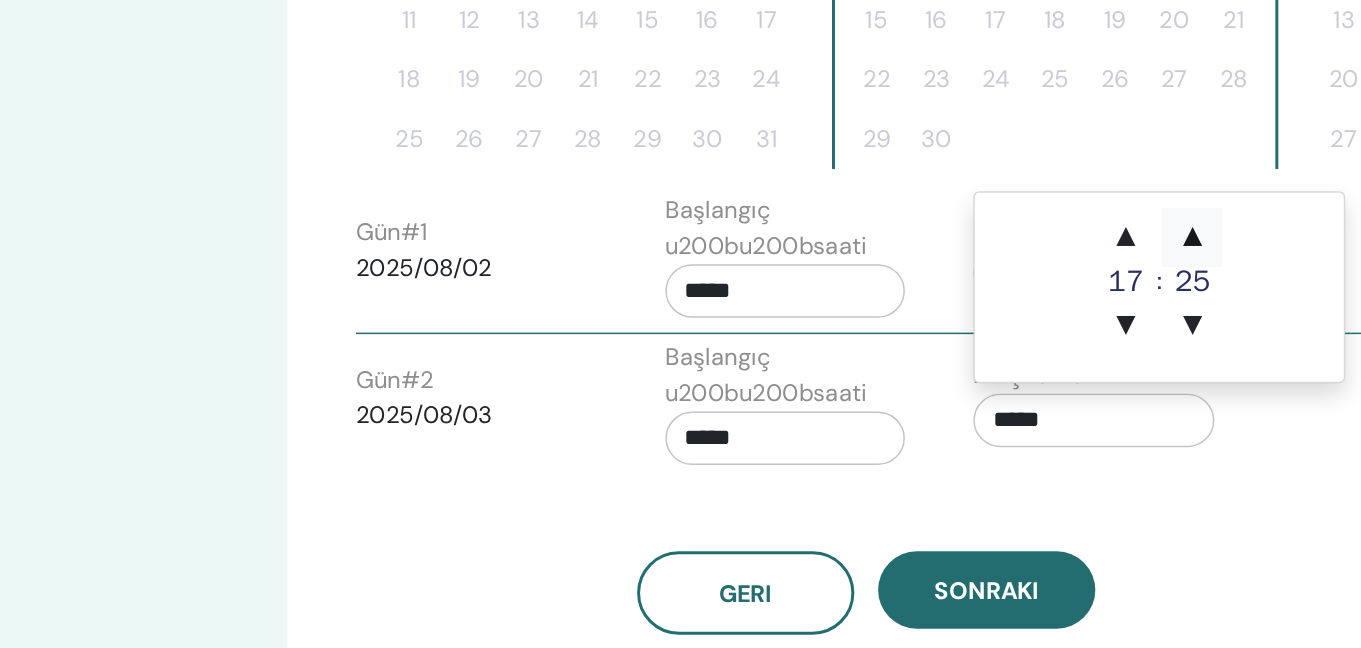 click on "▲" at bounding box center (1058, 372) 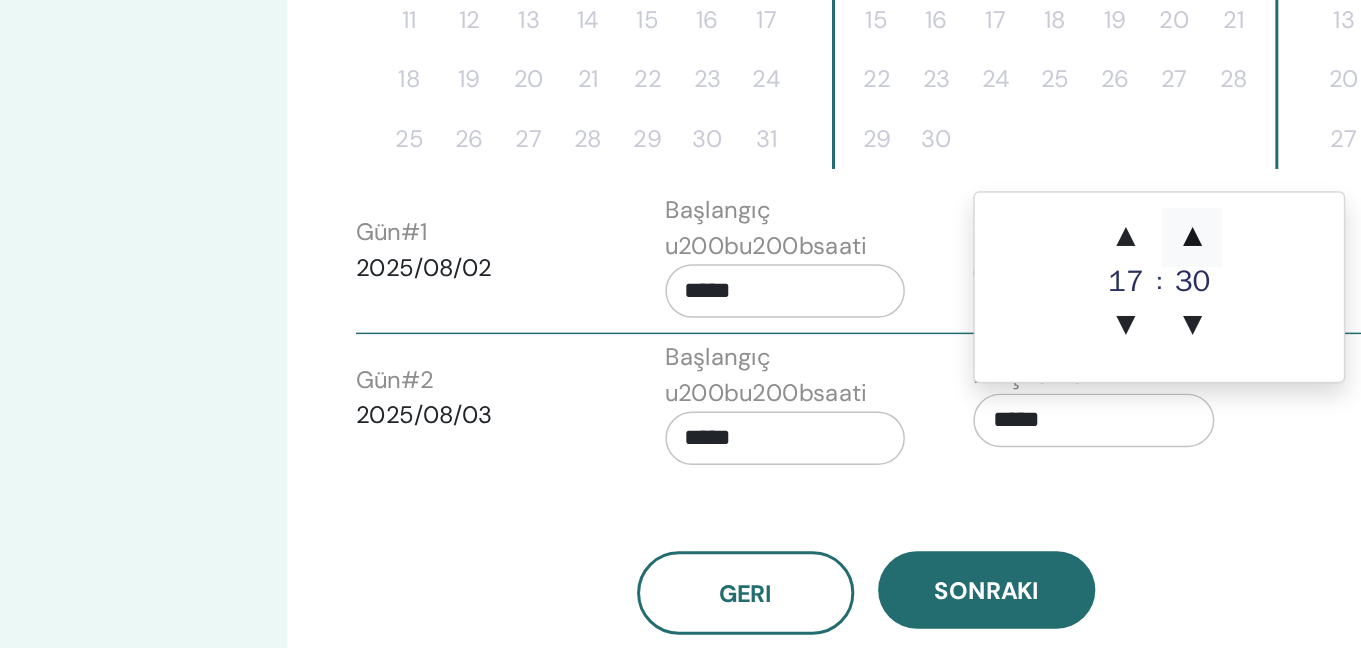 click on "▲" at bounding box center (1058, 372) 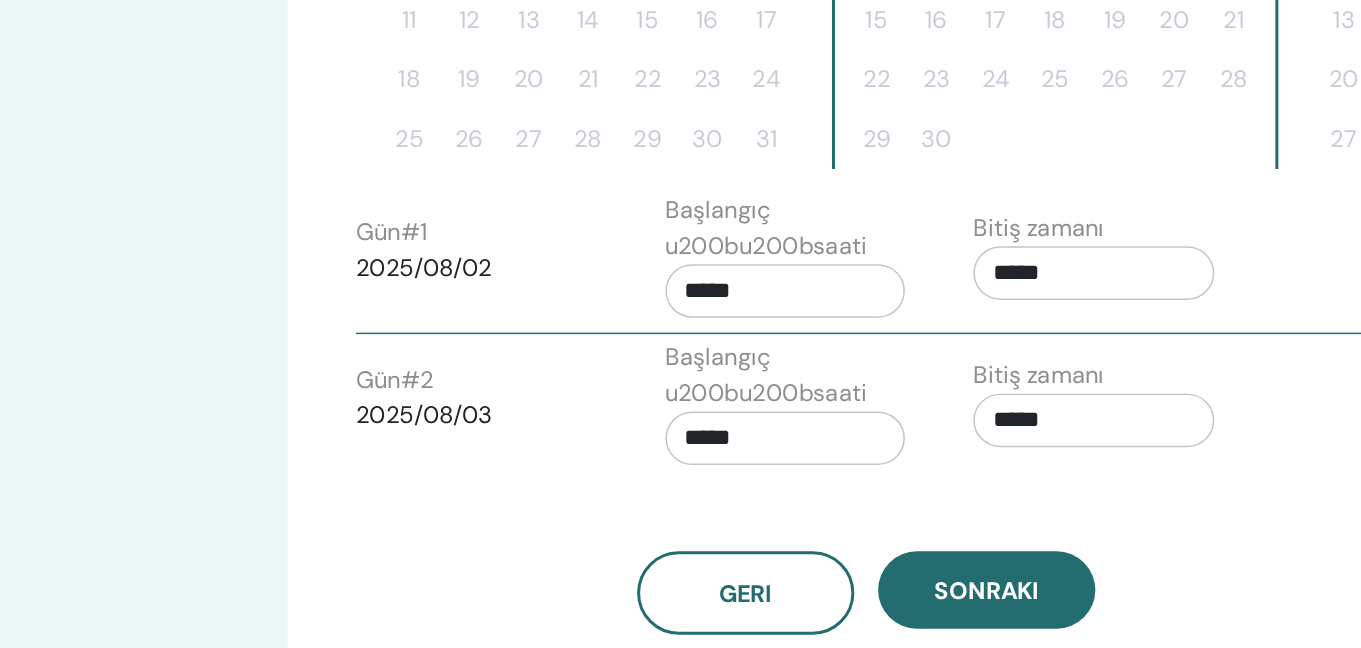 click on "Geri Sonraki" at bounding box center [838, 587] 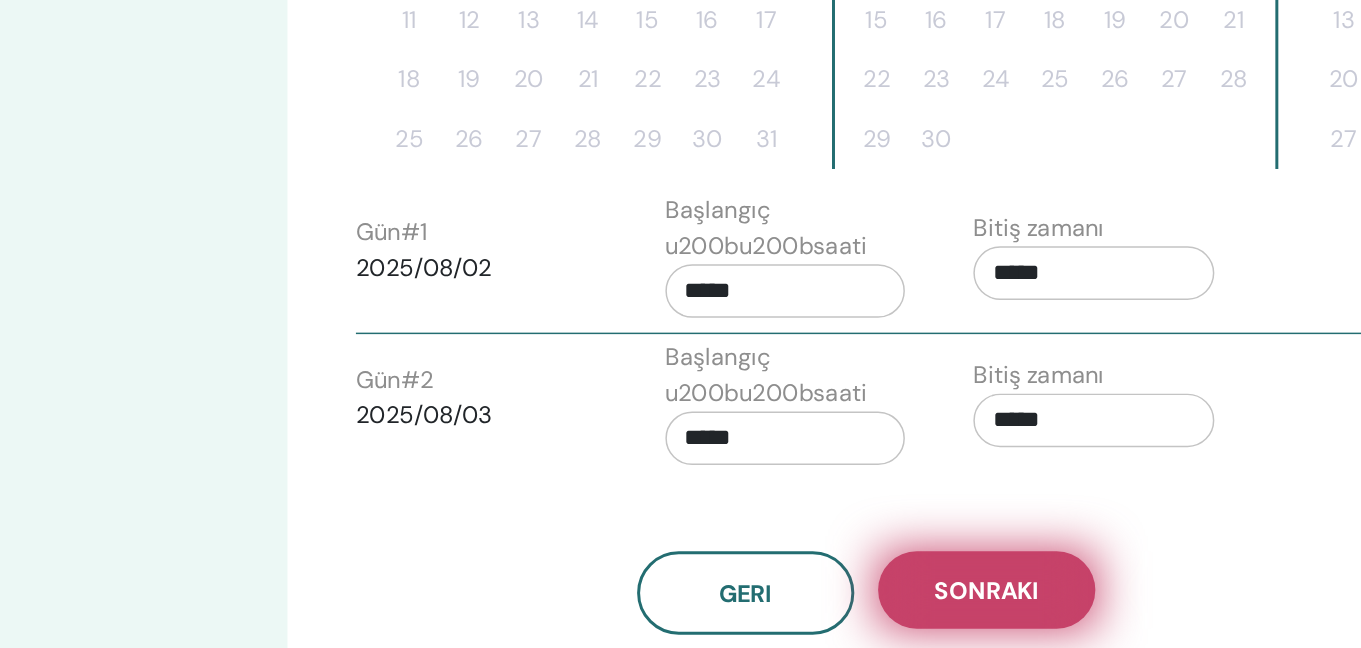 click on "Sonraki" at bounding box center [920, 609] 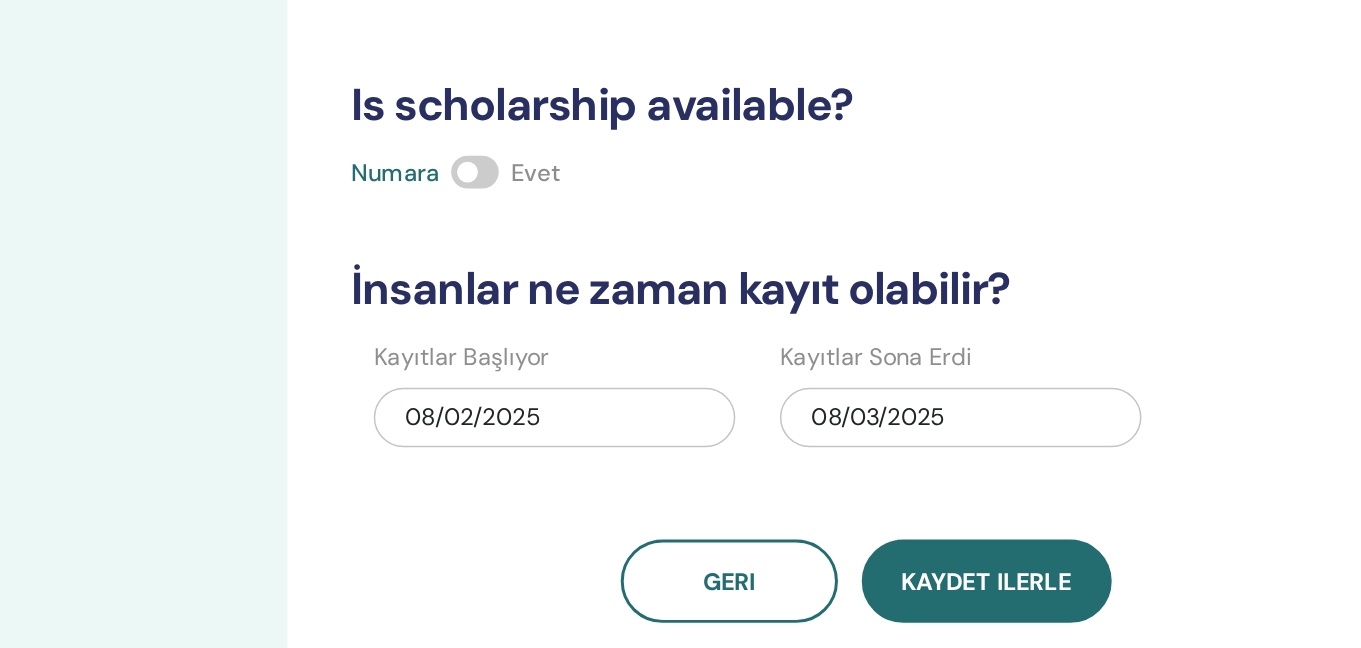 scroll, scrollTop: 489, scrollLeft: 0, axis: vertical 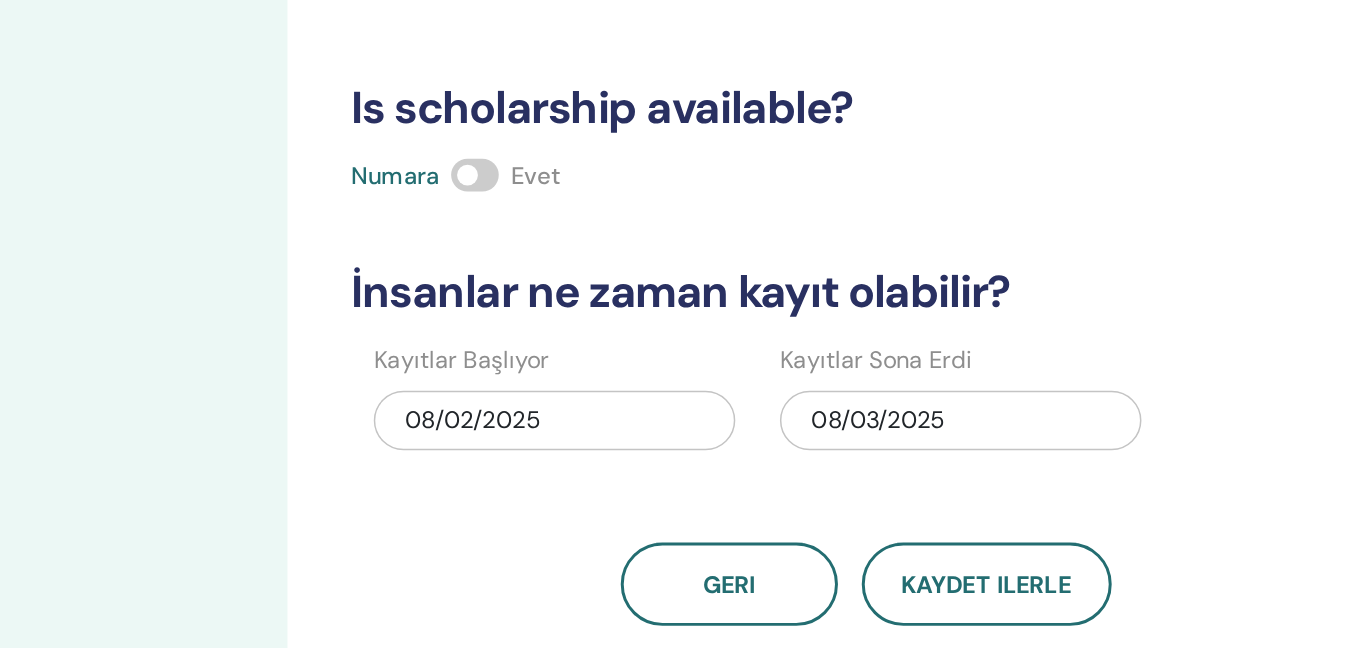 click on "08/03/2025" at bounding box center (902, 283) 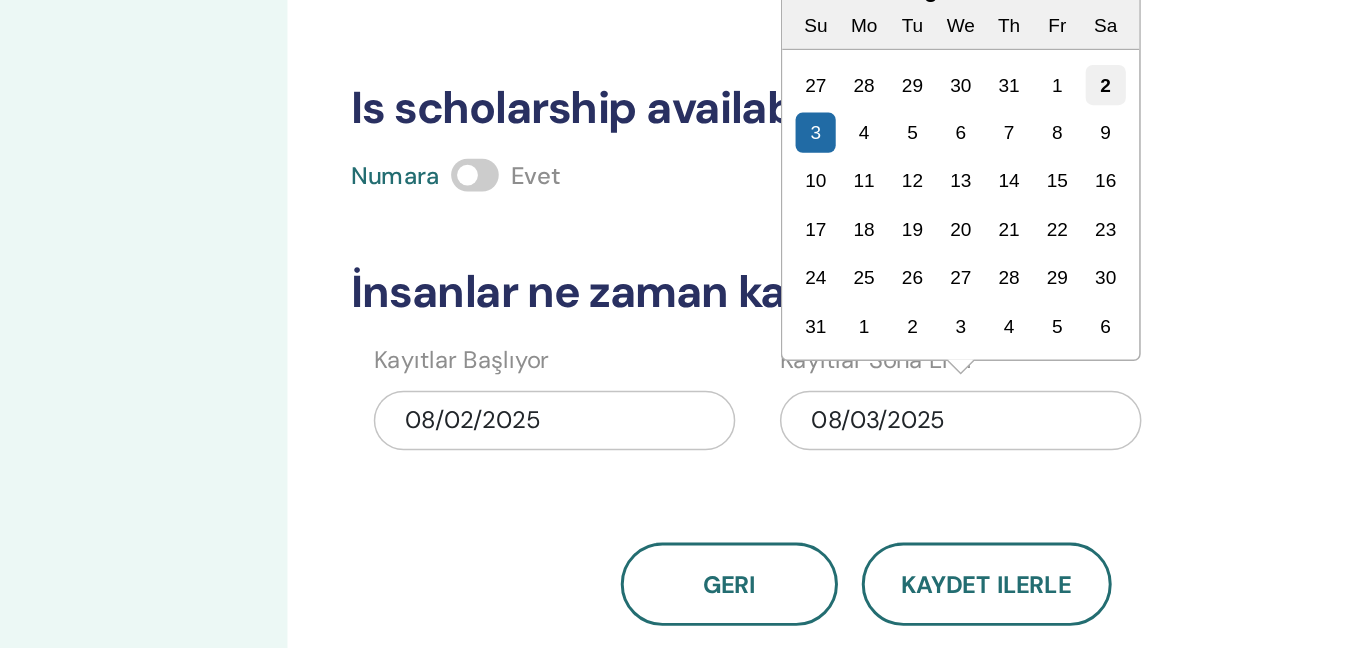 click on "2" at bounding box center (999, 57) 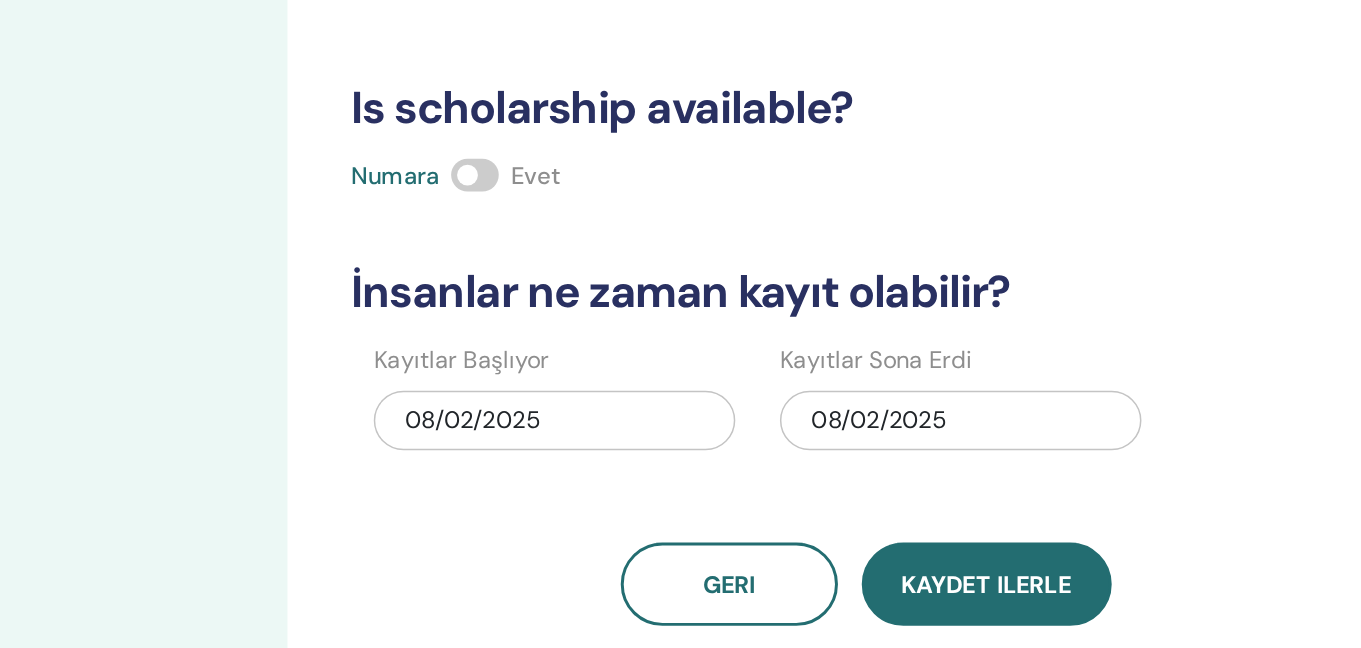 click on "Kaydet ilerle" at bounding box center (920, 393) 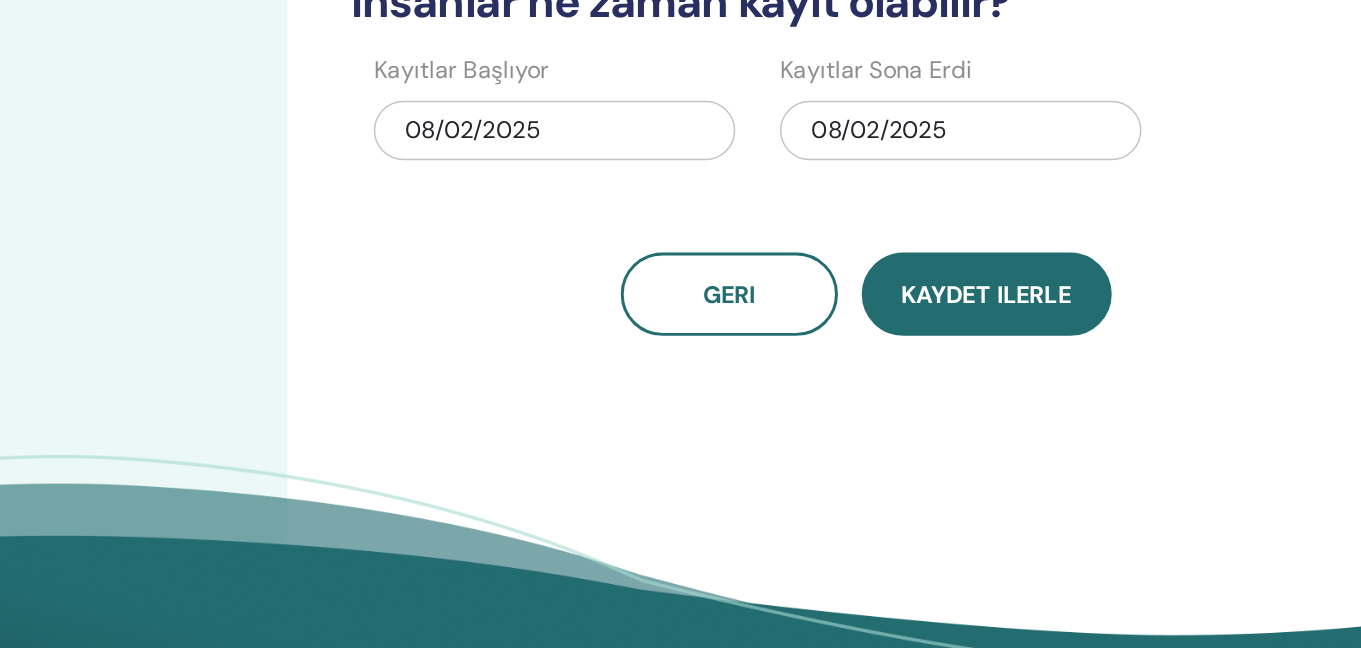 scroll, scrollTop: 500, scrollLeft: 0, axis: vertical 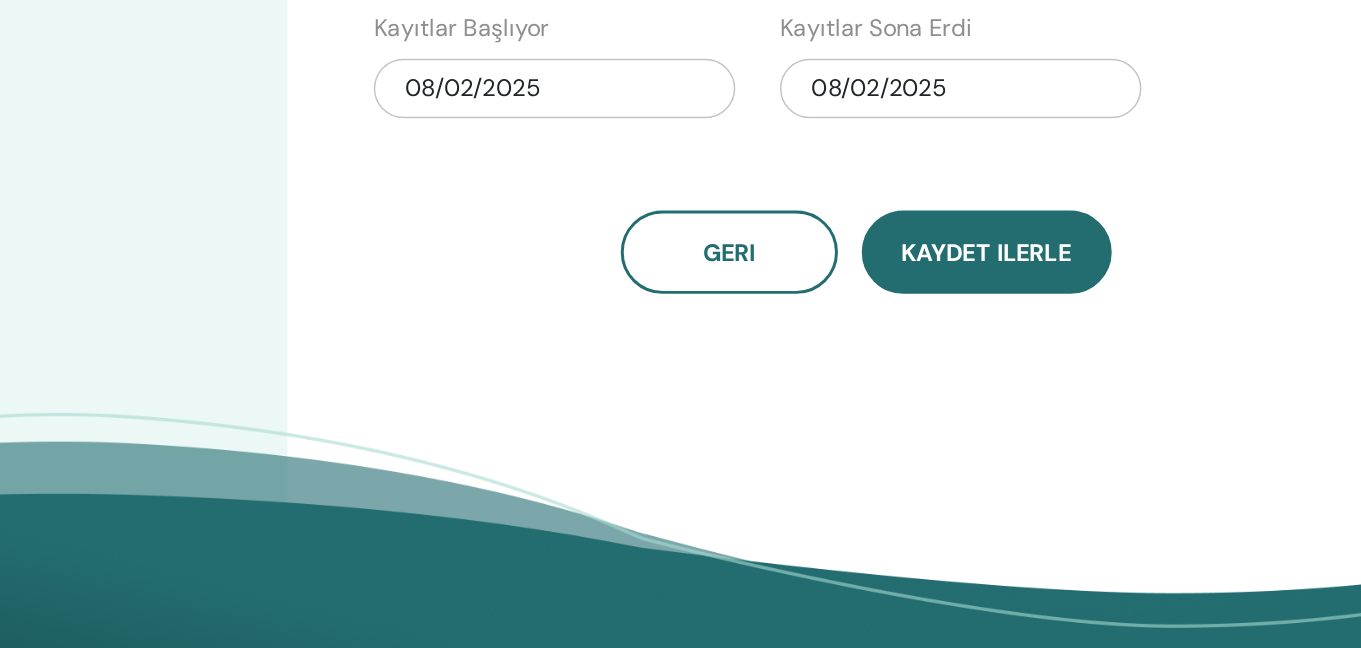 click on "Kaydet ilerle" at bounding box center (920, 382) 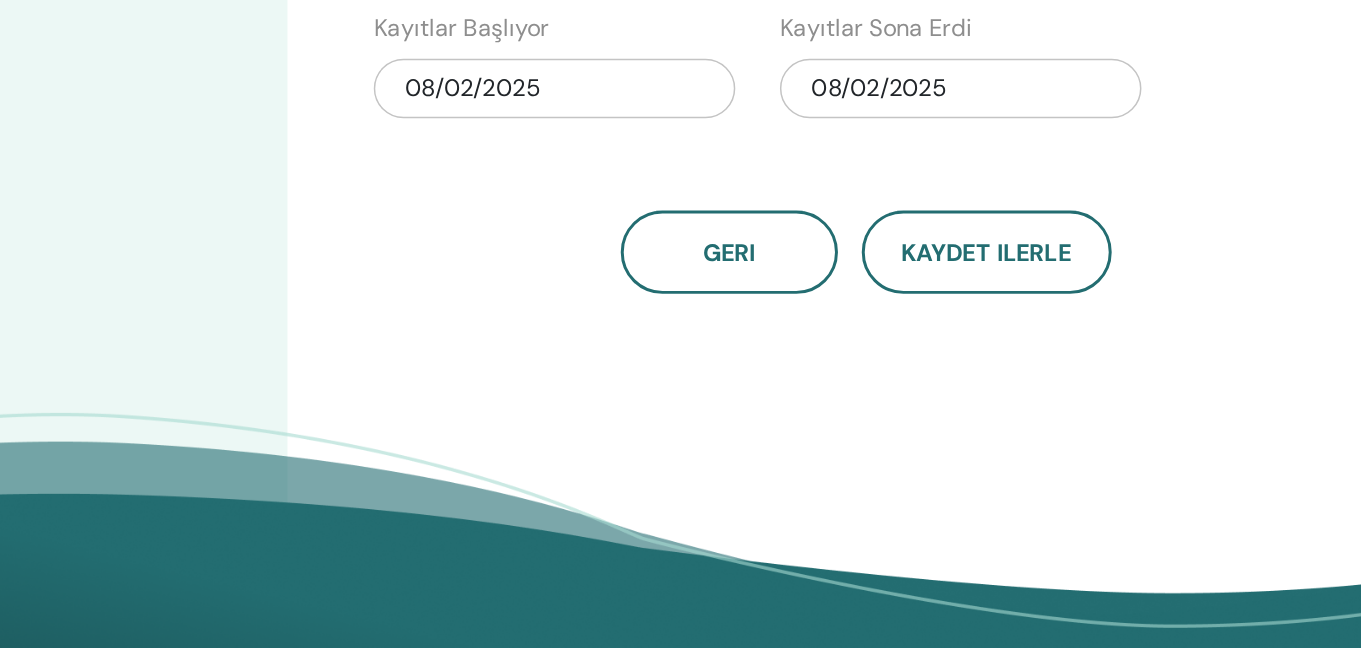 type 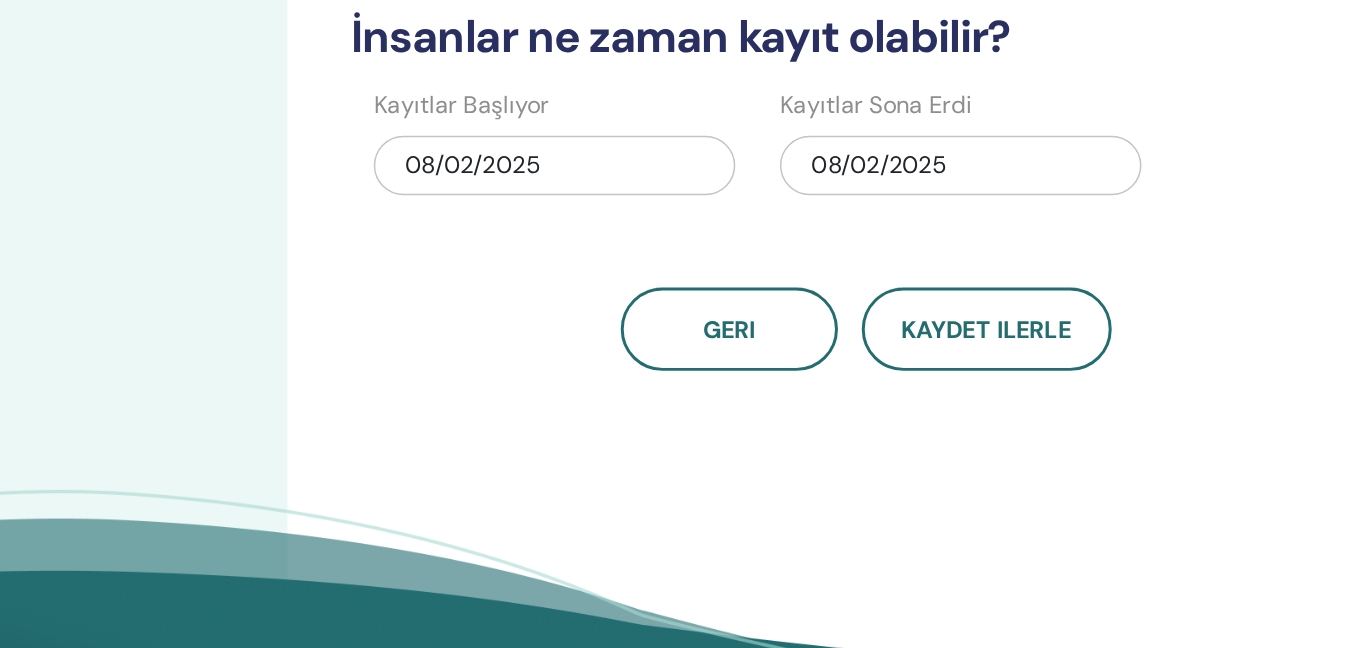 click on "08/02/2025" at bounding box center (902, 272) 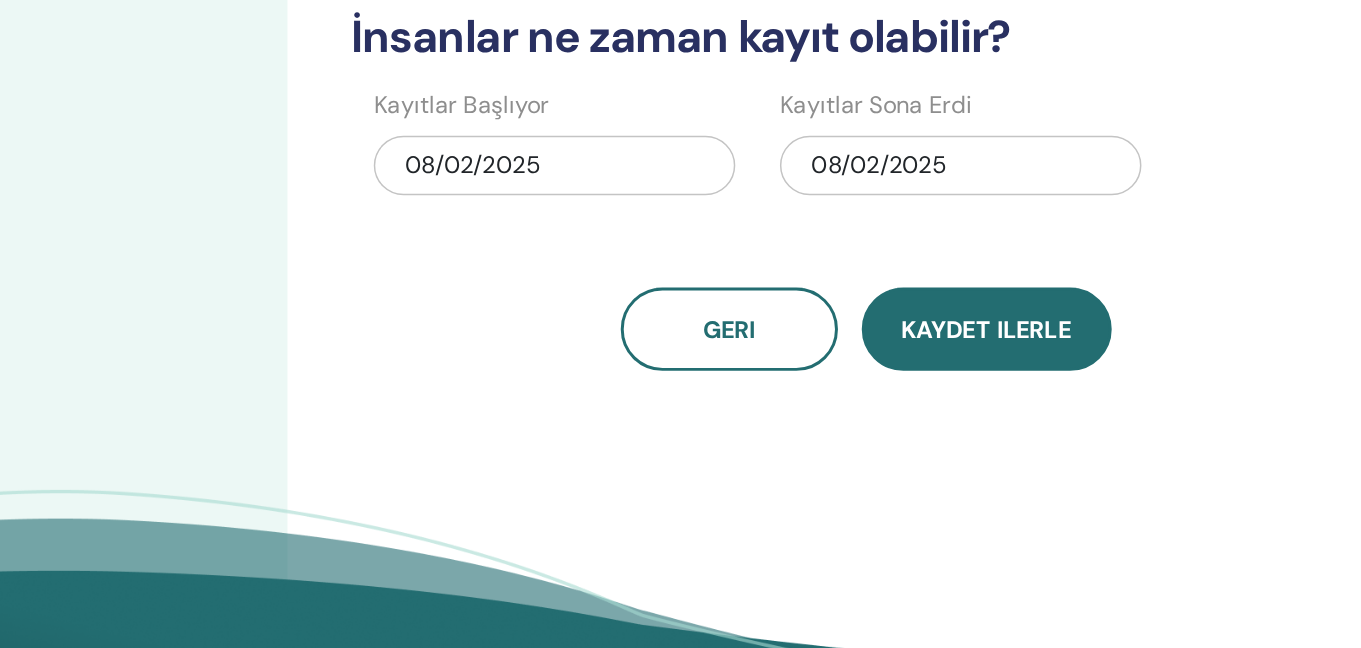 click on "Kaydet ilerle" at bounding box center (920, 382) 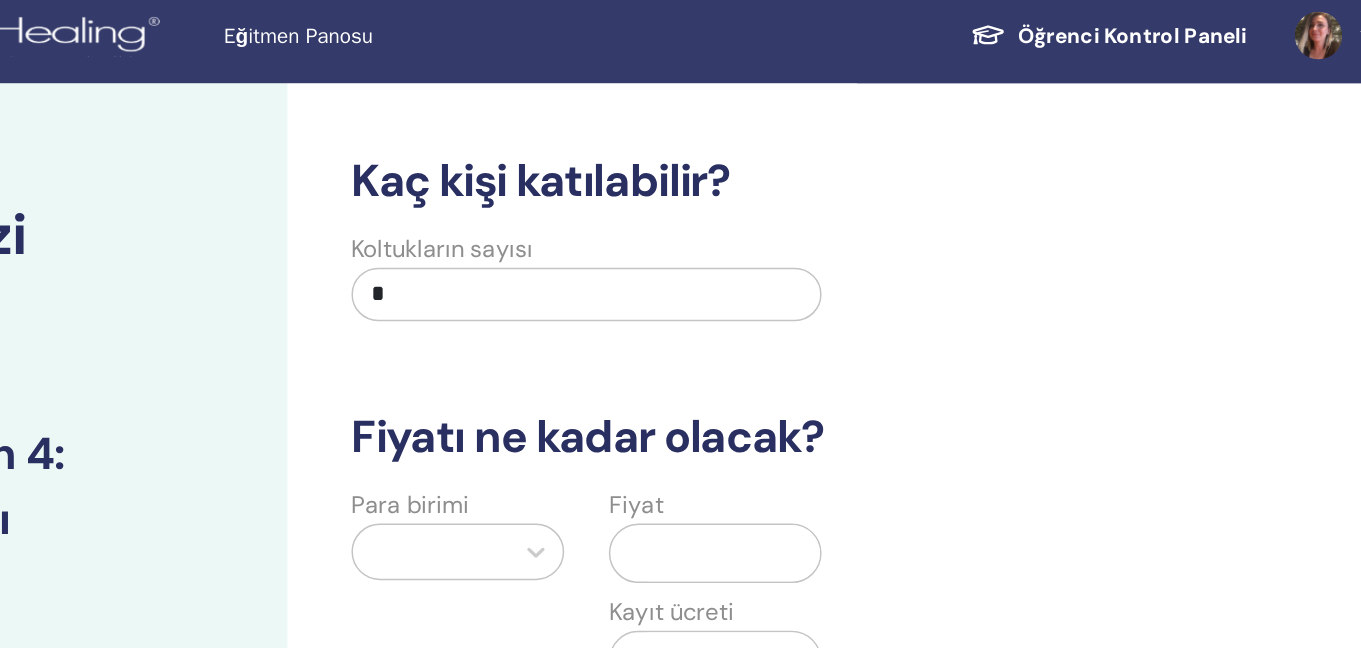 scroll, scrollTop: 0, scrollLeft: 0, axis: both 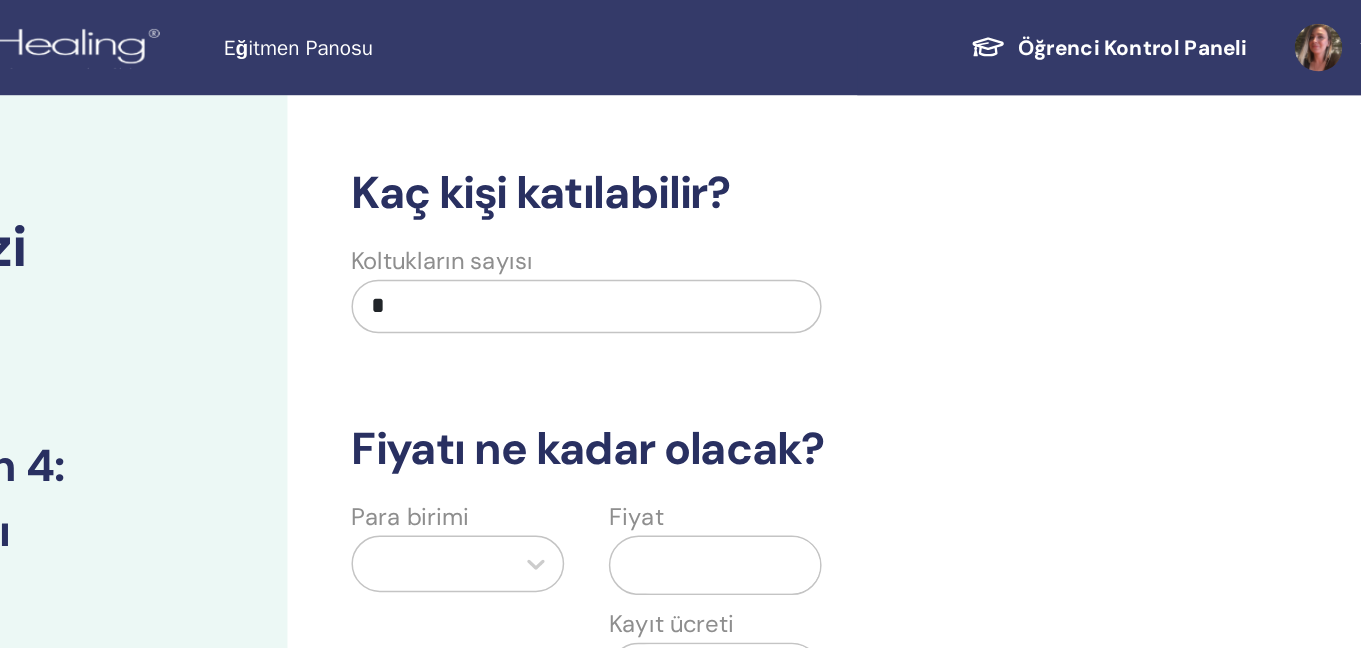click on "*" at bounding box center [651, 206] 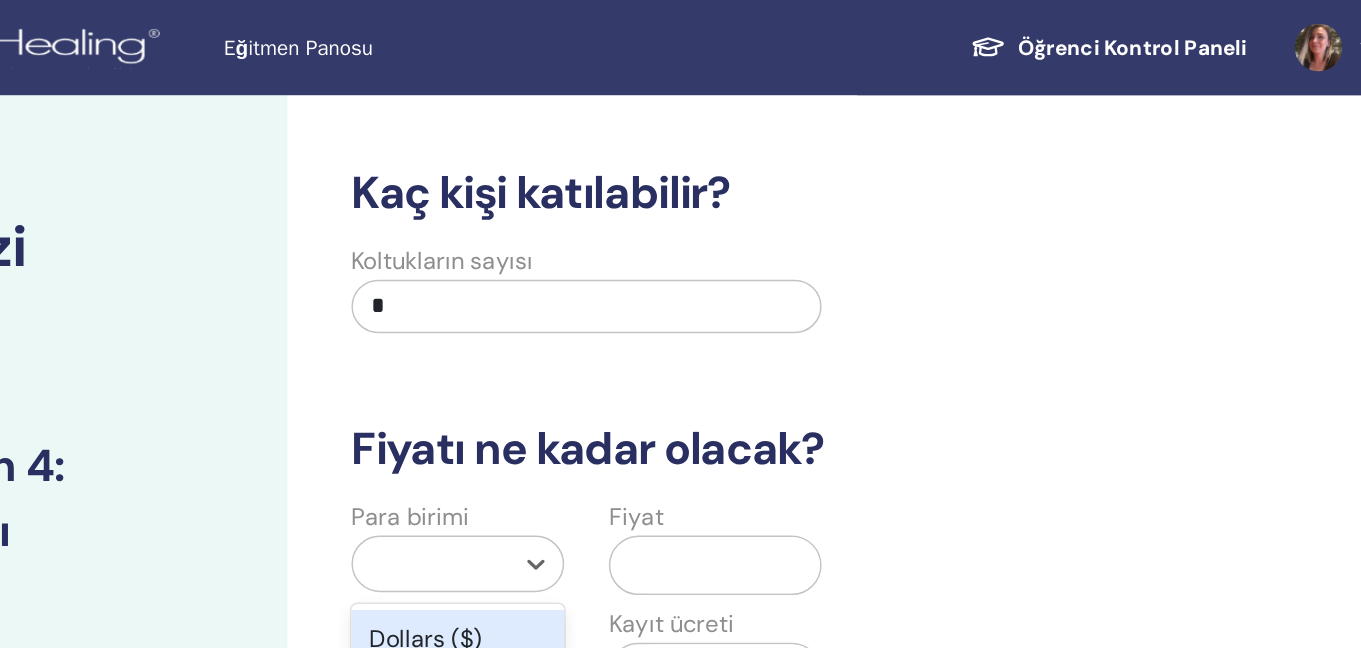 click at bounding box center (546, 379) 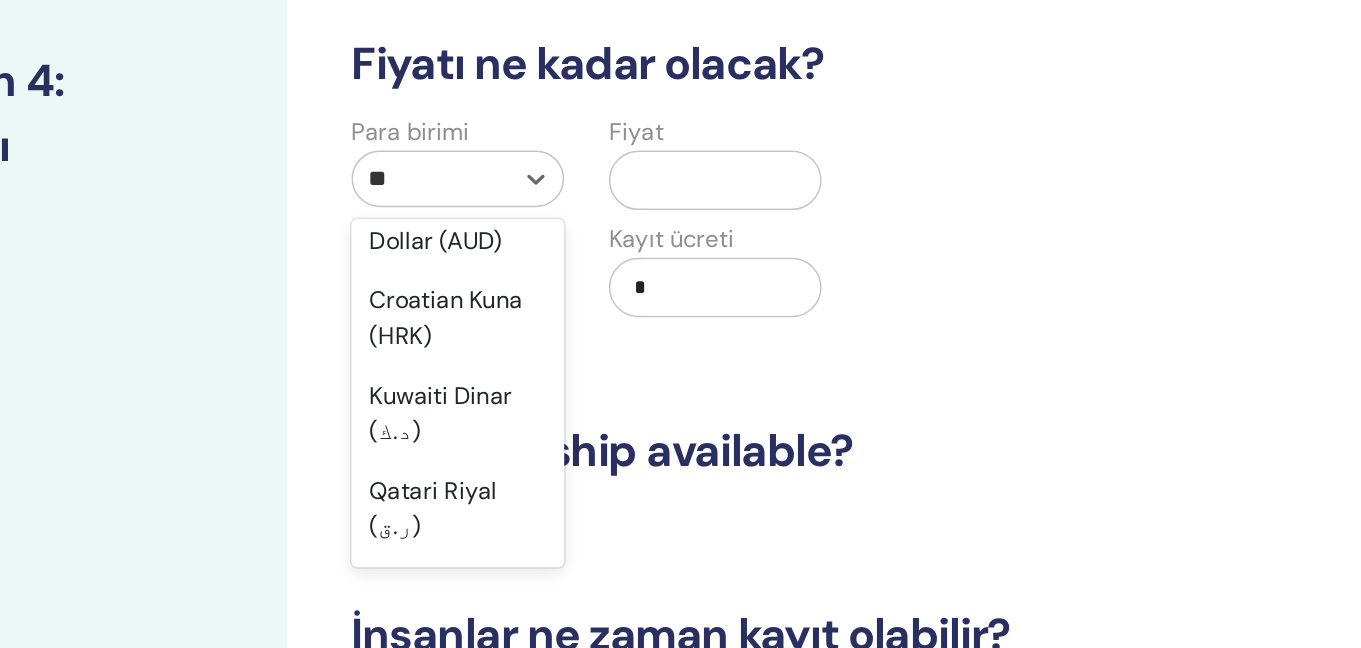 scroll, scrollTop: 0, scrollLeft: 0, axis: both 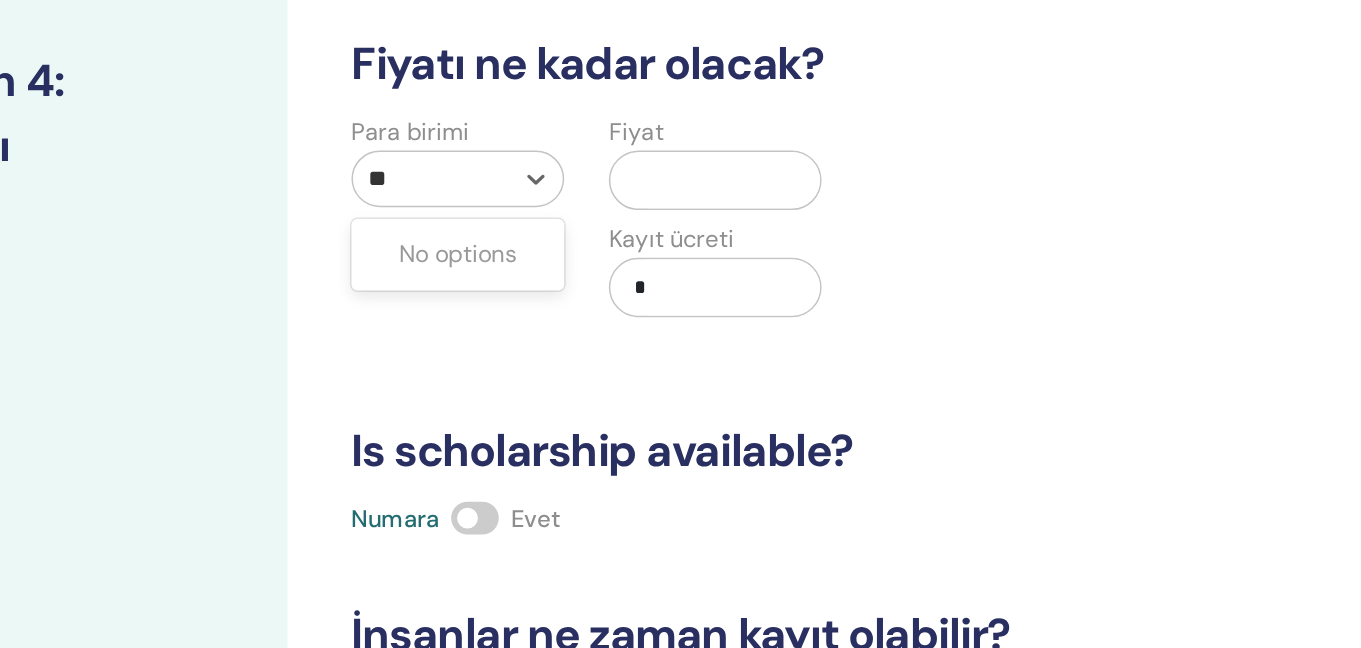 type on "**" 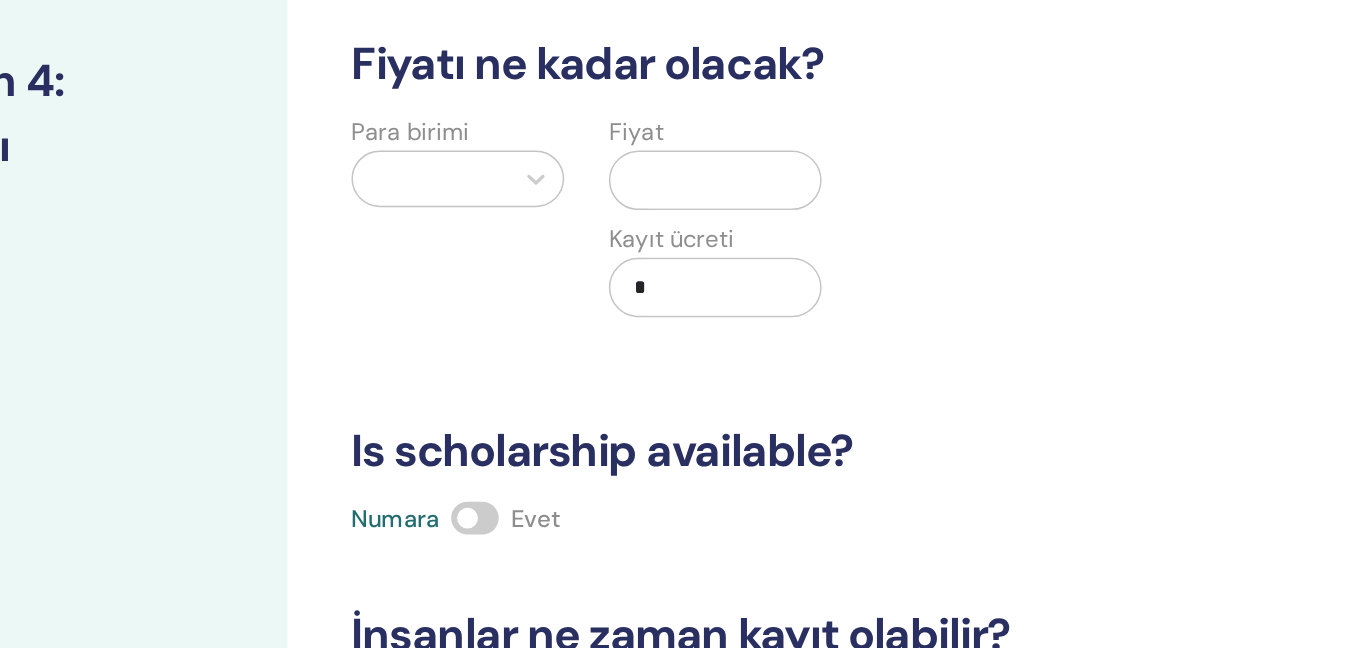 click at bounding box center (741, 314) 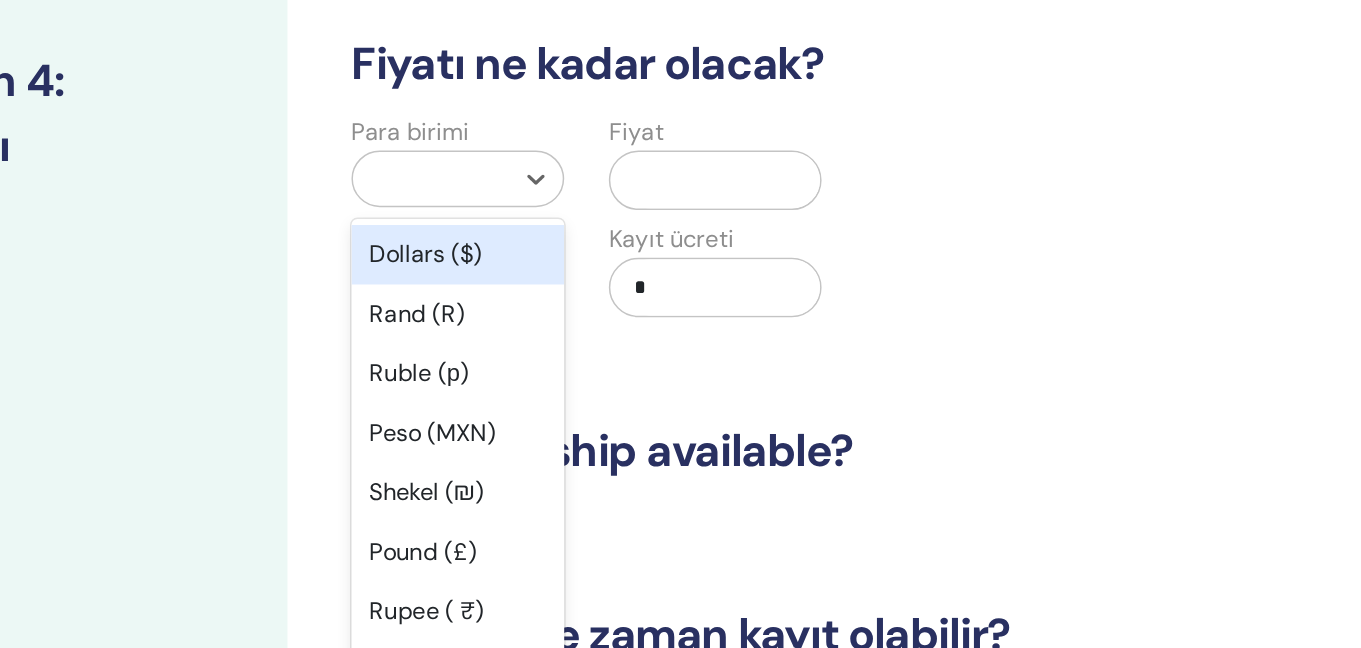 click at bounding box center [546, 313] 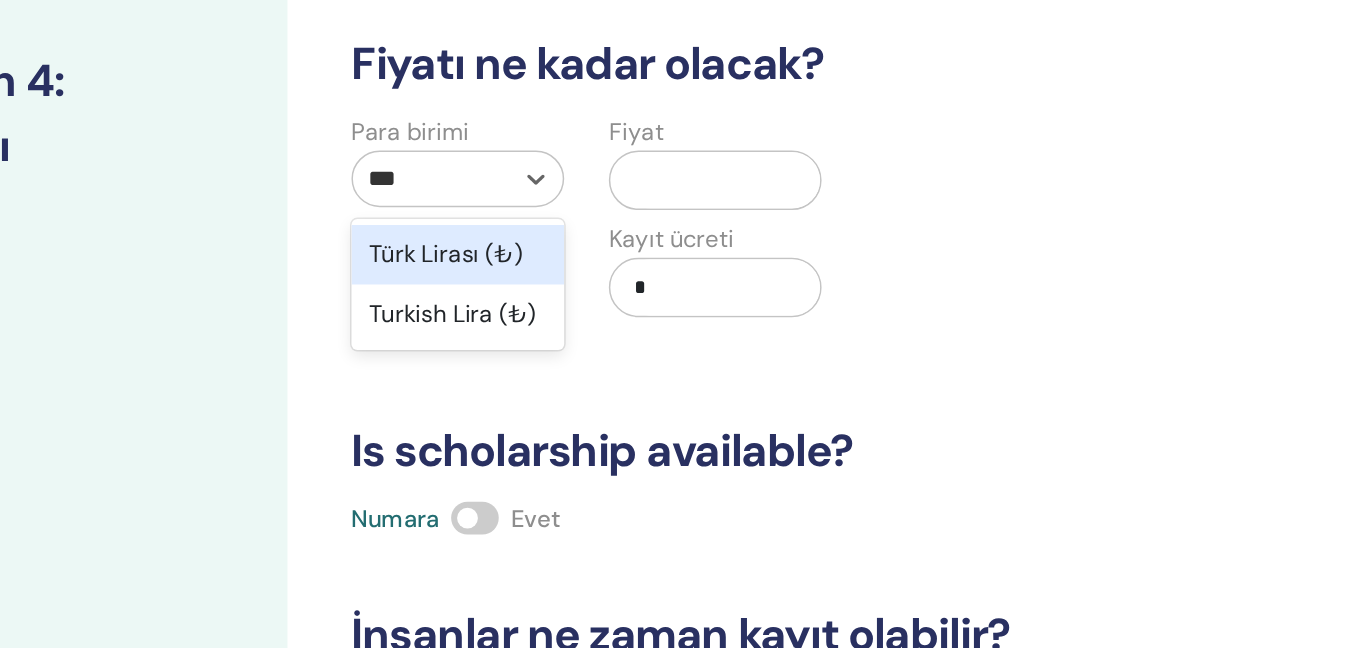 type on "****" 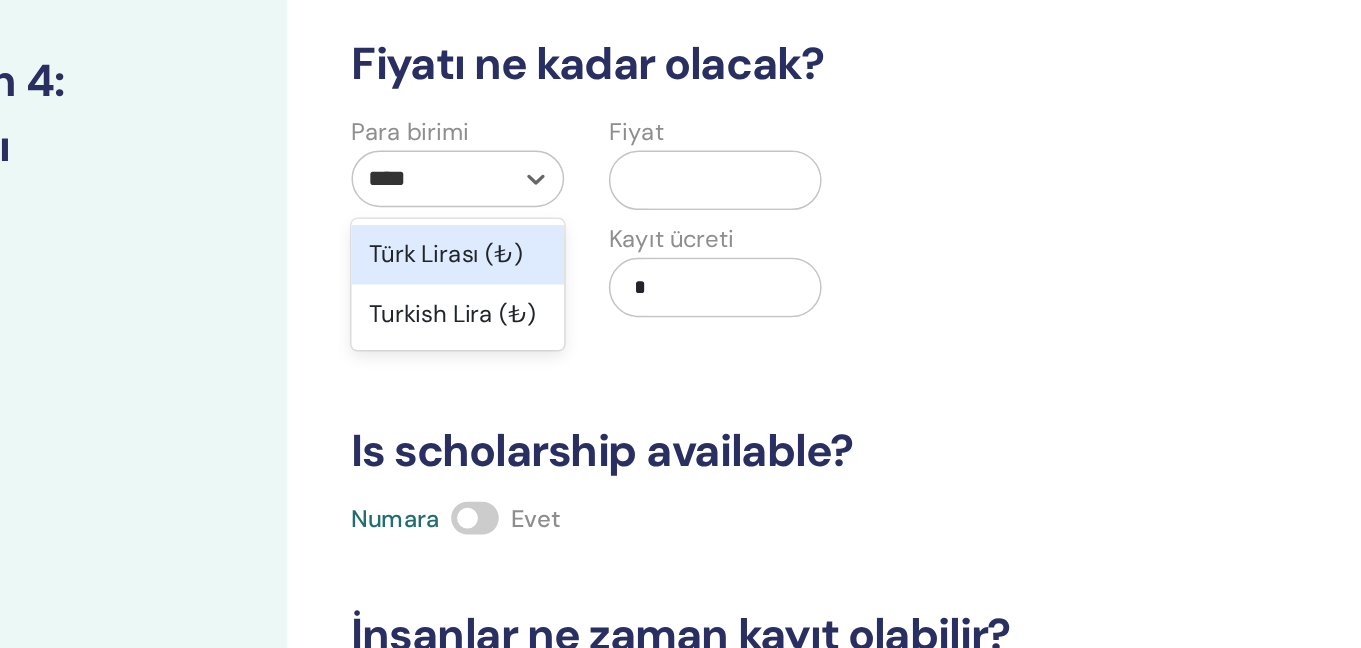 click on "Türk Lirası (₺)" at bounding box center (564, 364) 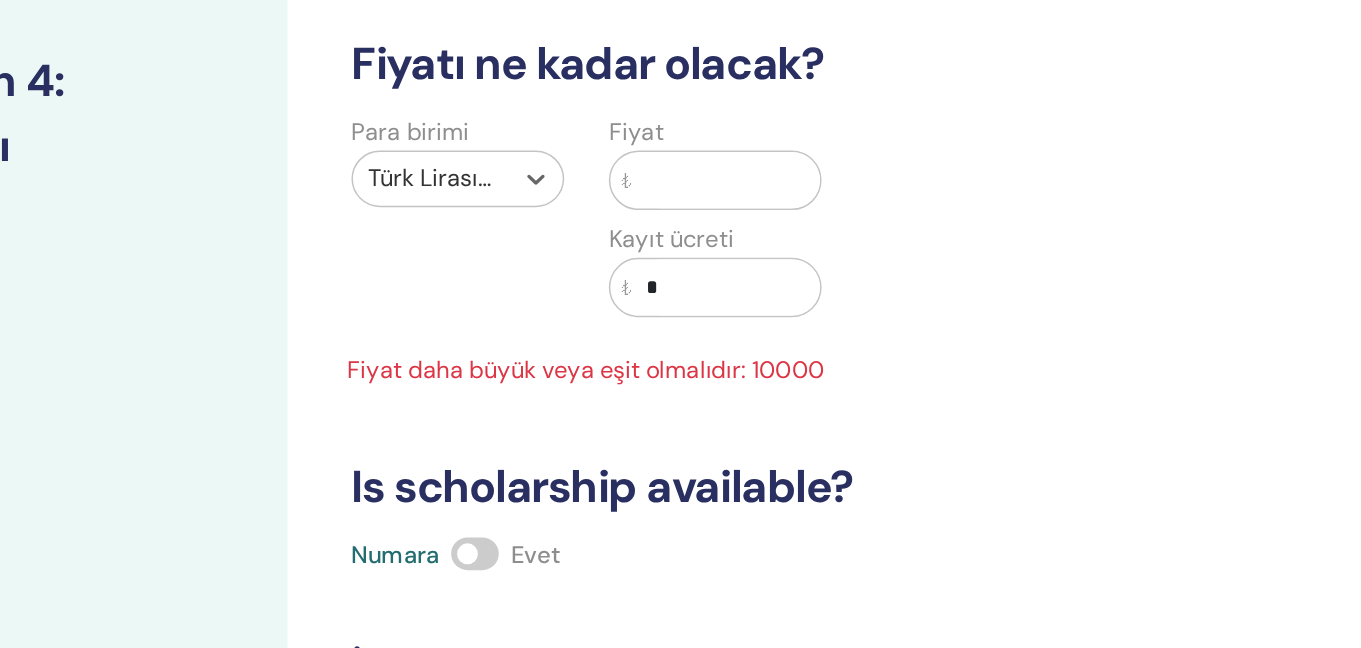 click at bounding box center (745, 314) 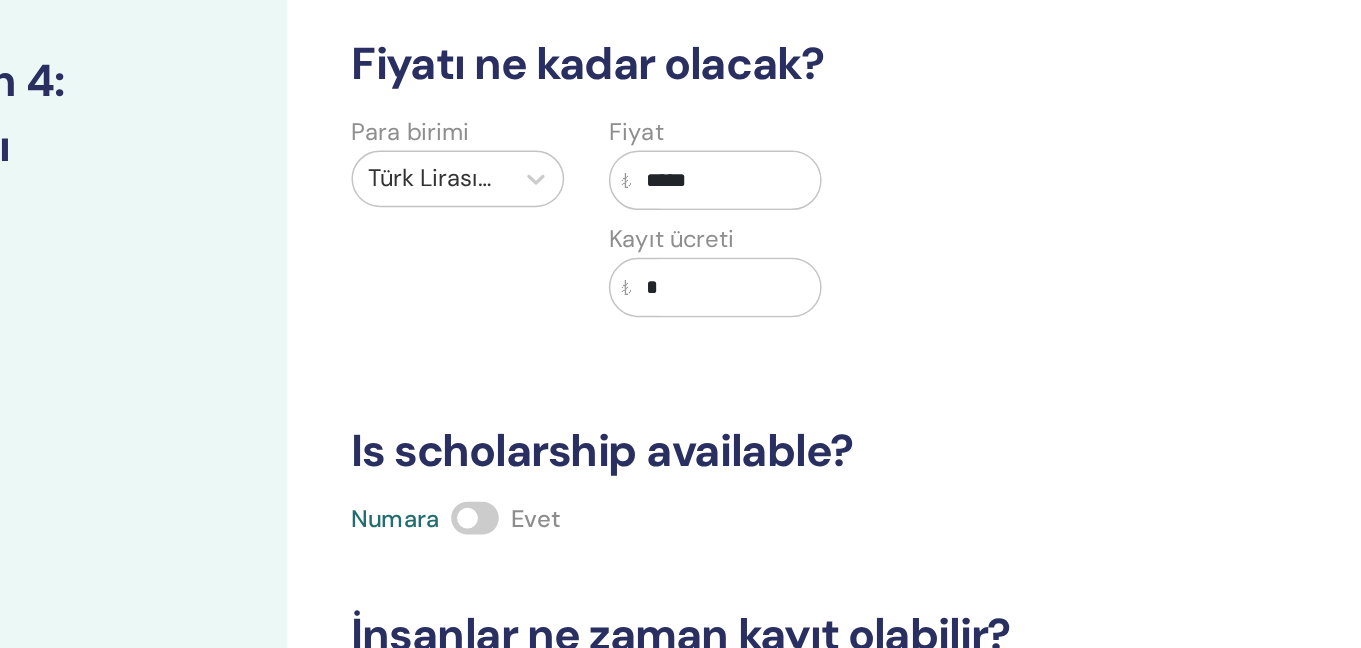 type on "*****" 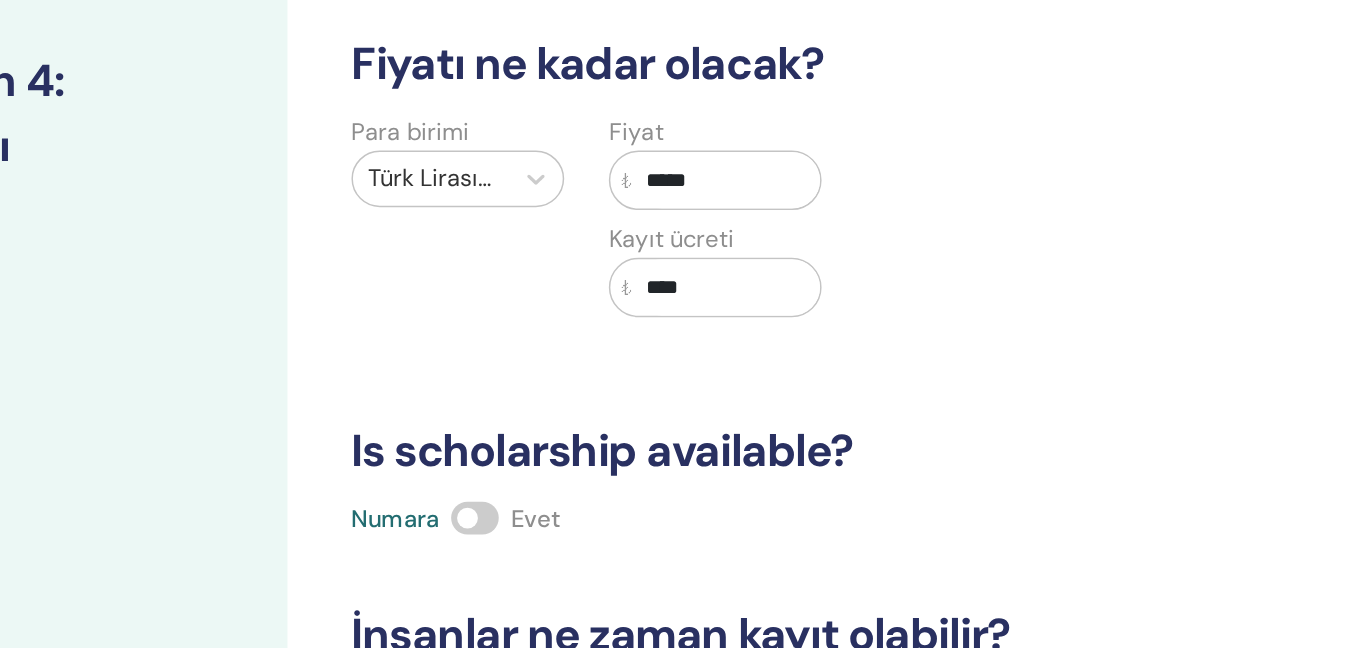 type on "*****" 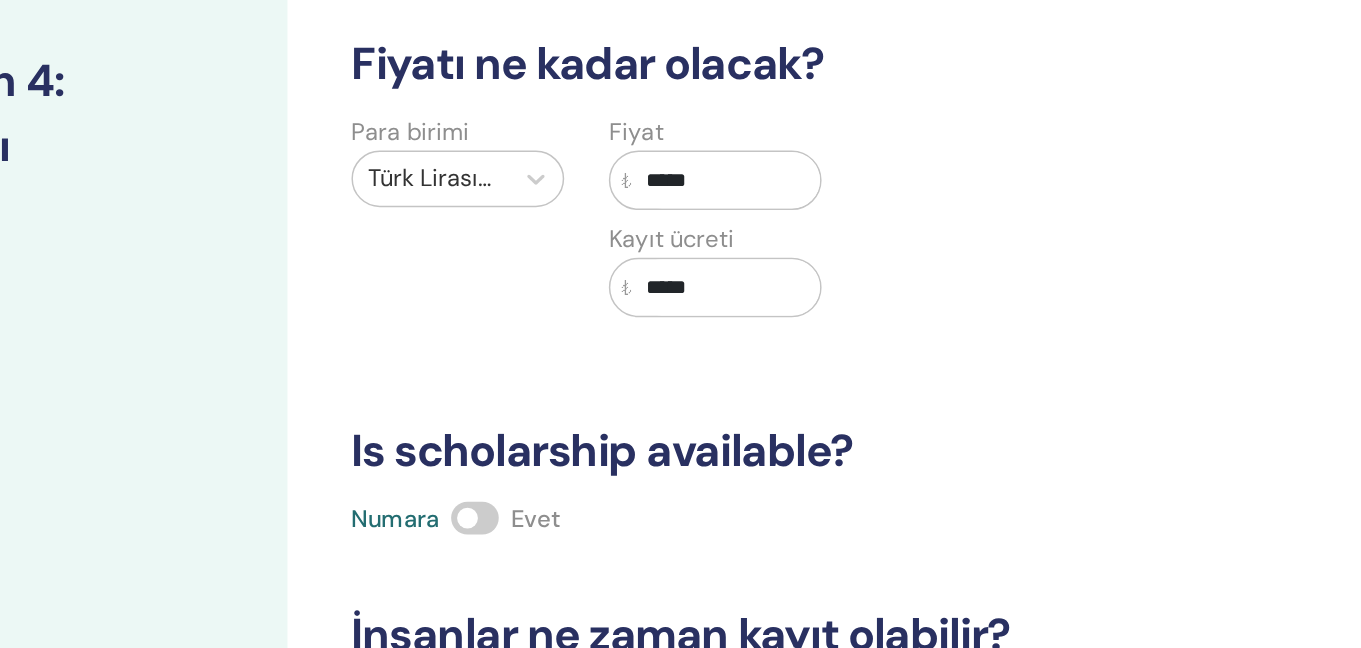 click on "*****" at bounding box center (745, 386) 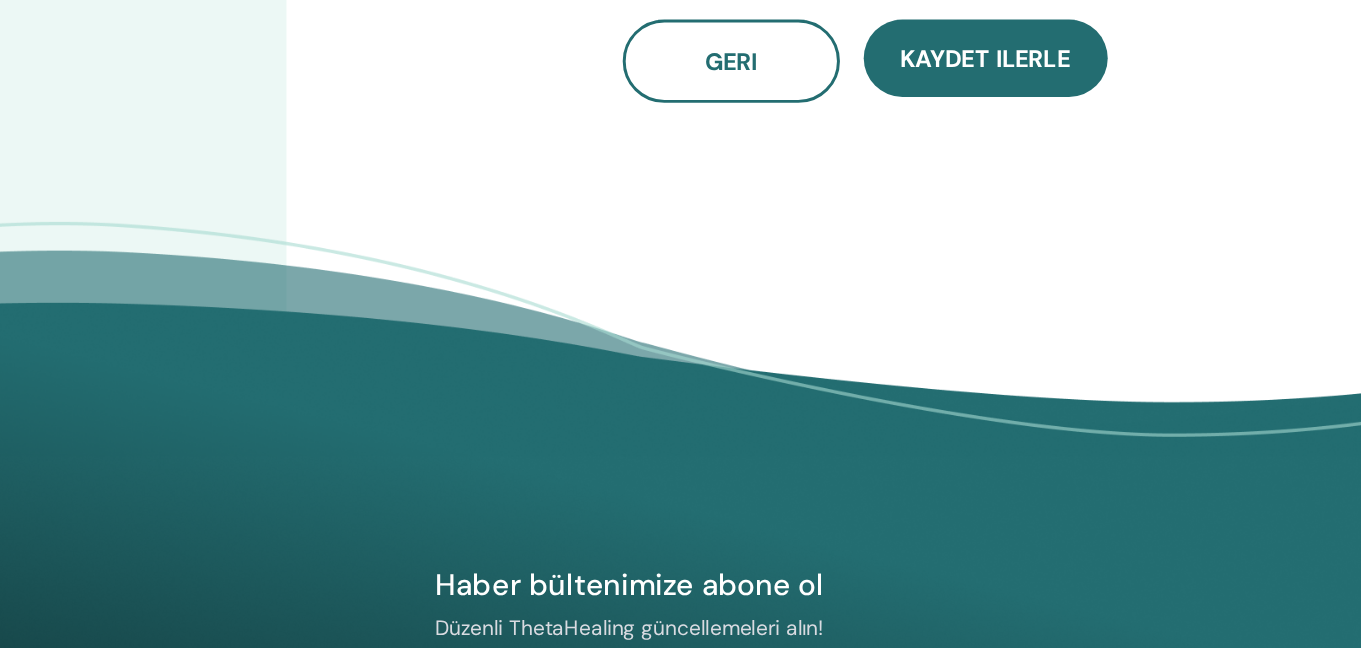 scroll, scrollTop: 741, scrollLeft: 0, axis: vertical 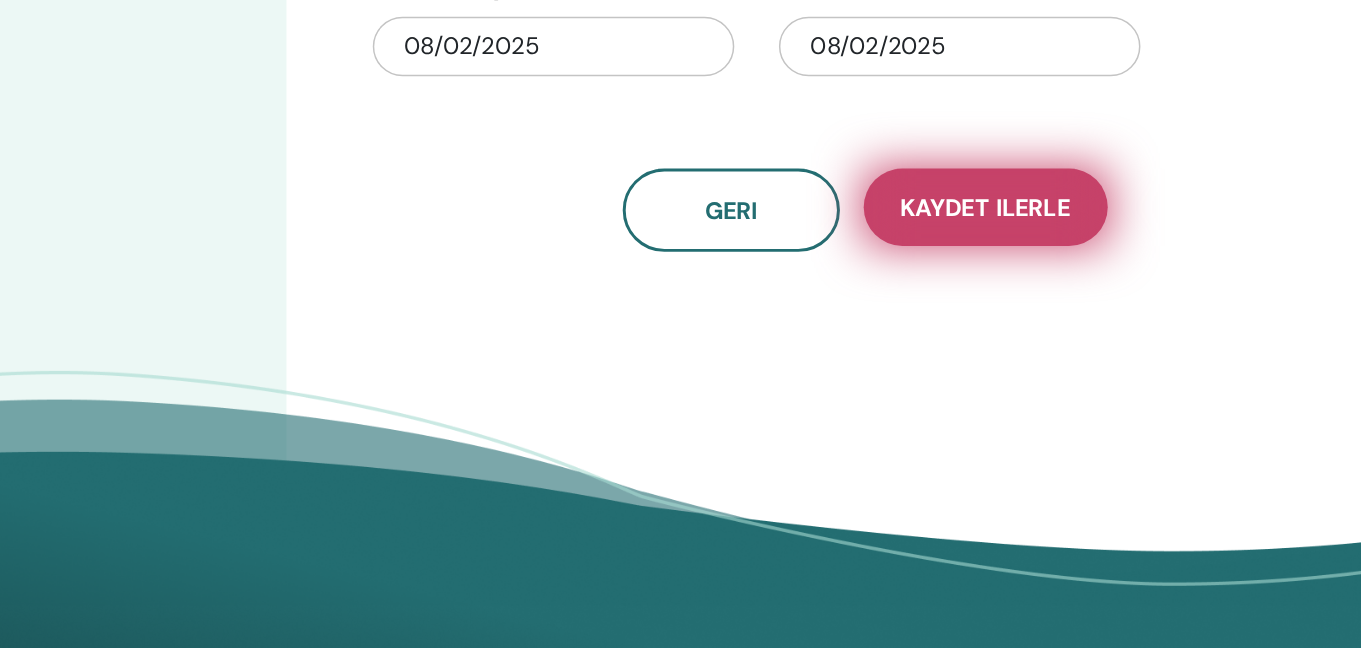 type 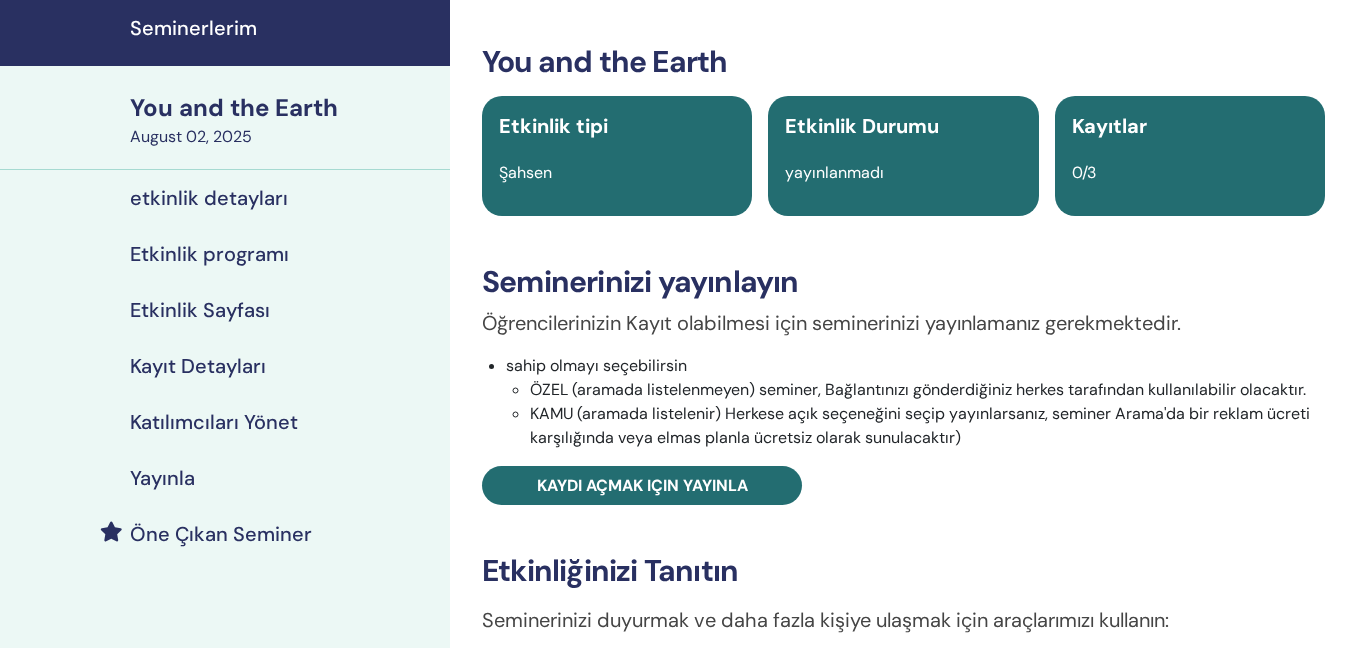 scroll, scrollTop: 72, scrollLeft: 0, axis: vertical 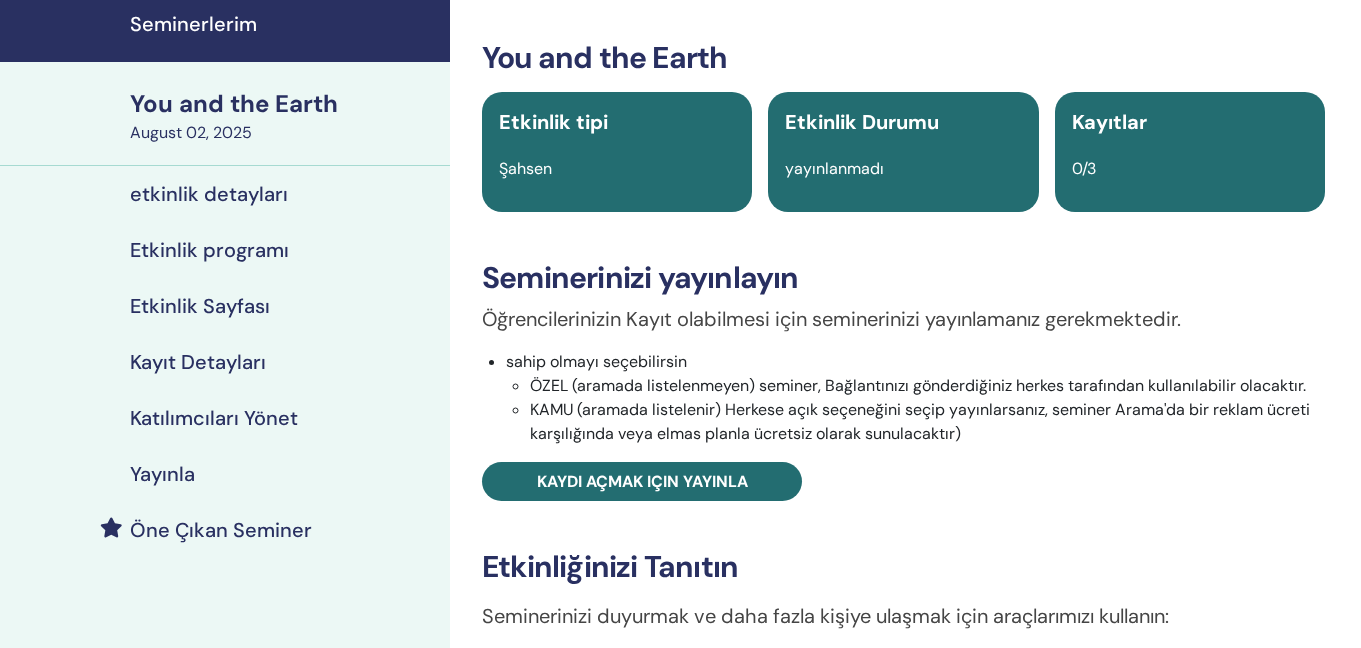 click on "yayınlanmadı" at bounding box center (903, 169) 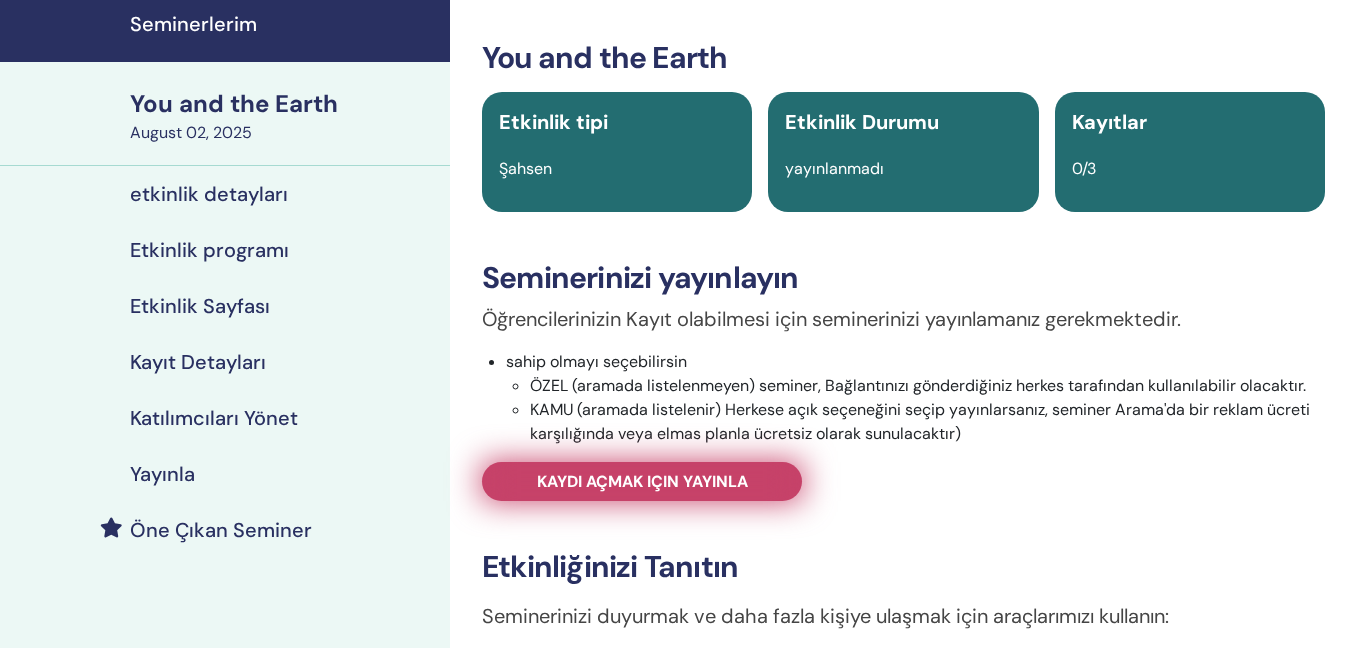 click on "Kaydı açmak için yayınla" at bounding box center [642, 481] 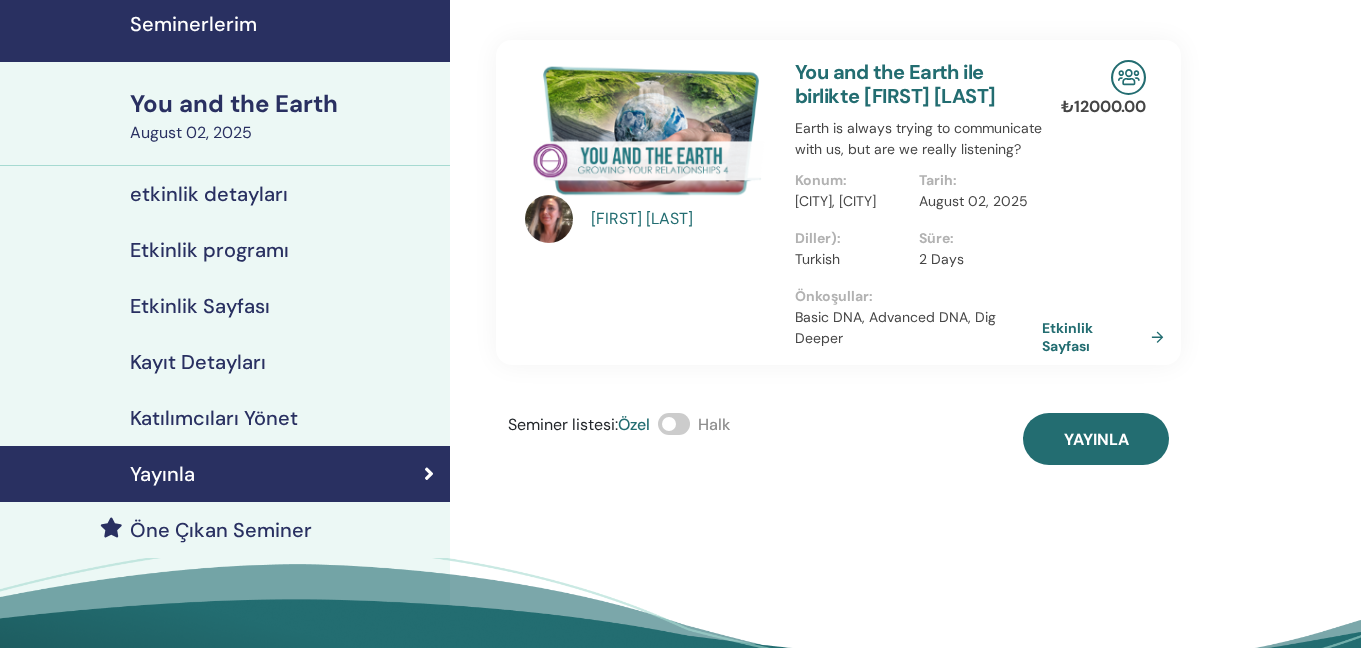 click at bounding box center (674, 424) 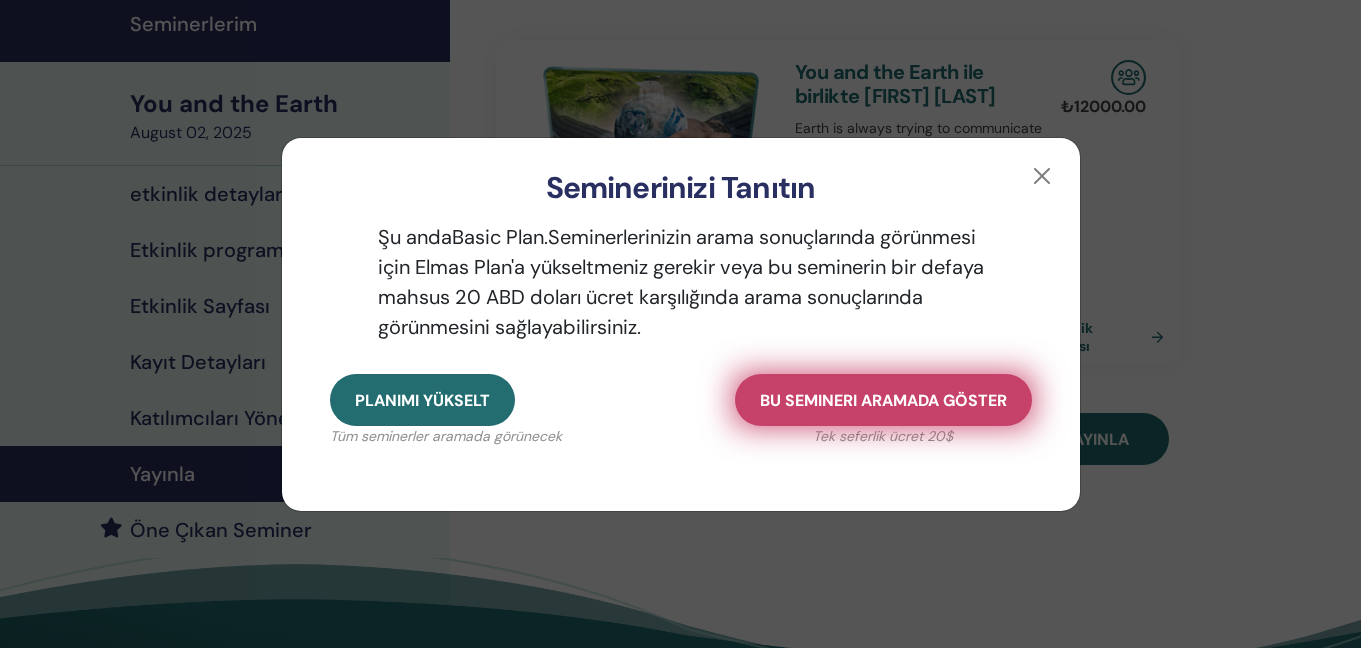 click on "Bu semineri aramada göster" at bounding box center (883, 400) 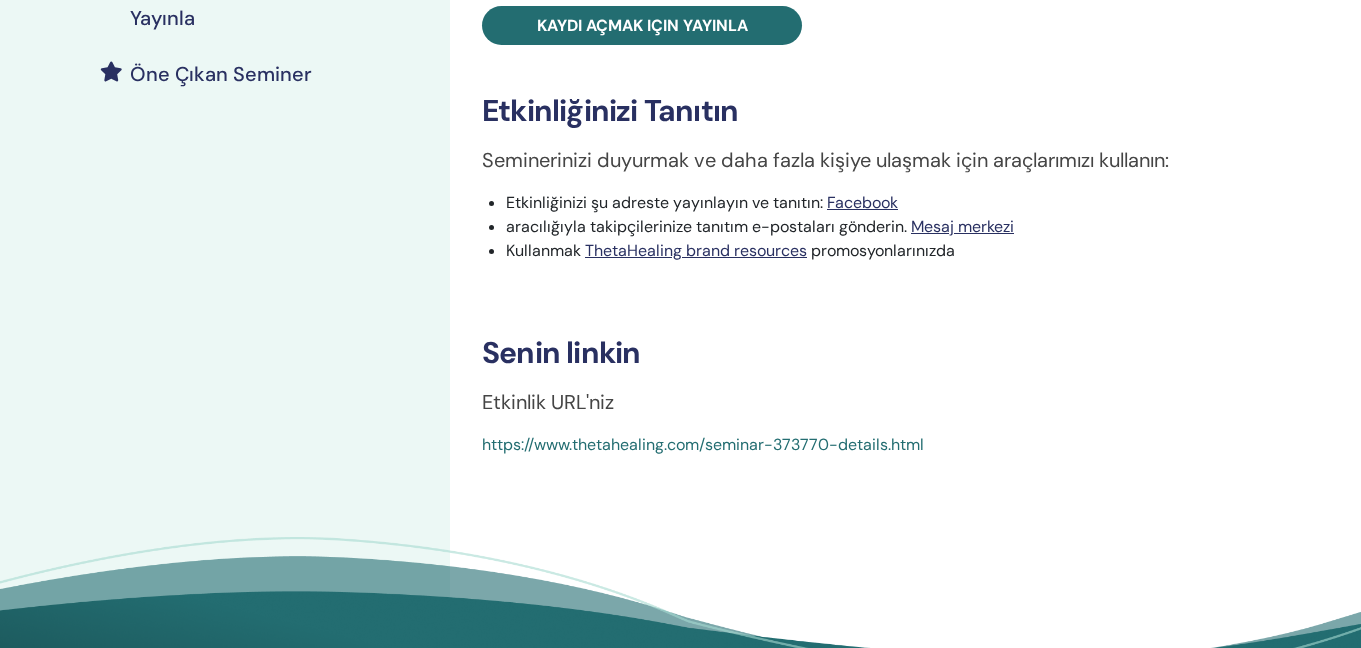 scroll, scrollTop: 443, scrollLeft: 0, axis: vertical 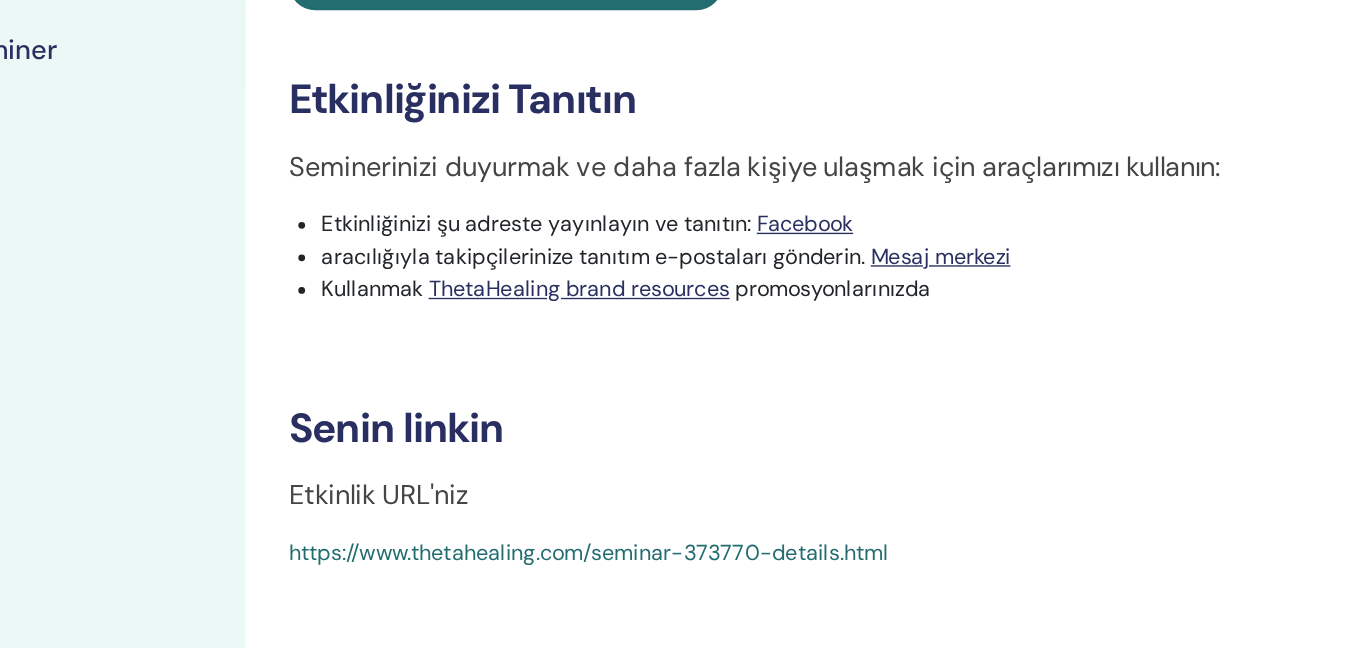 click on "https://www.thetahealing.com/seminar-373770-details.html" at bounding box center [703, 529] 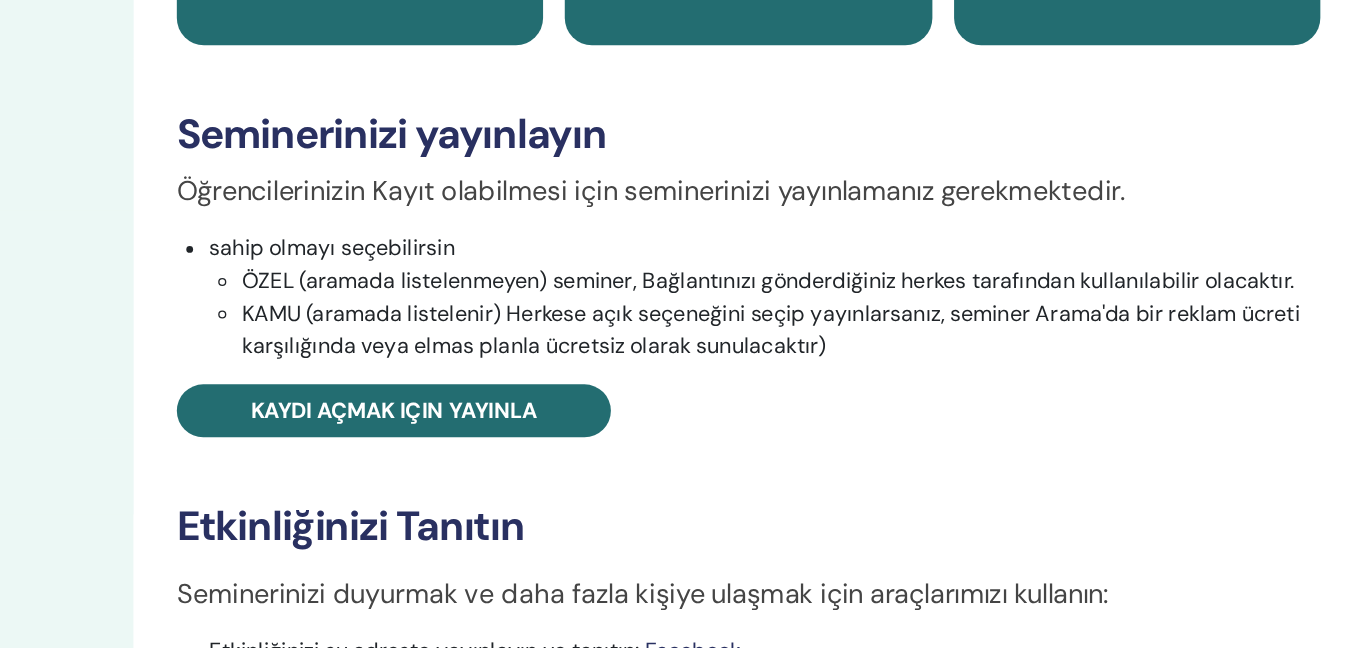 scroll, scrollTop: 81, scrollLeft: 0, axis: vertical 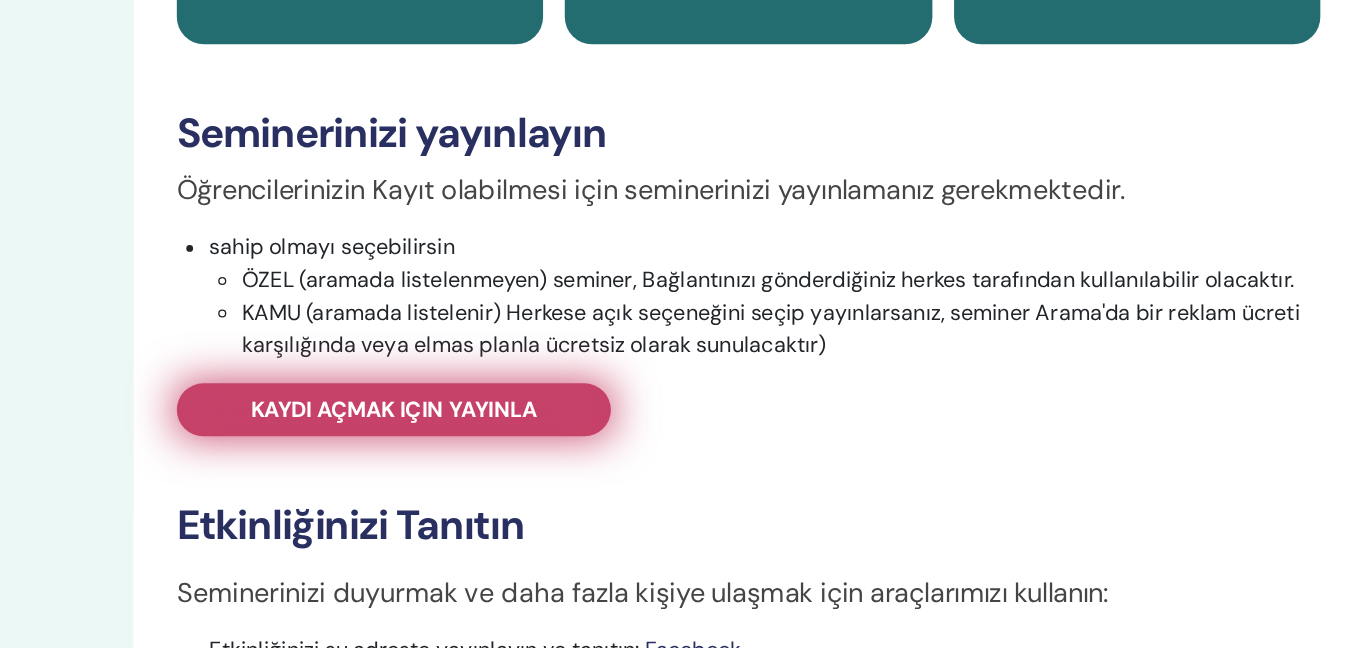 click on "Kaydı açmak için yayınla" at bounding box center (642, 472) 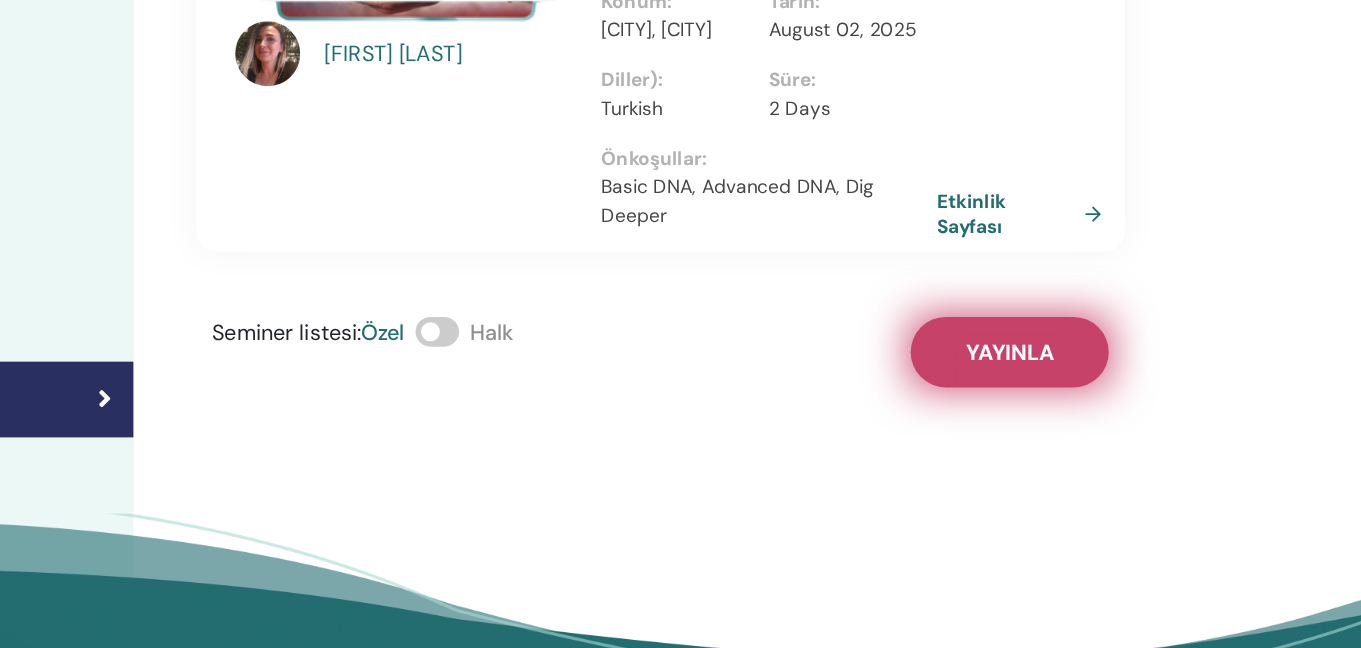 click on "Yayınla" at bounding box center (1096, 430) 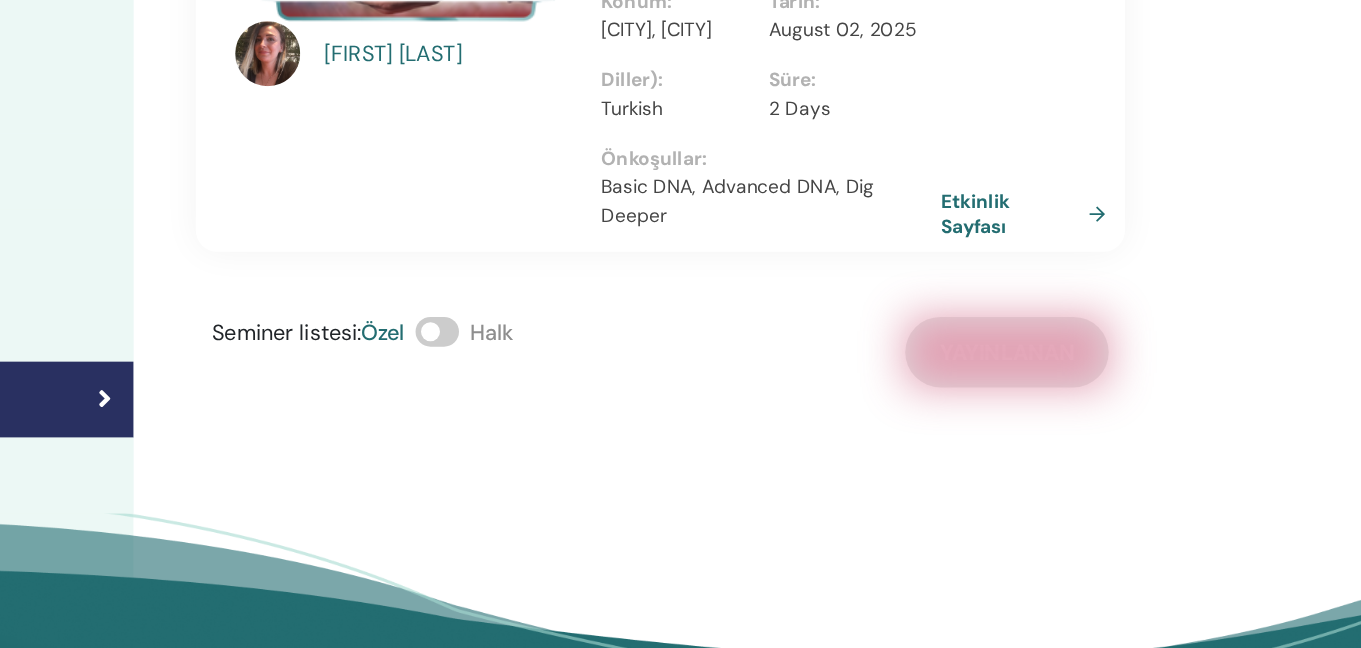 click on "Etkinlik Sayfası" at bounding box center [1110, 328] 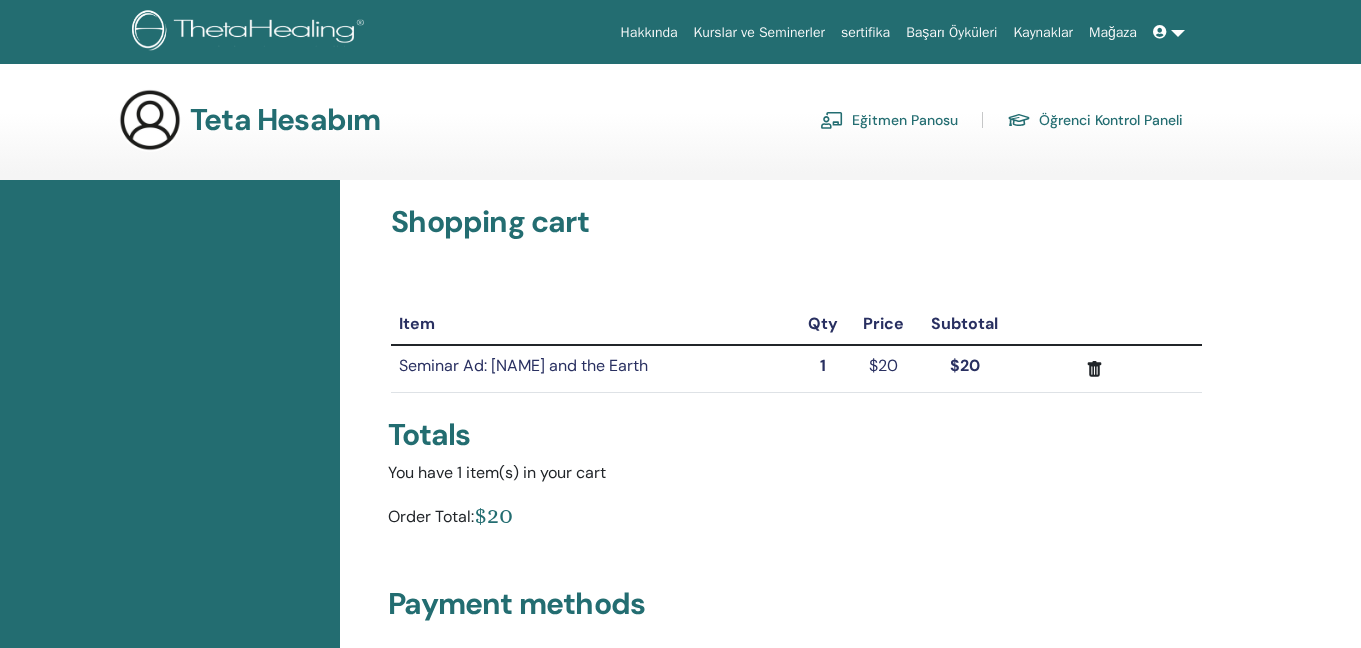 scroll, scrollTop: 0, scrollLeft: 0, axis: both 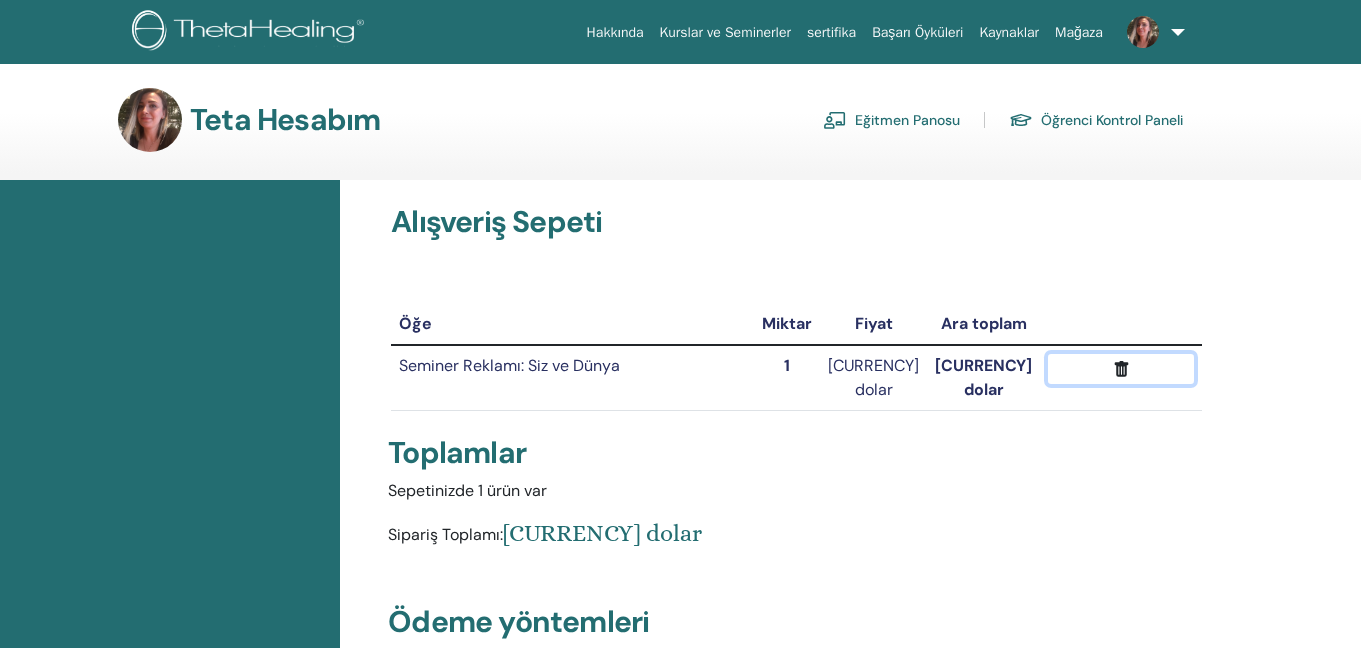 click 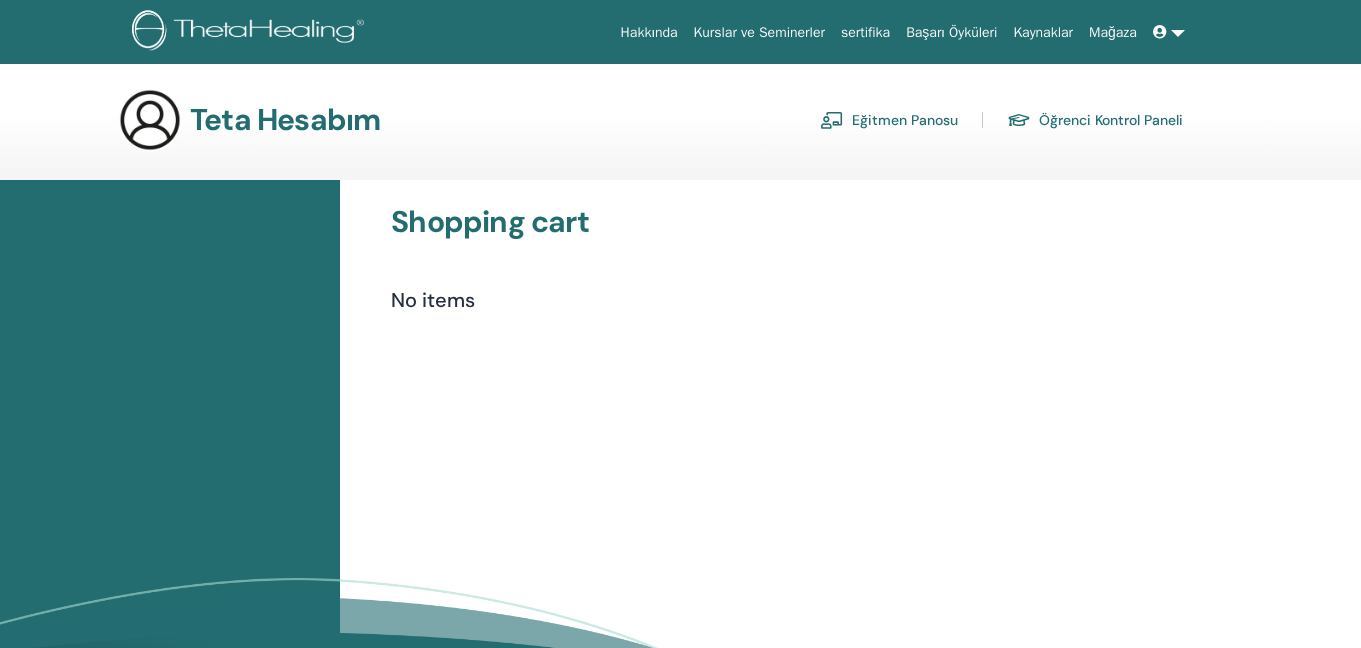 scroll, scrollTop: 0, scrollLeft: 0, axis: both 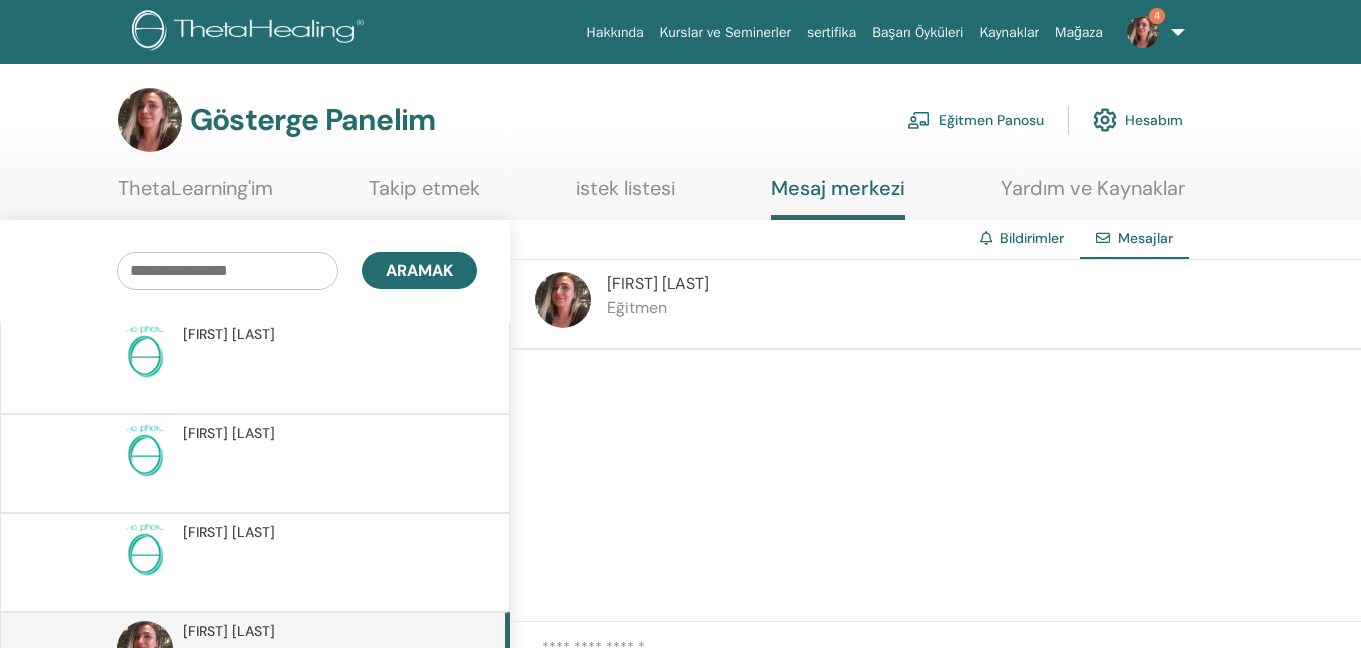 click on "ThetaLearning'im" at bounding box center [195, 188] 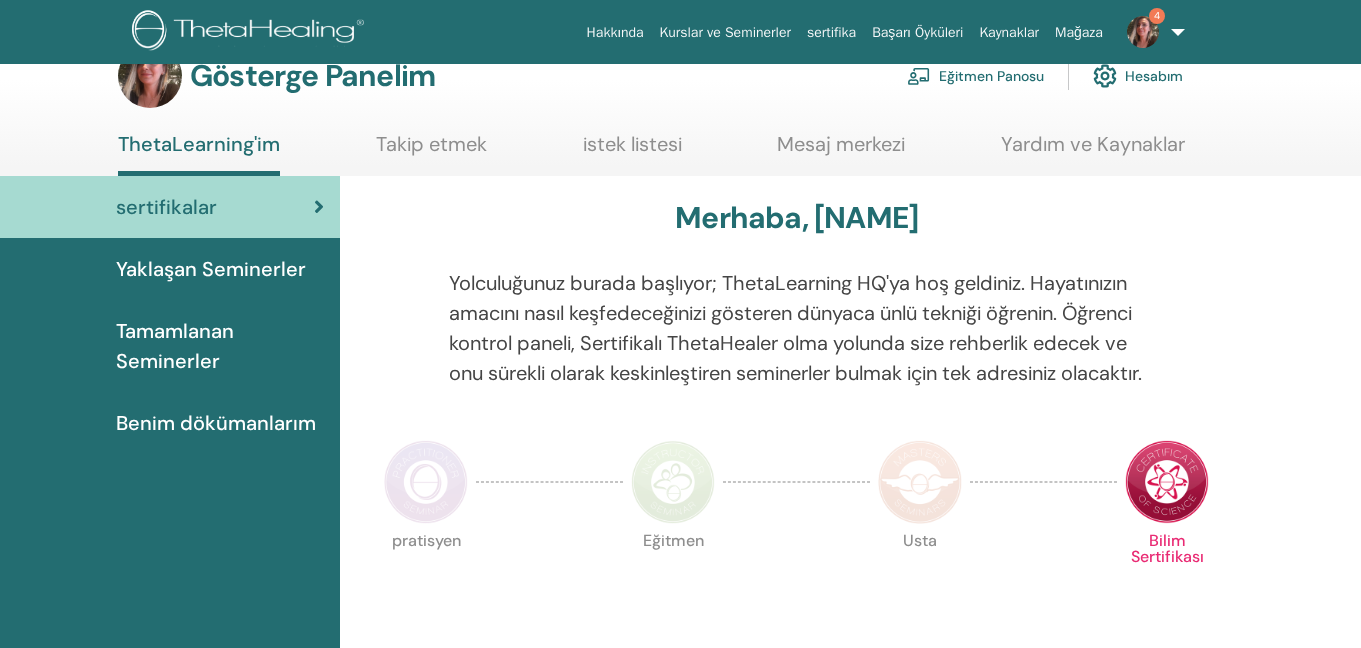 scroll, scrollTop: 58, scrollLeft: 0, axis: vertical 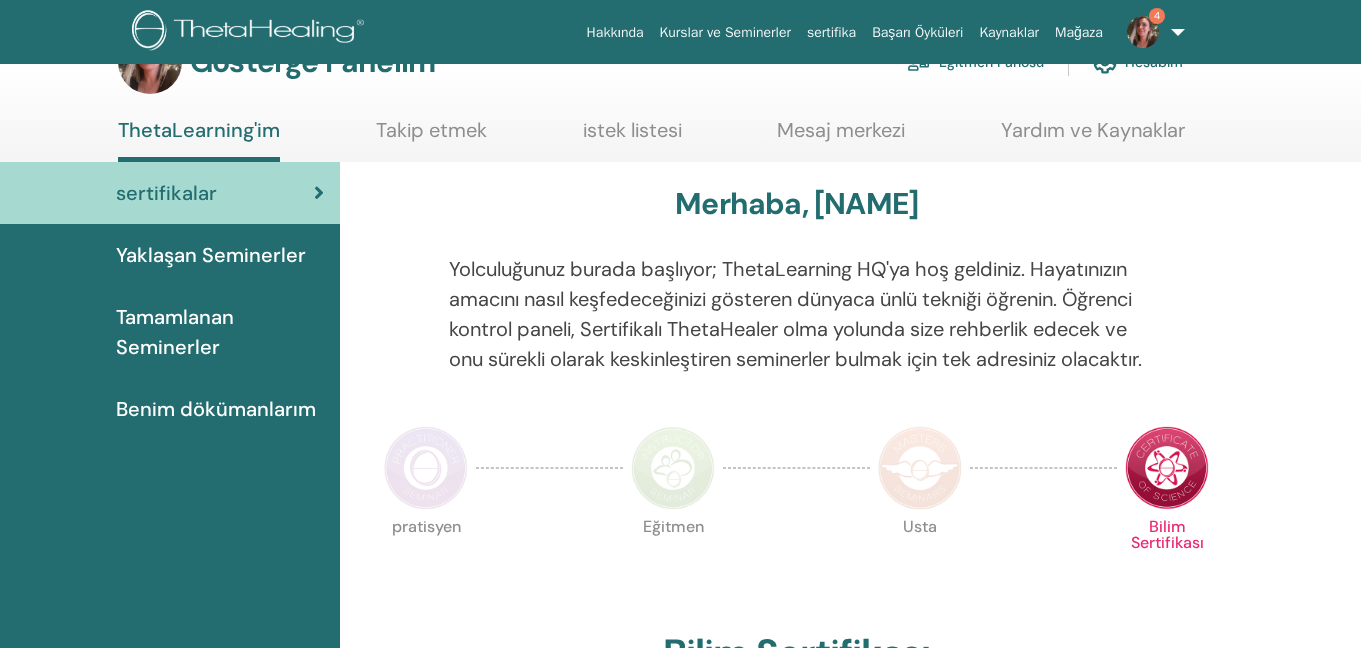 click on "Yaklaşan Seminerler" at bounding box center [211, 255] 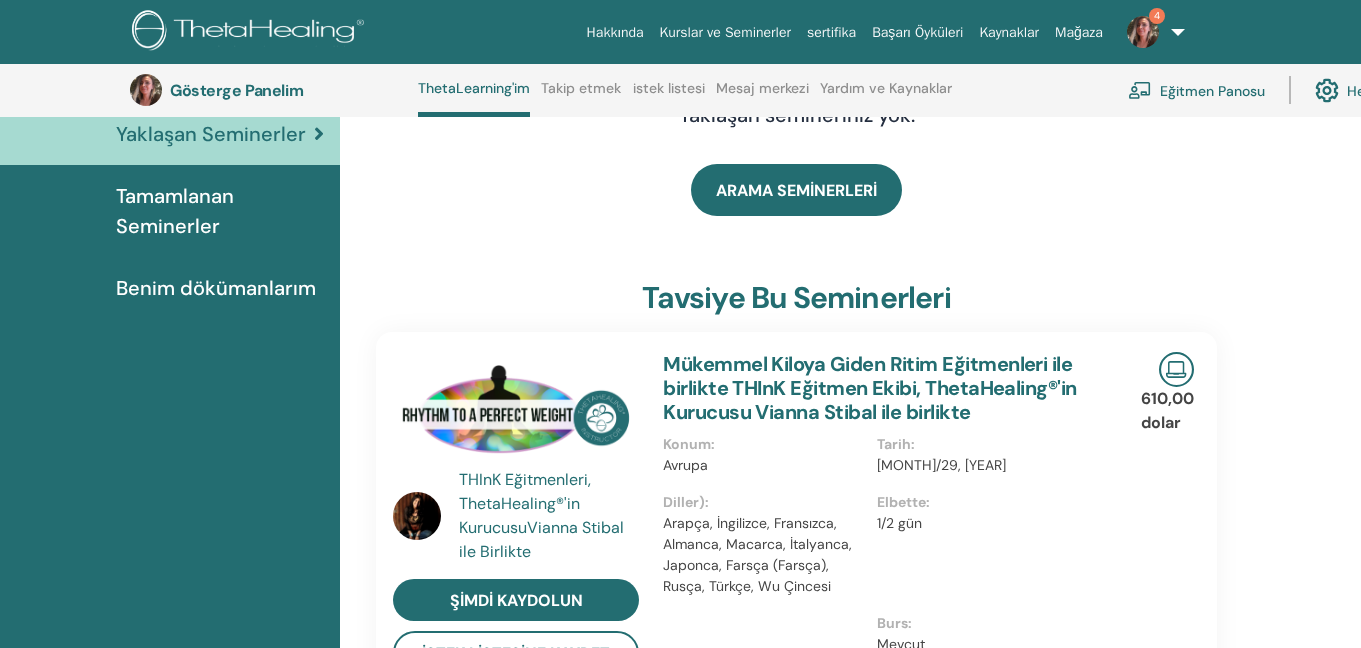 scroll, scrollTop: 0, scrollLeft: 0, axis: both 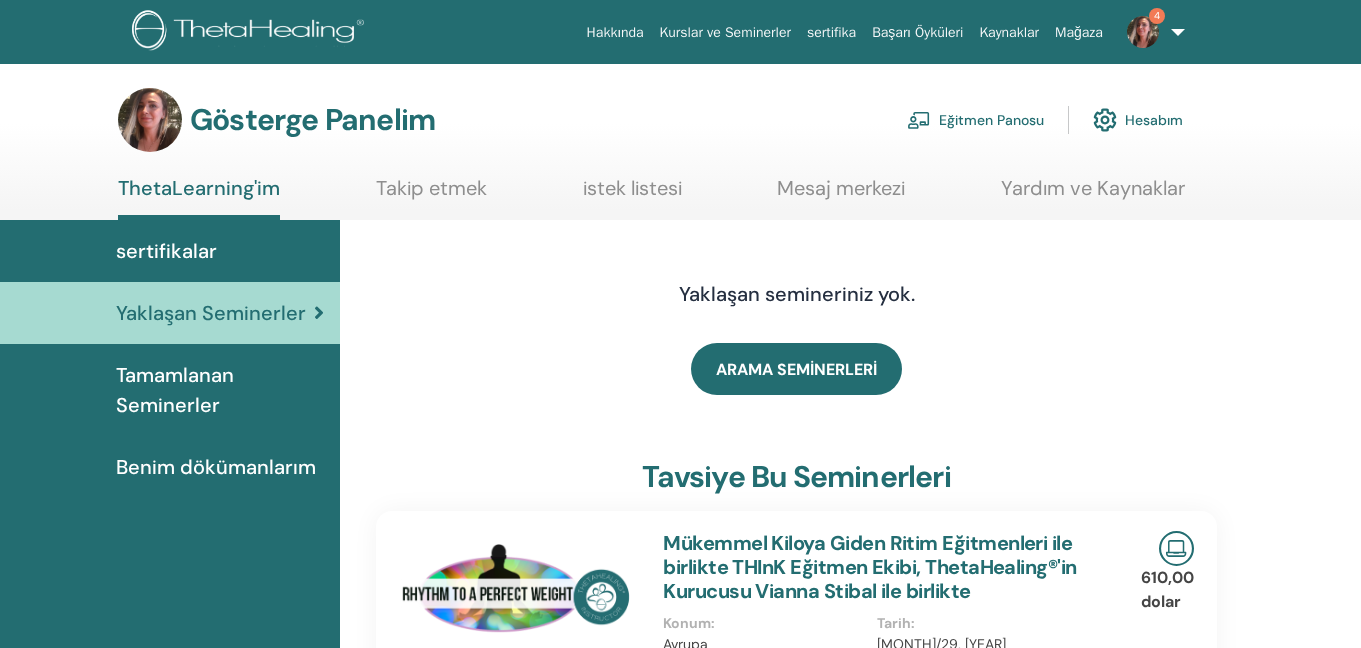 click on "sertifikalar" at bounding box center (166, 251) 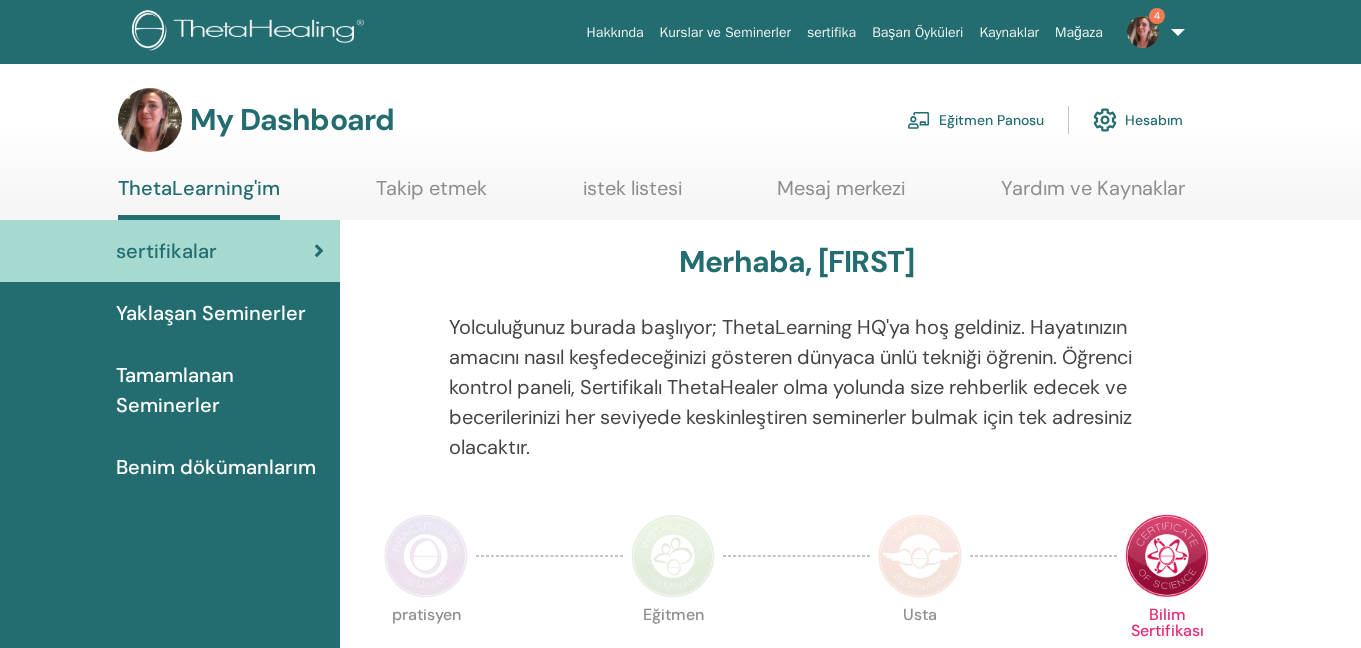 scroll, scrollTop: 0, scrollLeft: 0, axis: both 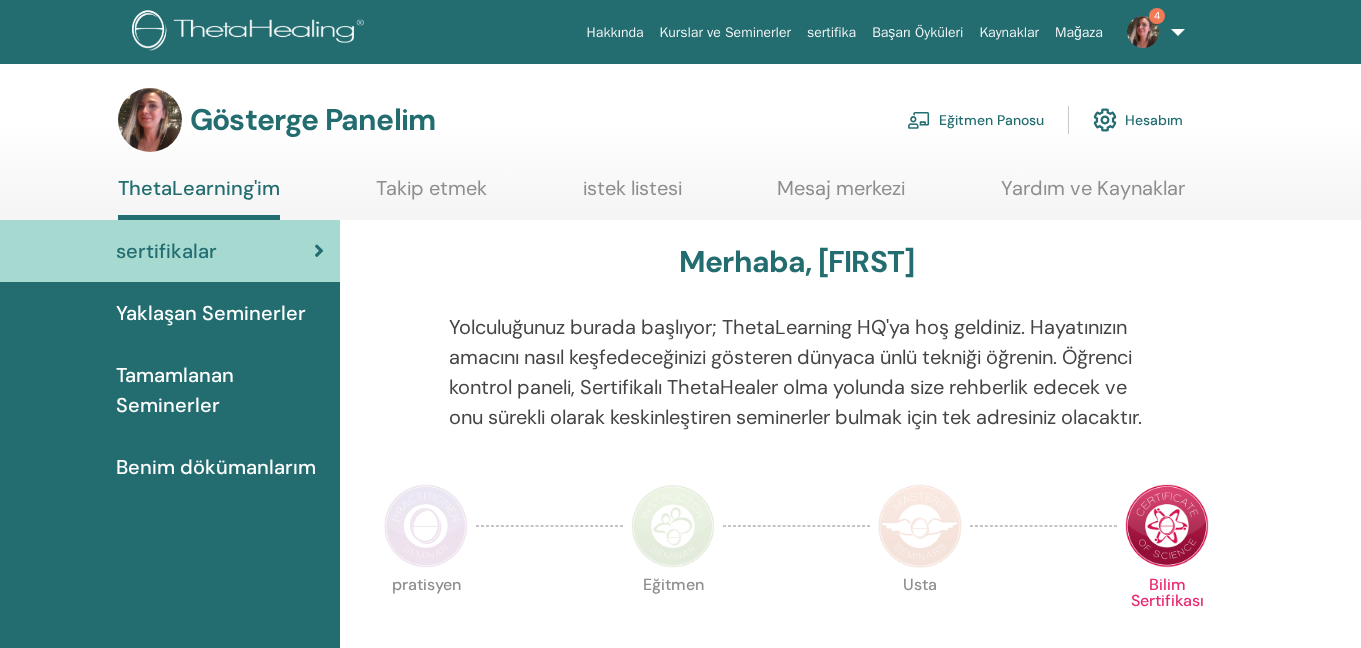 click on "Benim dökümanlarım" at bounding box center (216, 467) 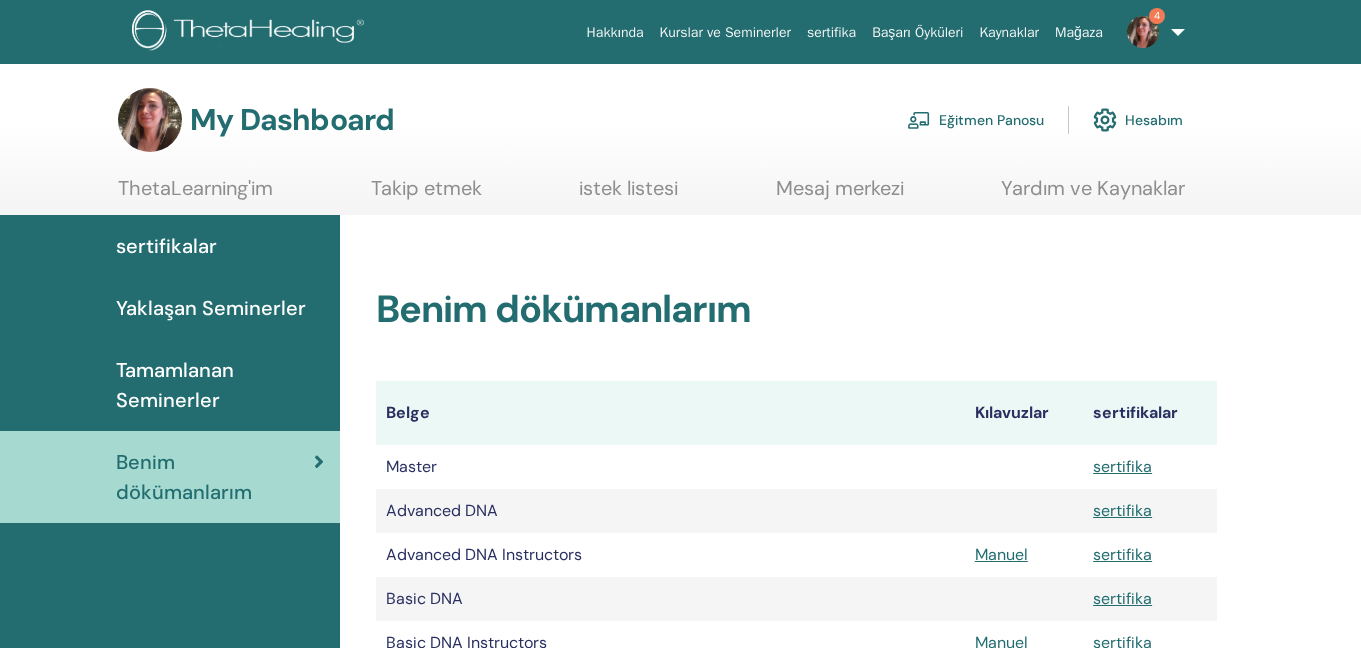 click on "Eğitmen Panosu" at bounding box center [975, 120] 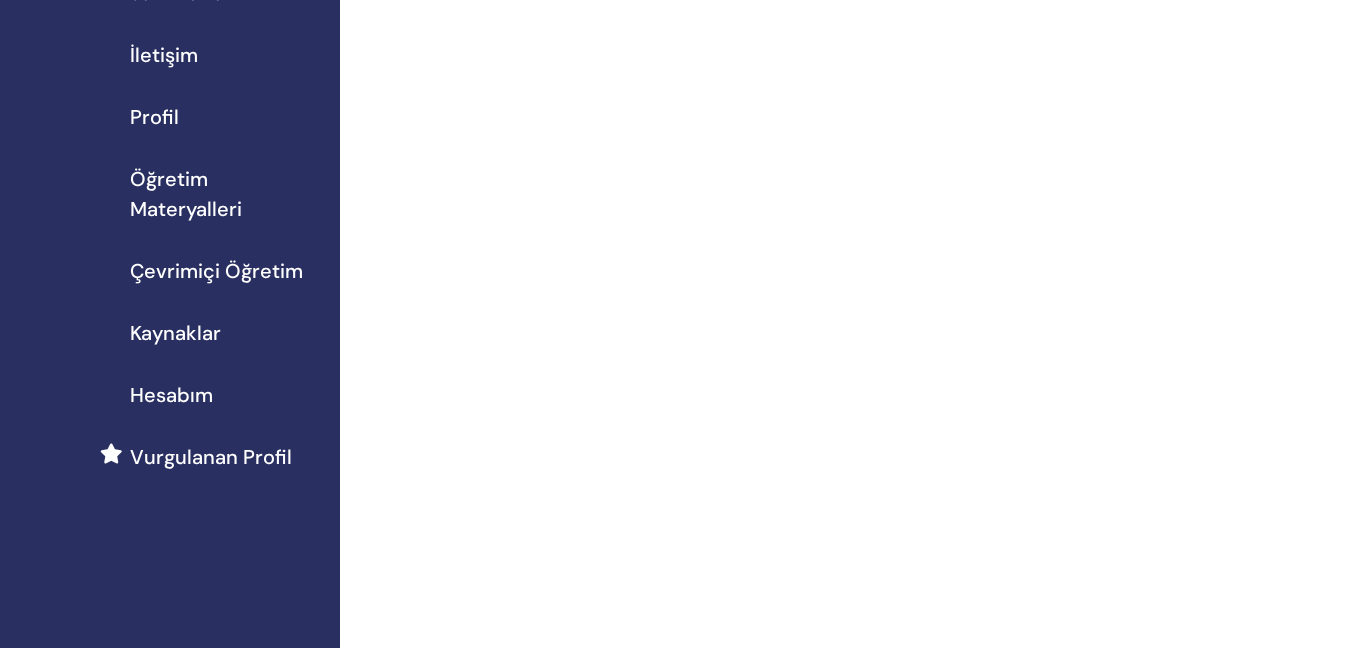 scroll, scrollTop: 0, scrollLeft: 0, axis: both 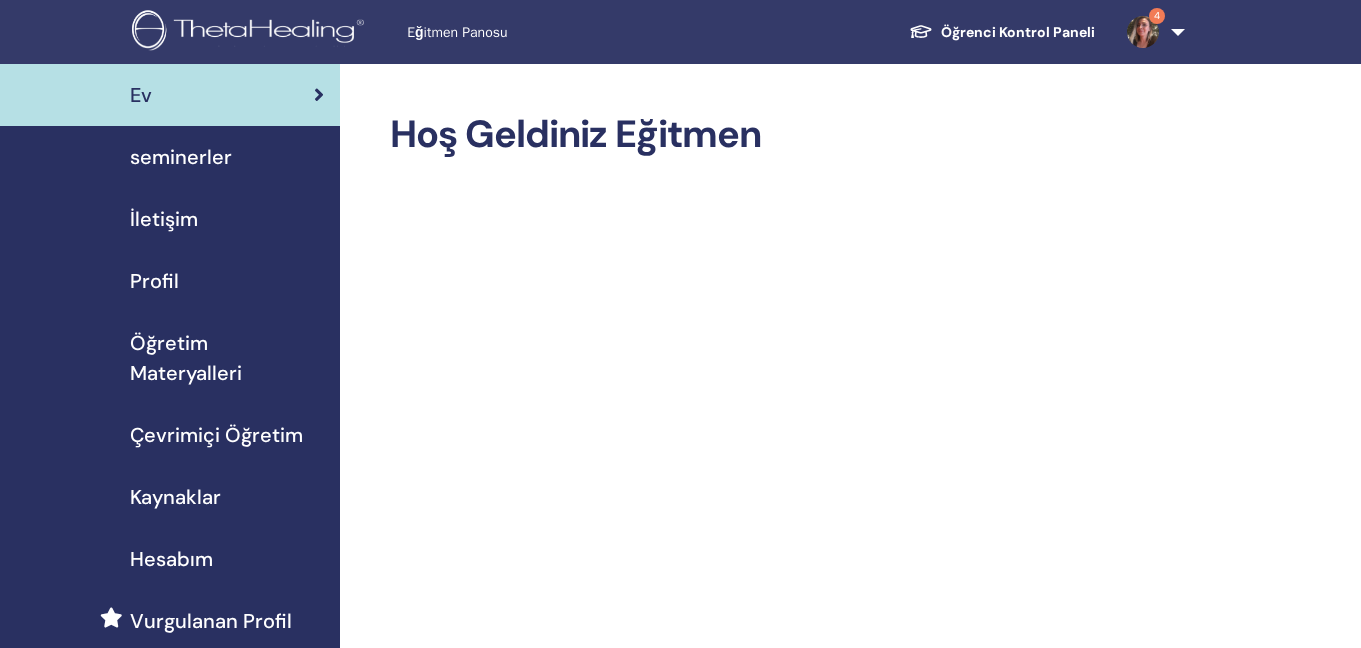 click on "seminerler" at bounding box center (181, 157) 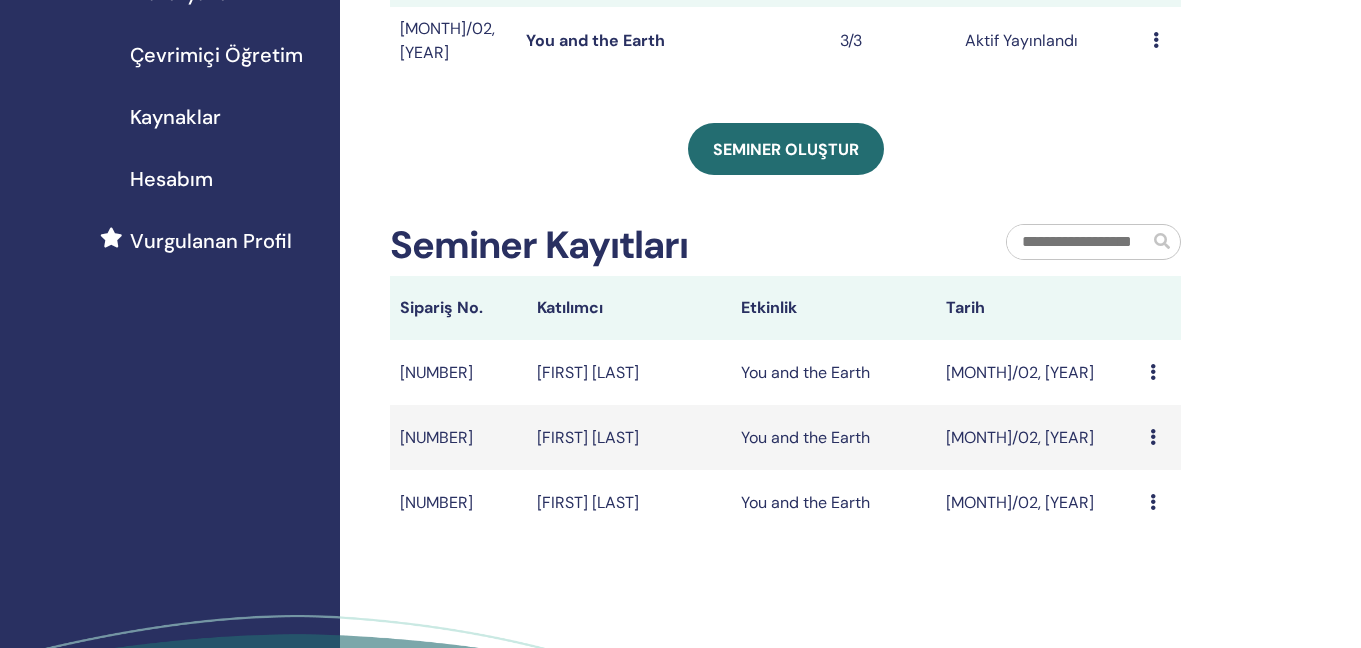 scroll, scrollTop: 462, scrollLeft: 0, axis: vertical 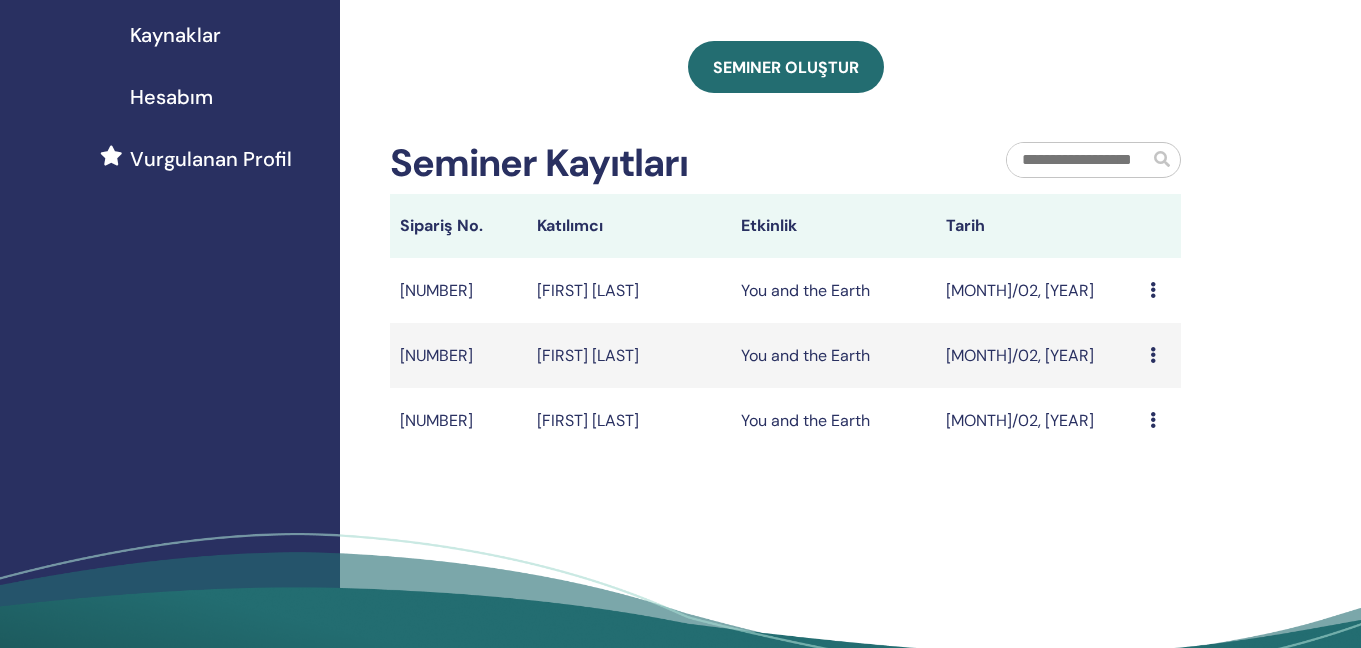 click on "Message" at bounding box center [1160, 291] 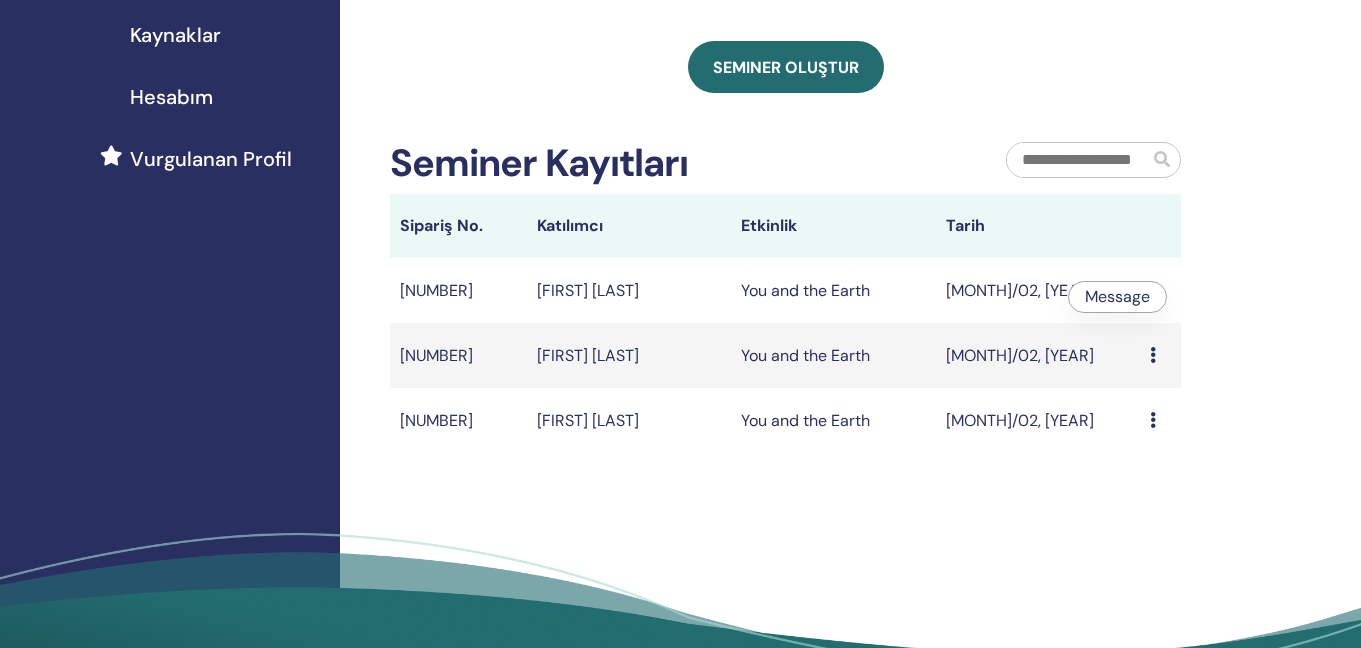 click on "Message" at bounding box center (1160, 290) 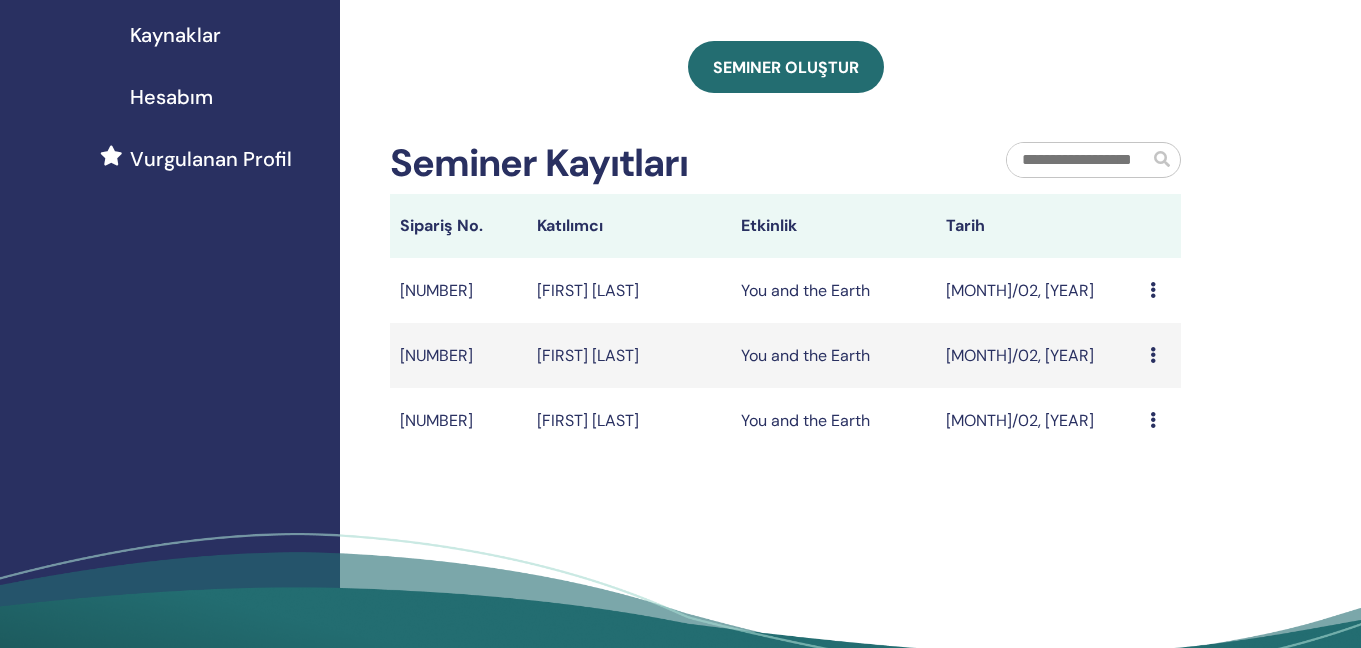 click at bounding box center [1153, 290] 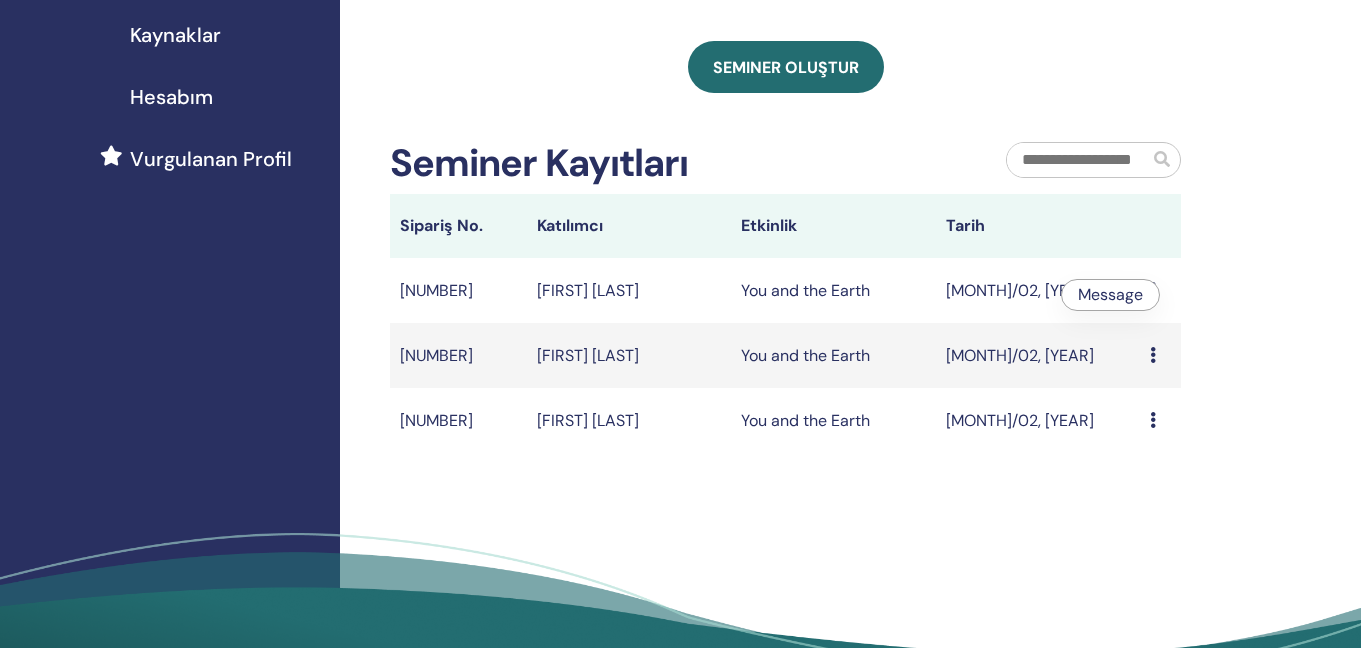 click on "Message" at bounding box center [1160, 355] 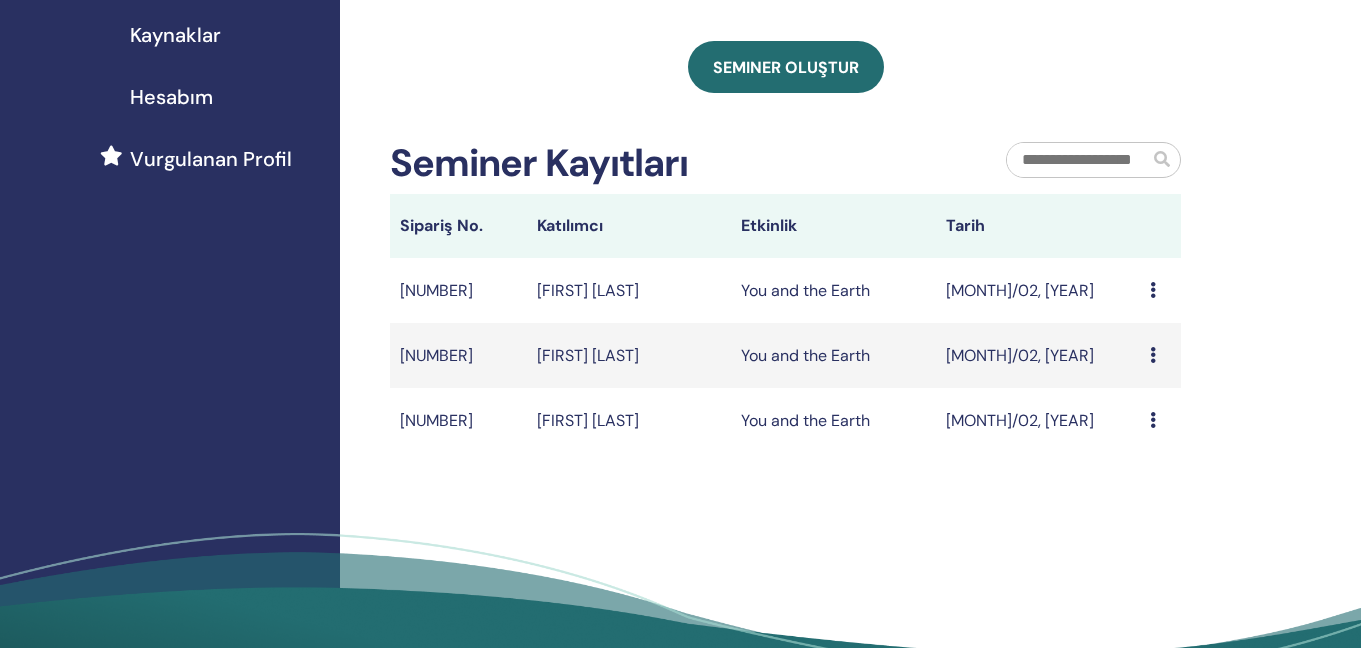 click at bounding box center [1153, 355] 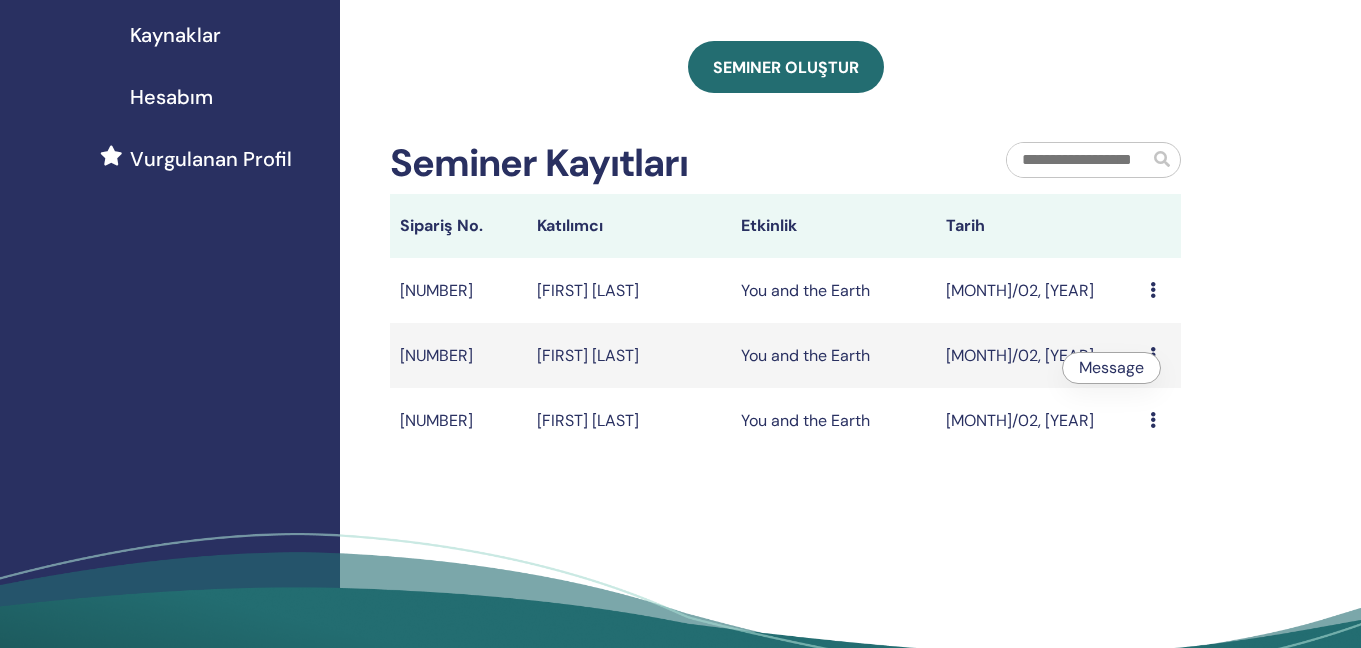 click at bounding box center (1153, 355) 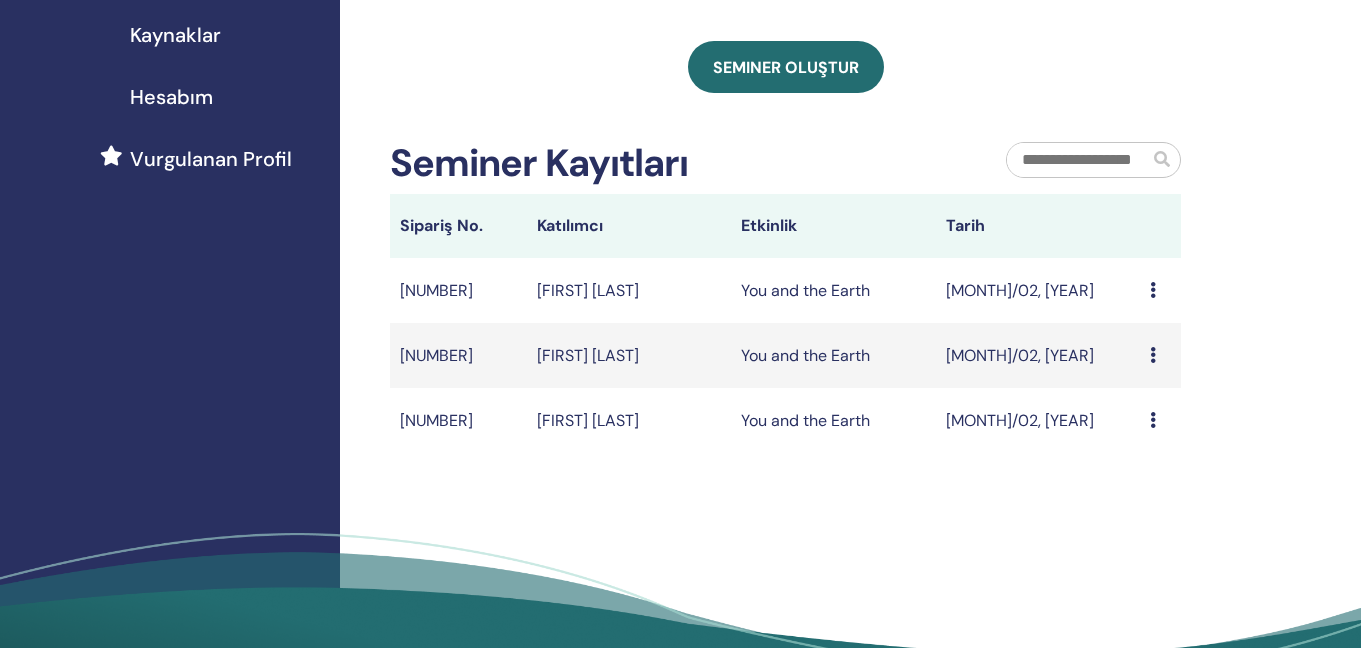 click at bounding box center [1153, 355] 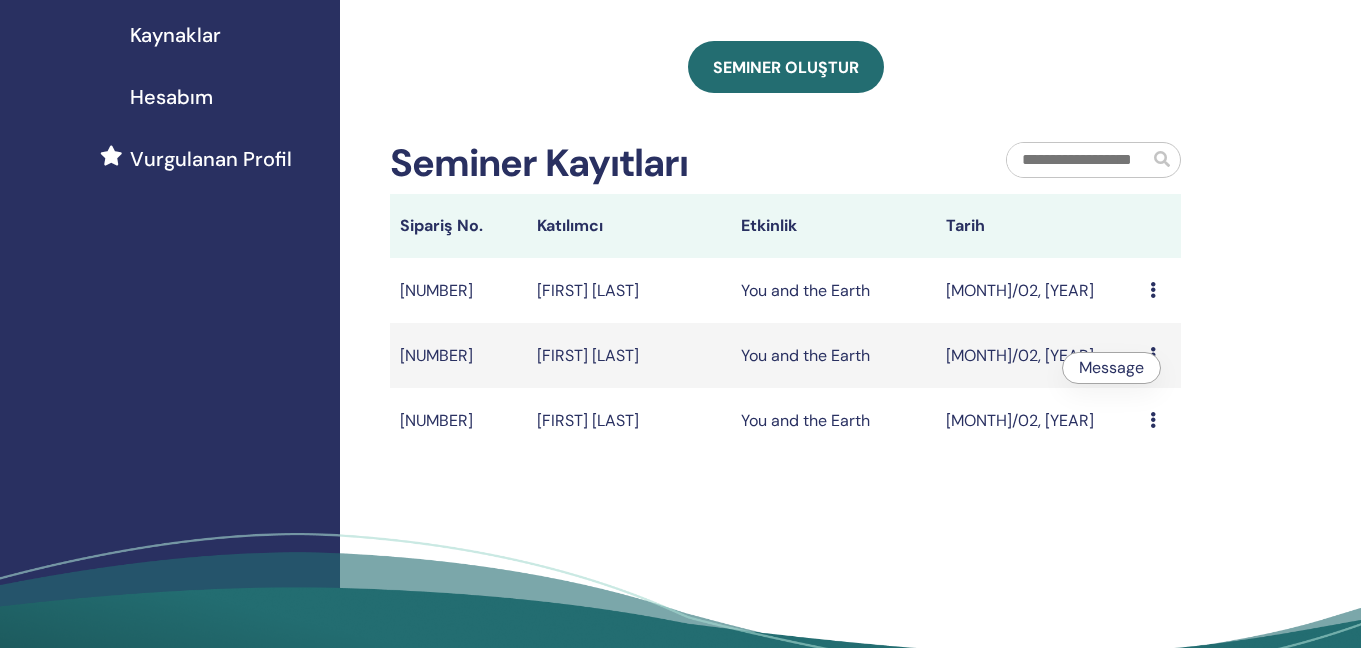 click on "Seminerlerim Filtreyi, önümüzdeki 3 ayın ötesinde yaklaşan seminerleri keşfedecek veya 3 aydan uzun bir süre öncesine ait seminerlere göz atacak şekilde özelleştirebilirsiniz. Önce değil May/02, 2025 Sonra değil Kas/02, 2025 Kurs türü Her hangi bir tür Seminer durumu Herhangi bir durum seminer Kayıtlı Durum Ağu/02, 2025 You and the Earth 3/3 Aktif Yayınlandı Ön izleme Düzenlemek katılımcılar İptal Seminer oluştur Seminer Kayıtları Sipariş No. Katılımcı Etkinlik Tarih 2717345 Munire Saipiding You and the Earth Ağu/02, 2025 Message 2717343 Aygül Erdoğan You and the Earth Ağu/02, 2025 Message 2717342 Ece Tutal You and the Earth Ağu/02, 2025 Message" at bounding box center [850, 167] 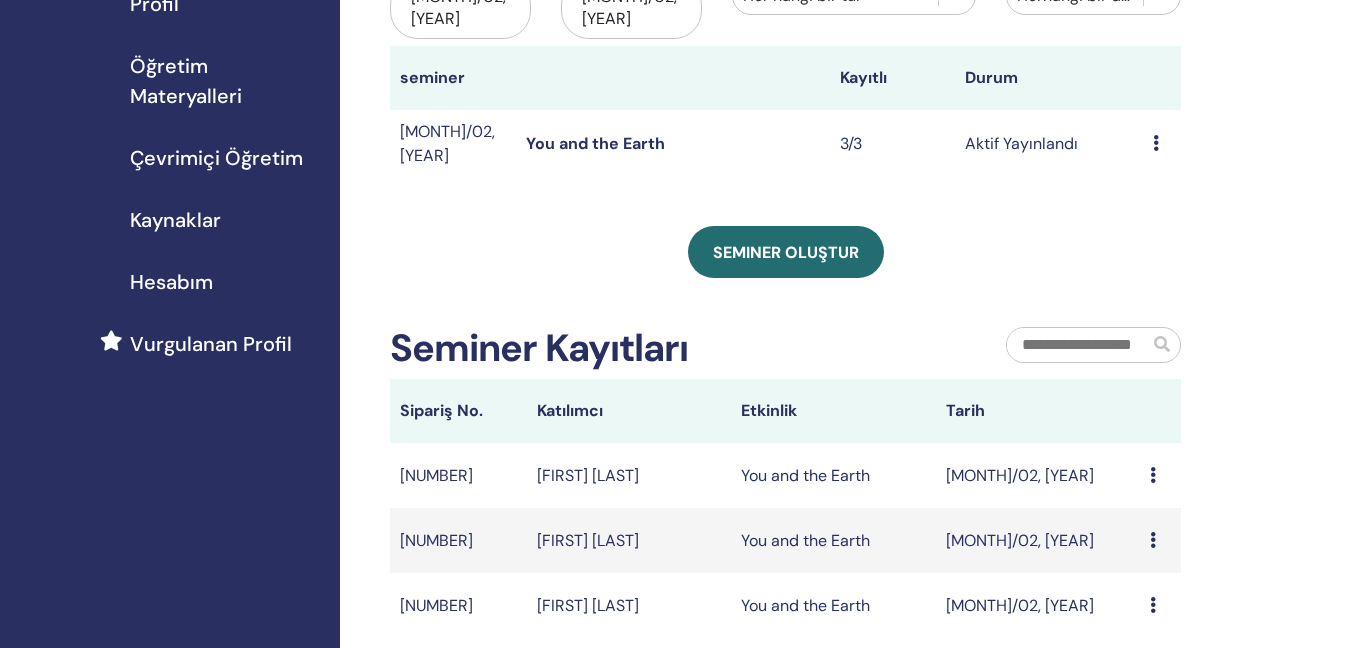 scroll, scrollTop: 261, scrollLeft: 0, axis: vertical 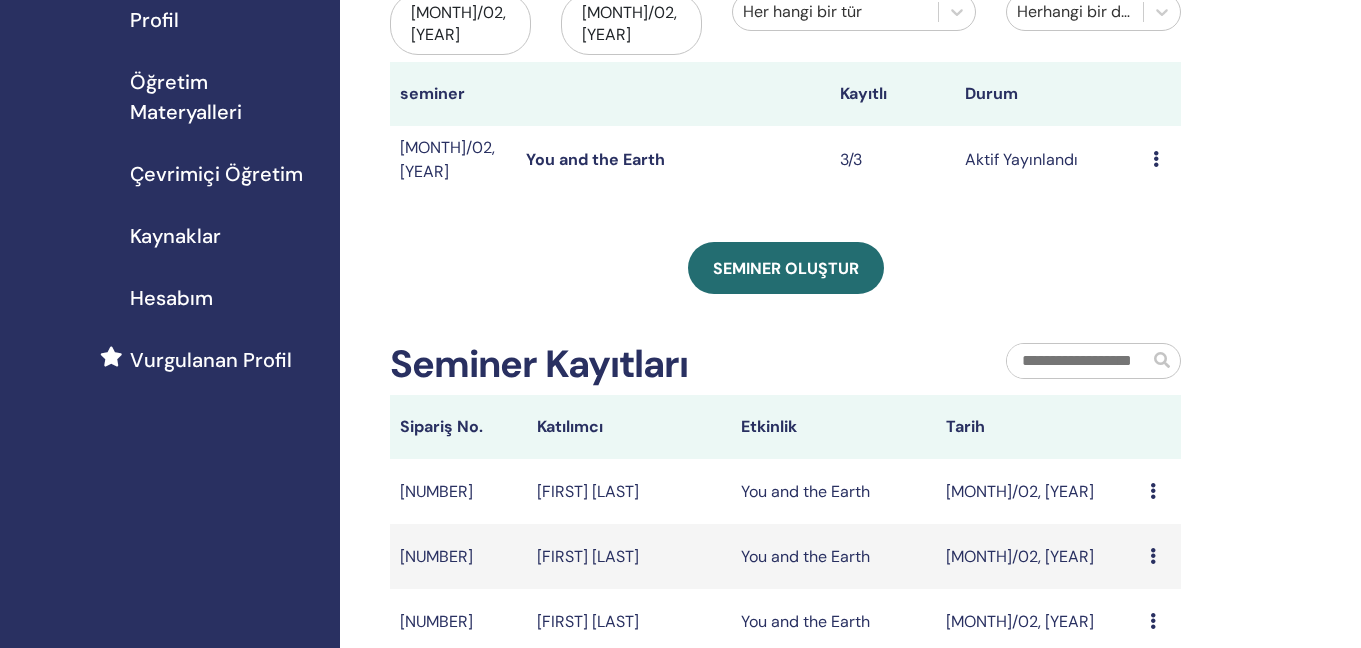 click at bounding box center (1156, 159) 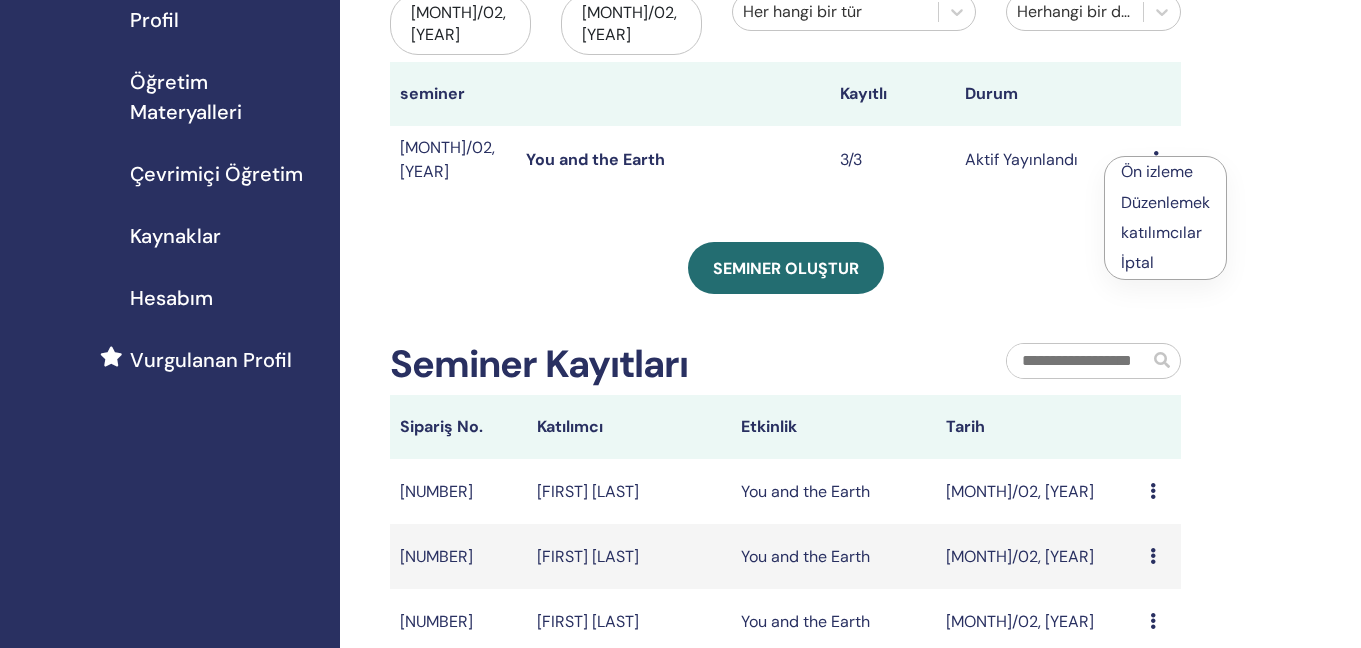 click on "katılımcılar" at bounding box center [1161, 232] 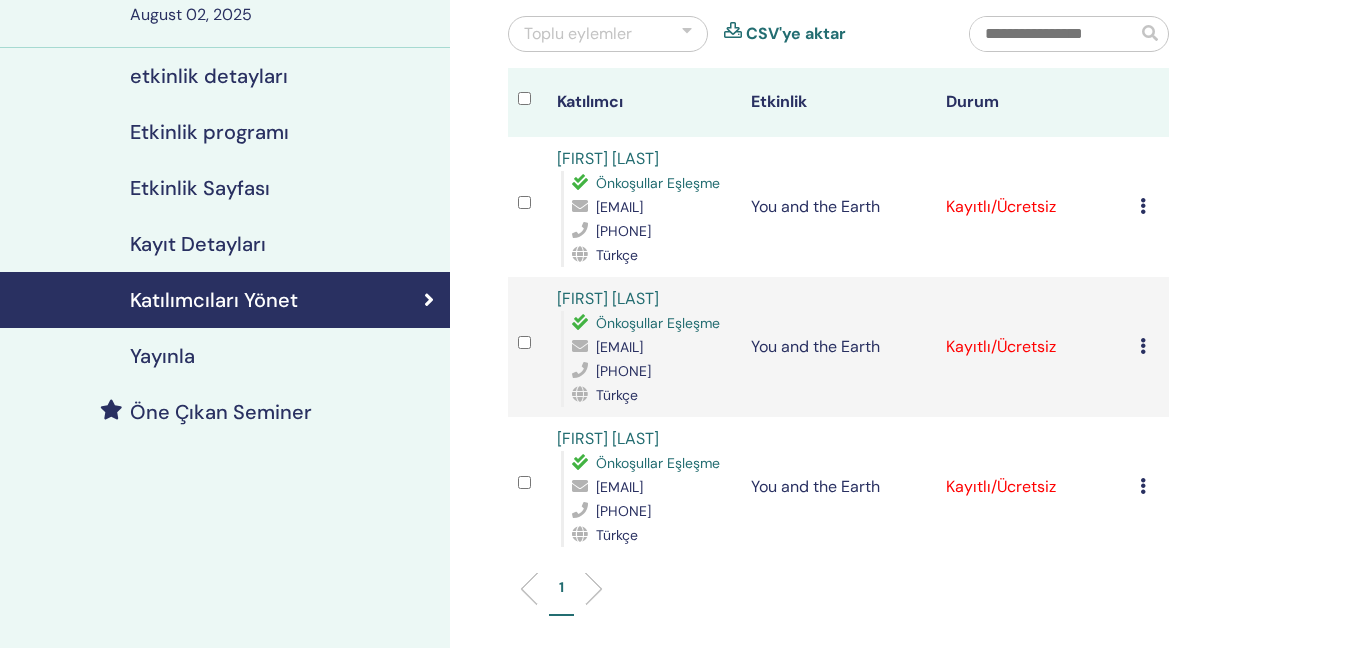 scroll, scrollTop: 191, scrollLeft: 0, axis: vertical 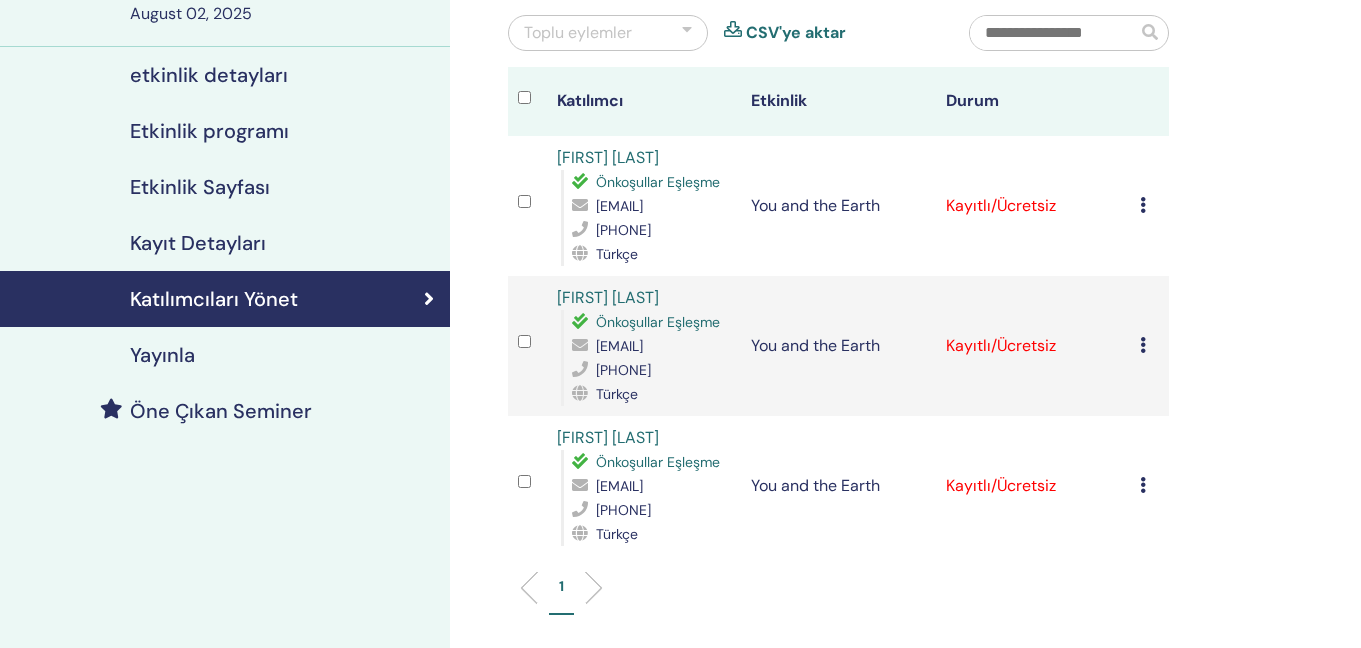 click at bounding box center (1143, 205) 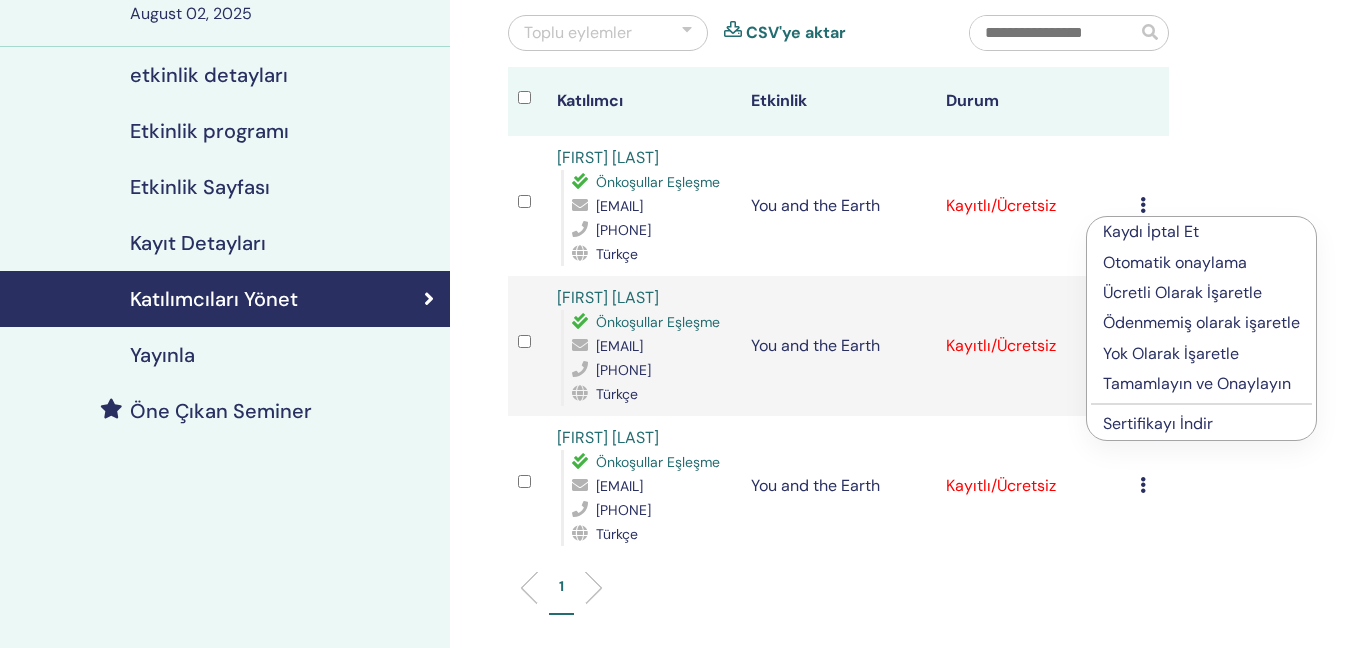 click on "Tamamlayın ve Onaylayın" at bounding box center [1201, 384] 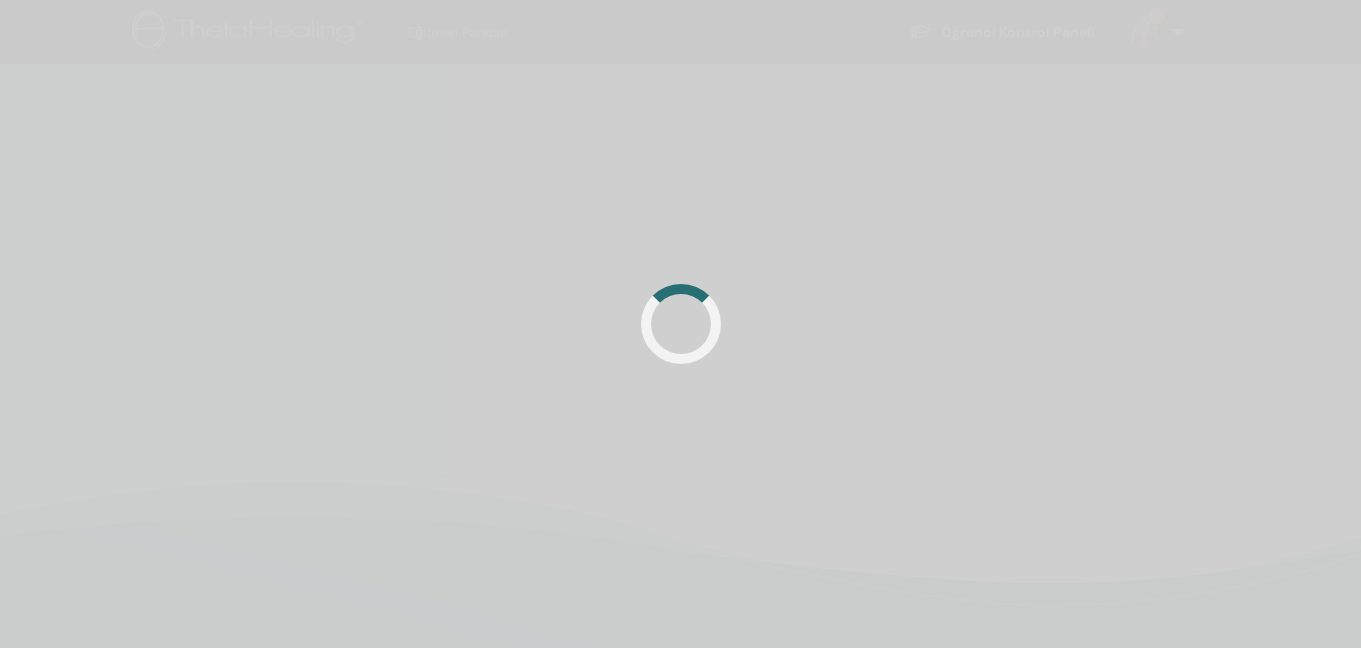 scroll, scrollTop: 0, scrollLeft: 0, axis: both 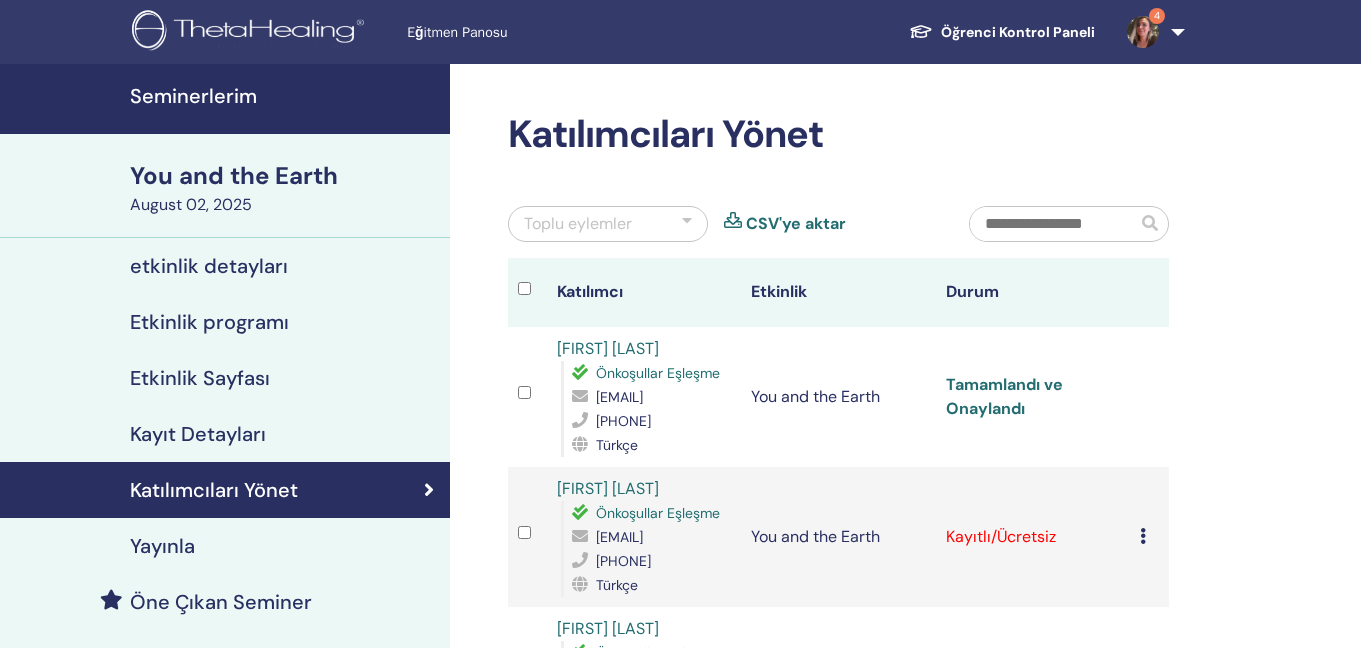 click on "Tamamlandı ve Onaylandı" at bounding box center (1004, 396) 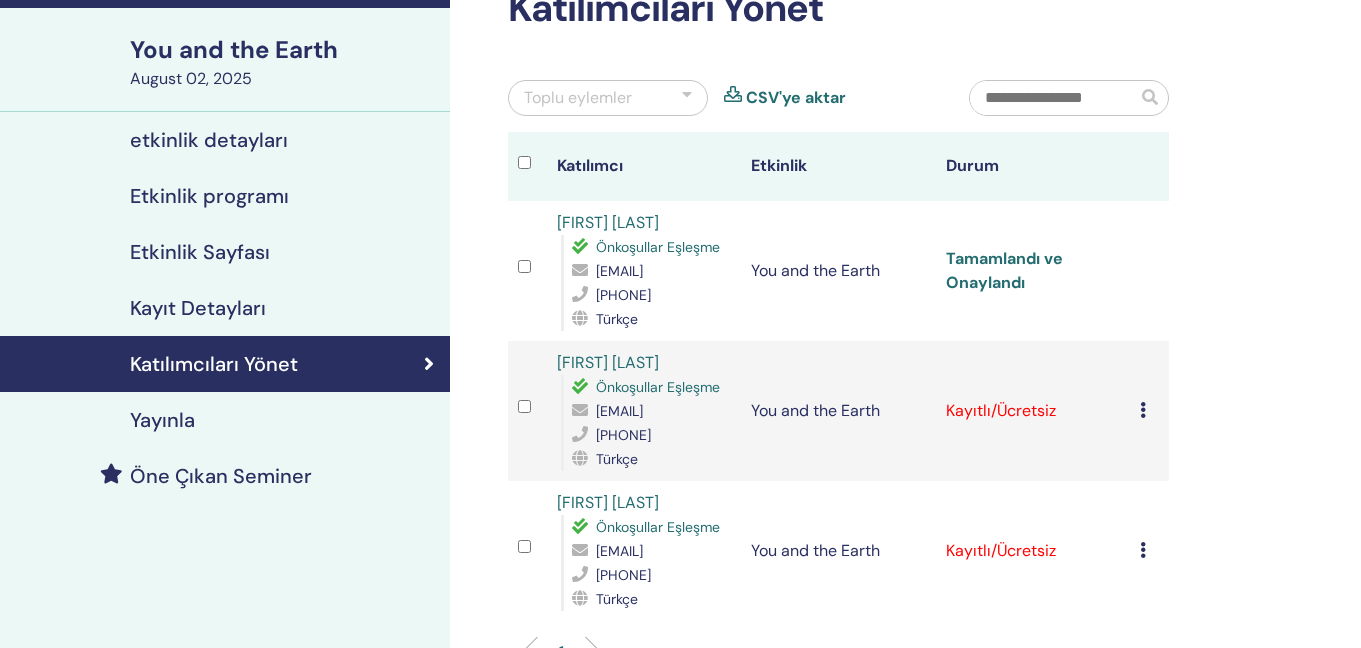 scroll, scrollTop: 130, scrollLeft: 0, axis: vertical 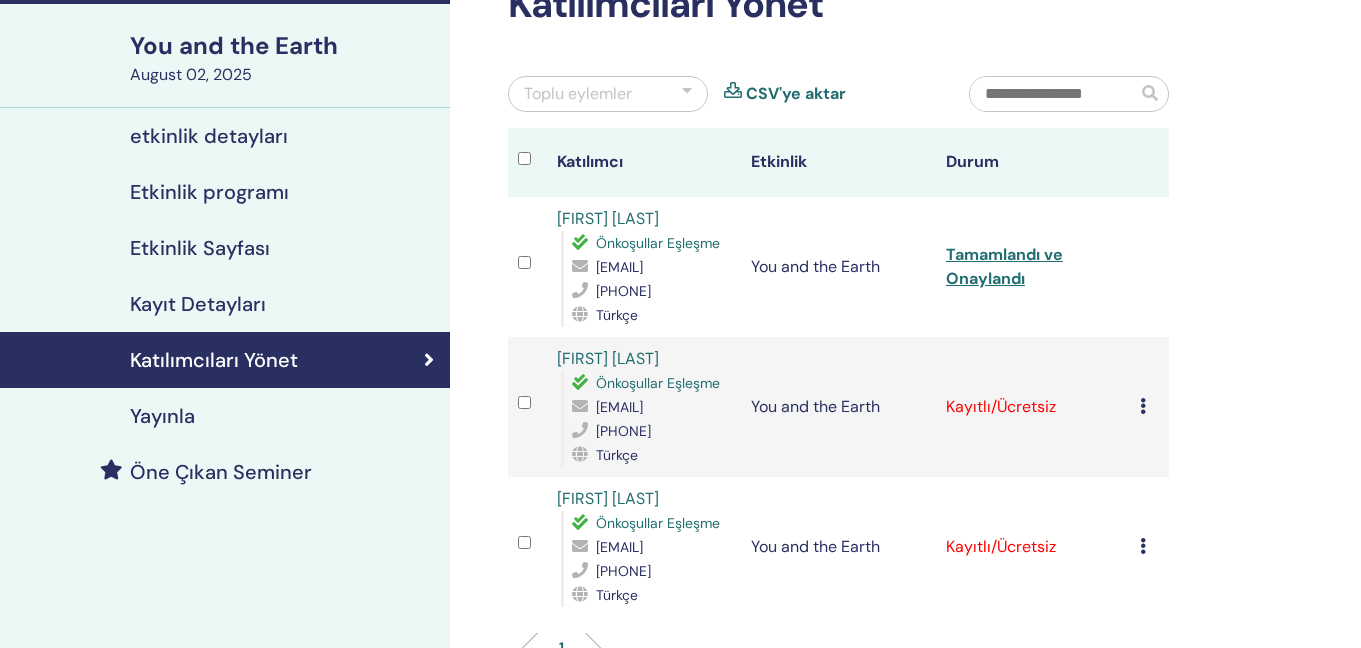 click on "Kaydı İptal Et Otomatik onaylama Ücretli Olarak İşaretle Ödenmemiş olarak işaretle Yok Olarak İşaretle Tamamlayın ve Onaylayın Sertifikayı İndir" at bounding box center [1149, 407] 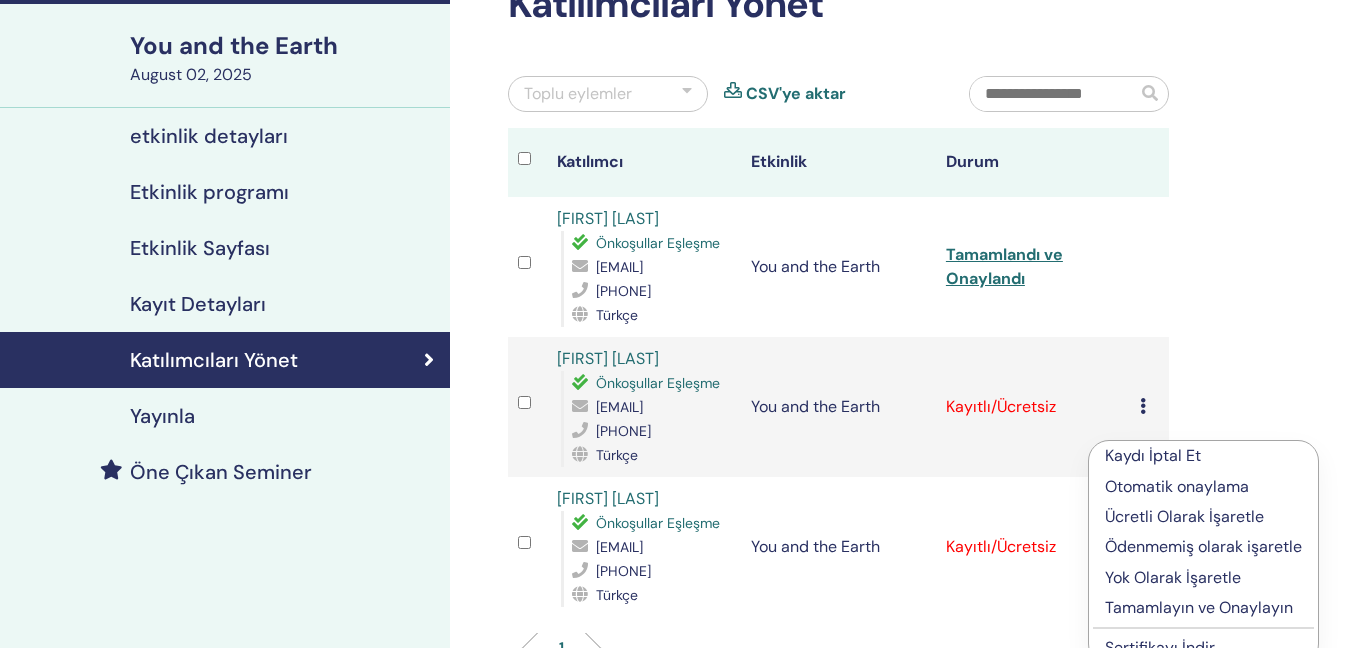 click on "Tamamlayın ve Onaylayın" at bounding box center [1203, 608] 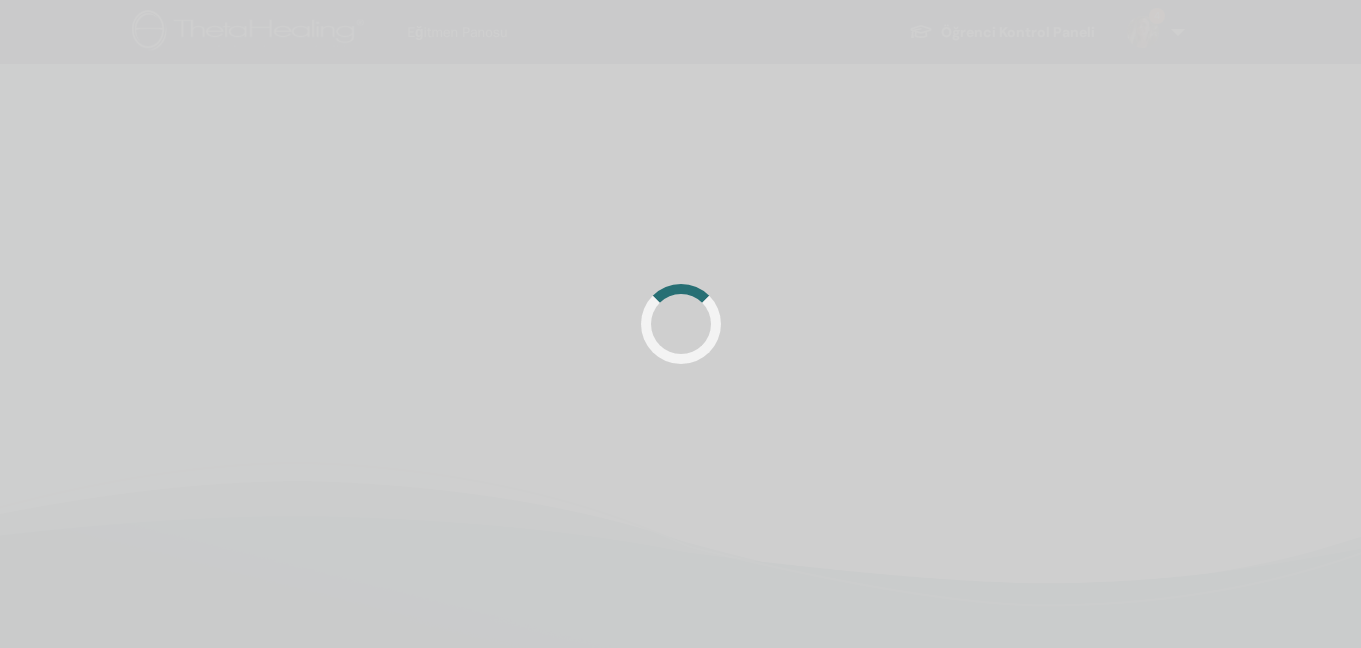 scroll, scrollTop: 130, scrollLeft: 0, axis: vertical 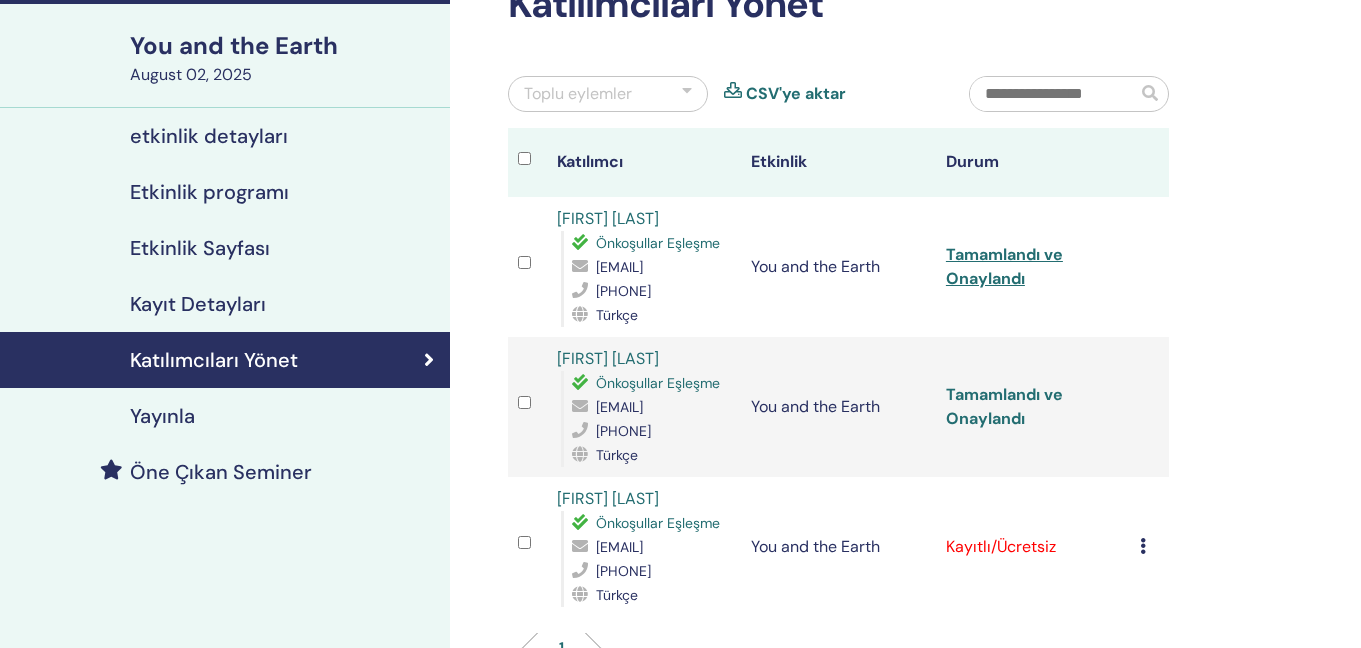 click on "Tamamlandı ve Onaylandı" at bounding box center (1004, 406) 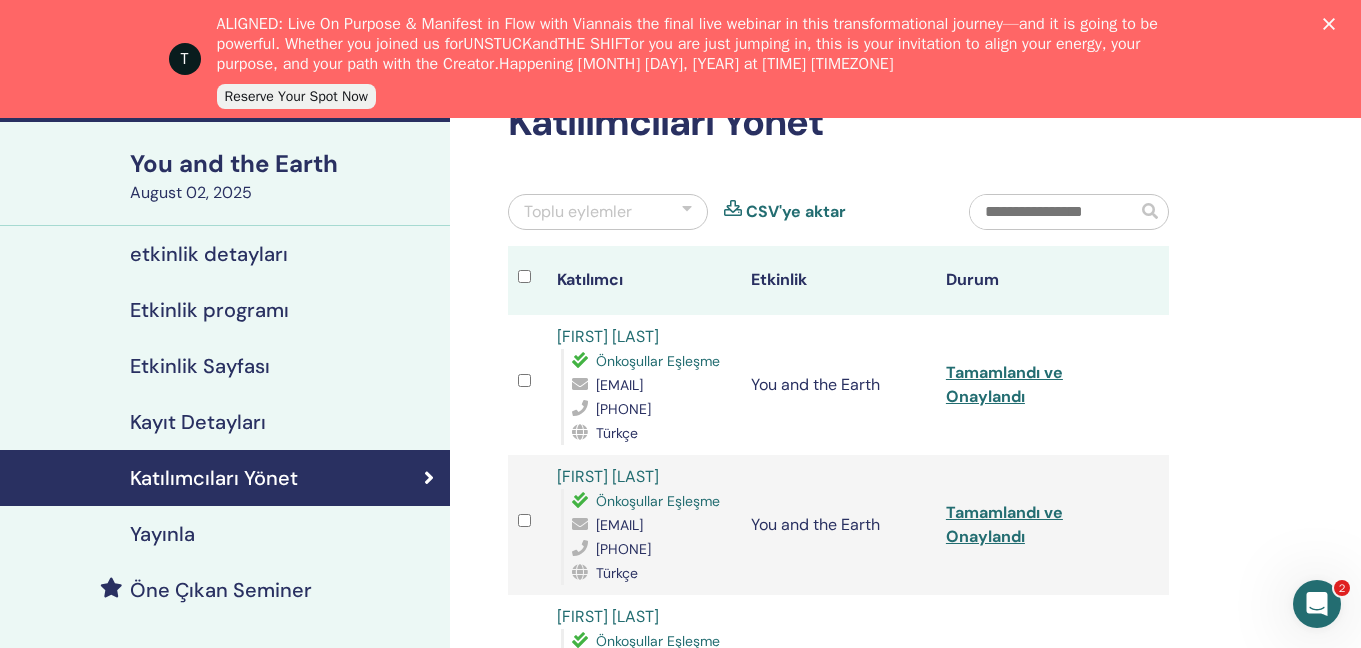 scroll, scrollTop: 0, scrollLeft: 0, axis: both 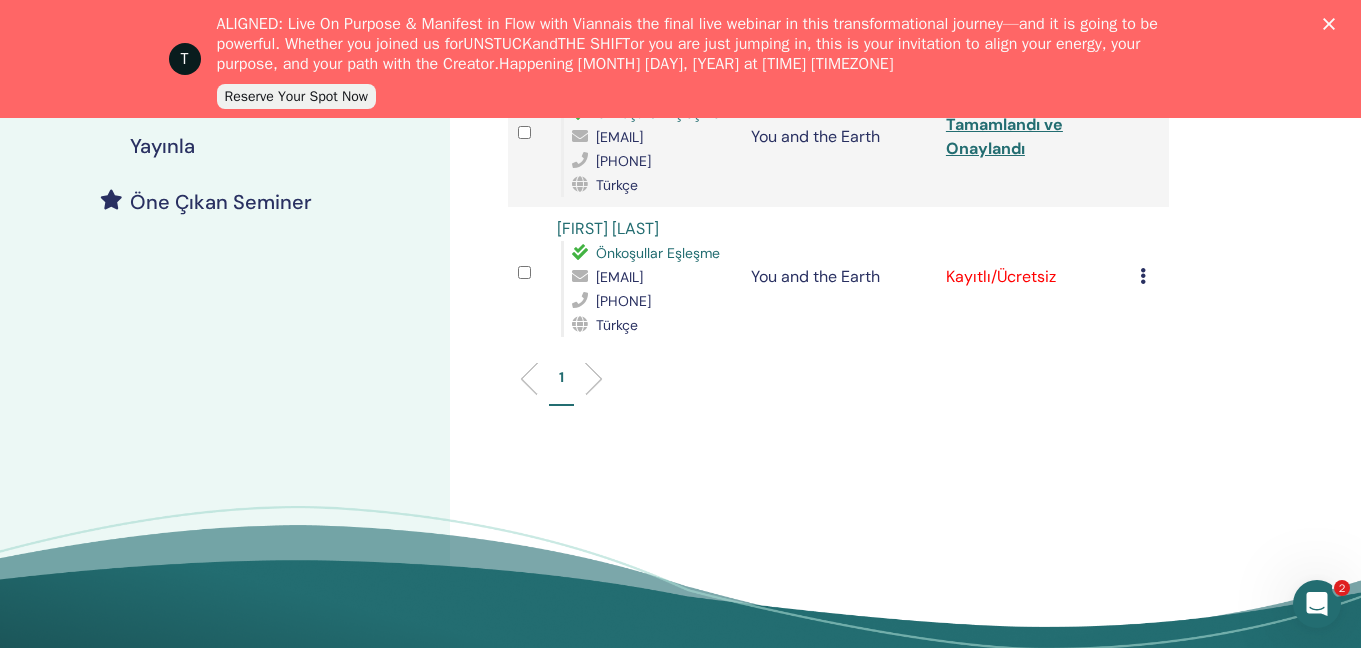 click at bounding box center (1143, 276) 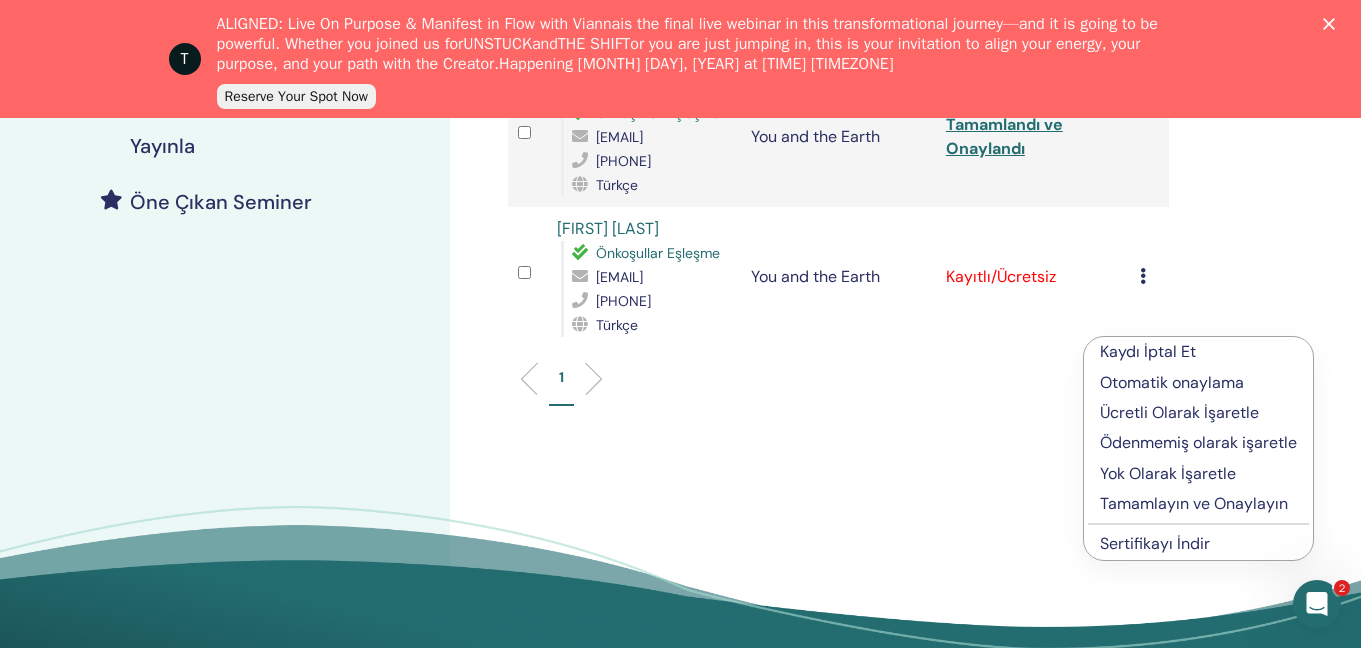 click on "Tamamlayın ve Onaylayın" at bounding box center [1198, 504] 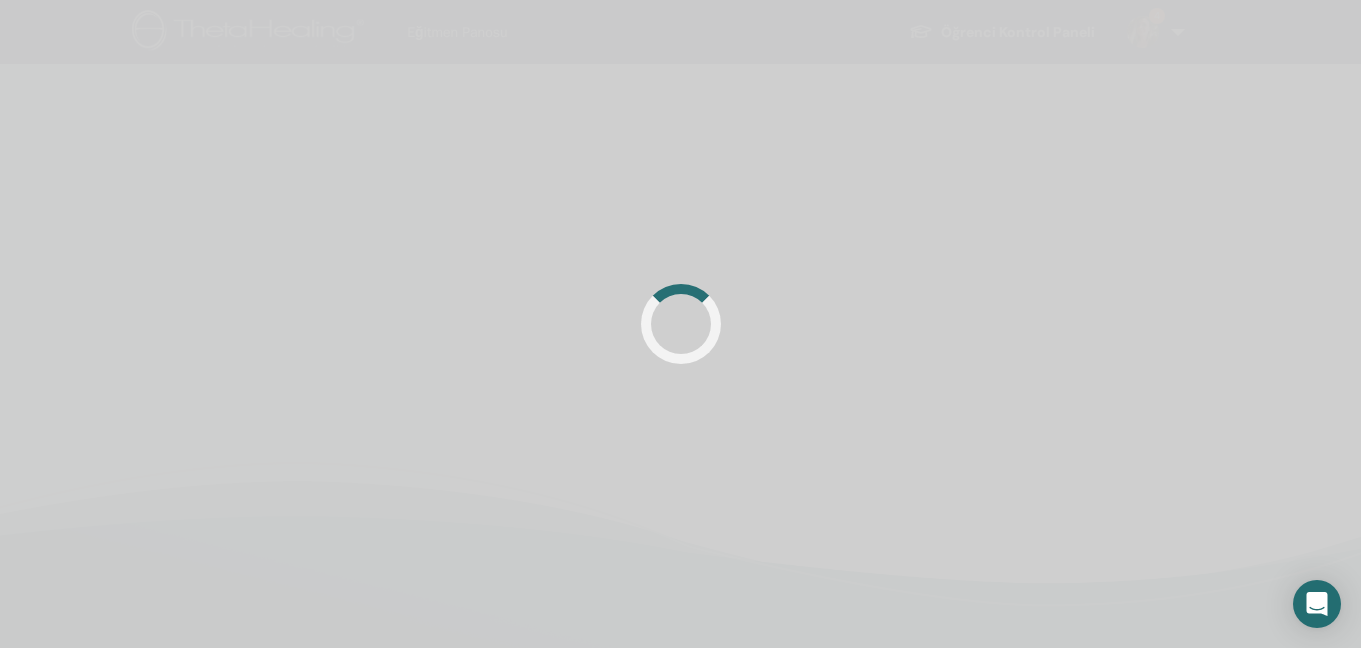 scroll, scrollTop: 0, scrollLeft: 0, axis: both 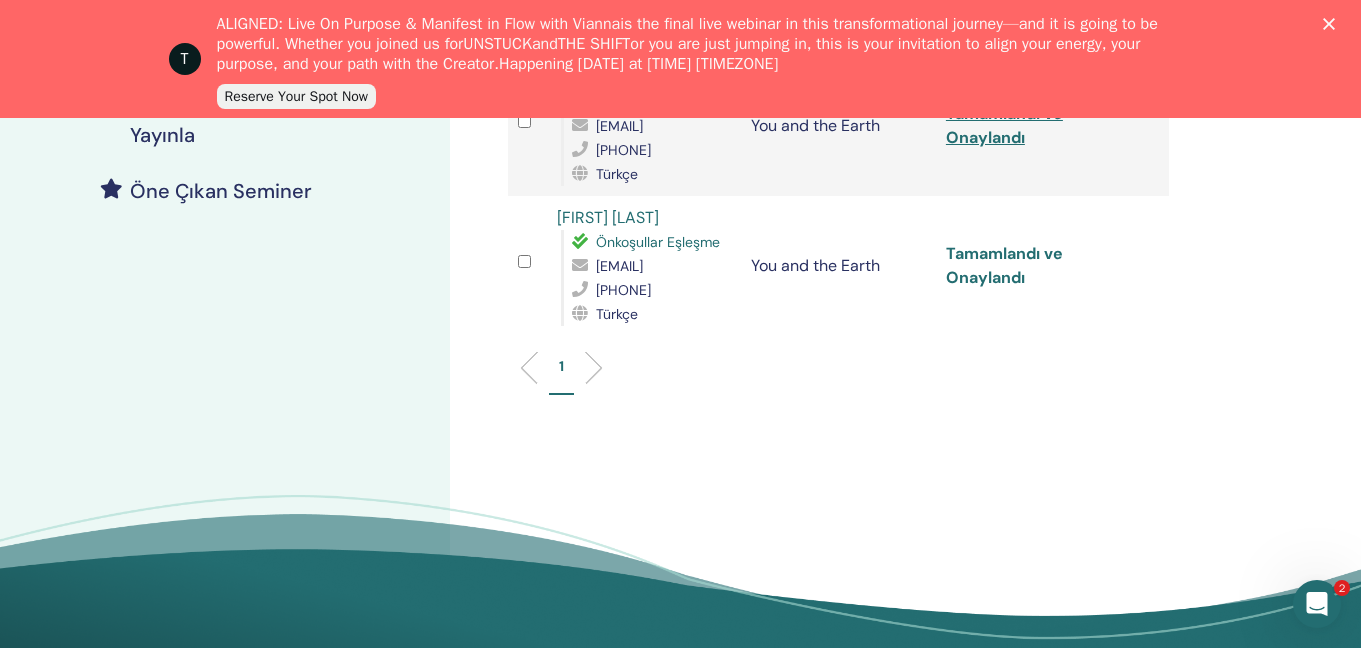 click on "Tamamlandı ve Onaylandı" at bounding box center (1004, 265) 